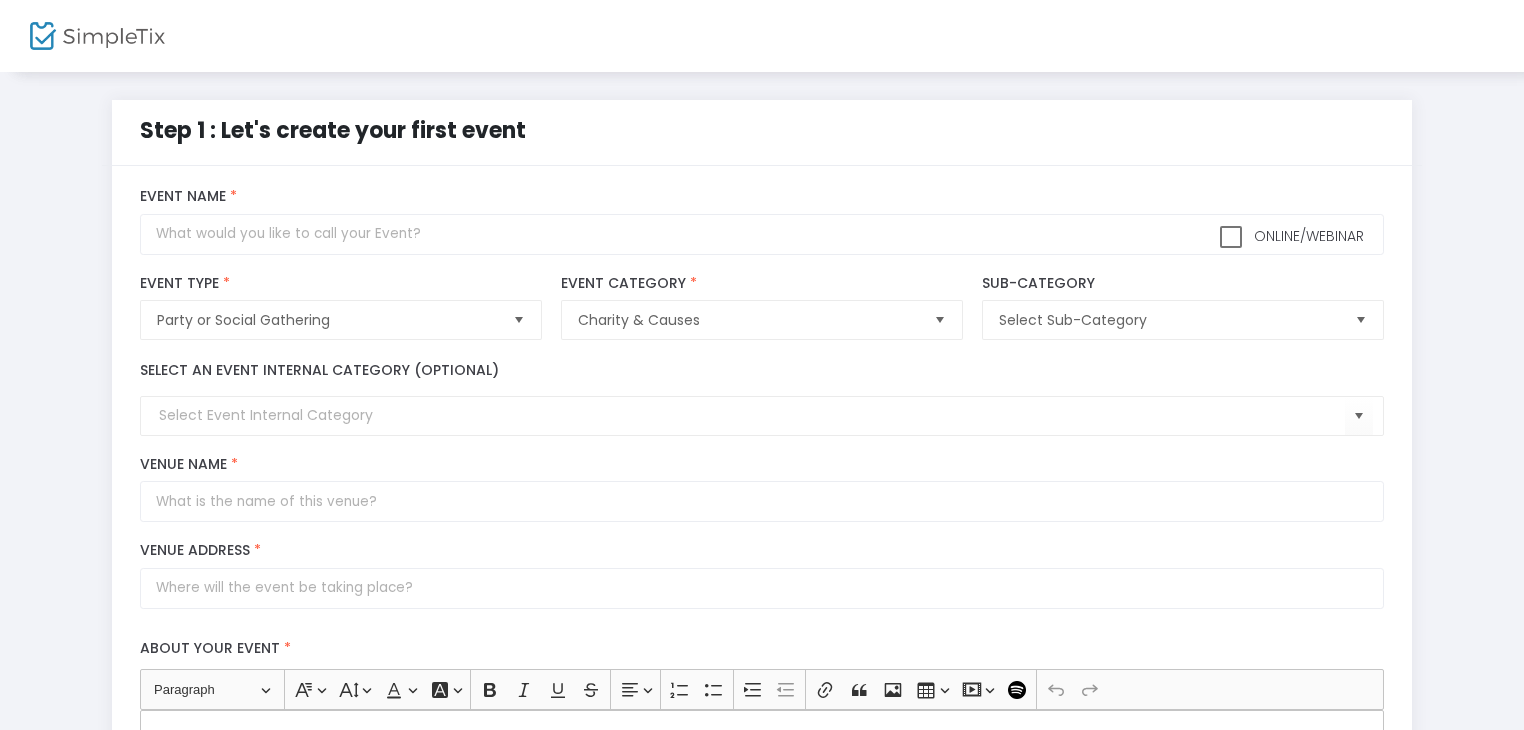 scroll, scrollTop: 0, scrollLeft: 0, axis: both 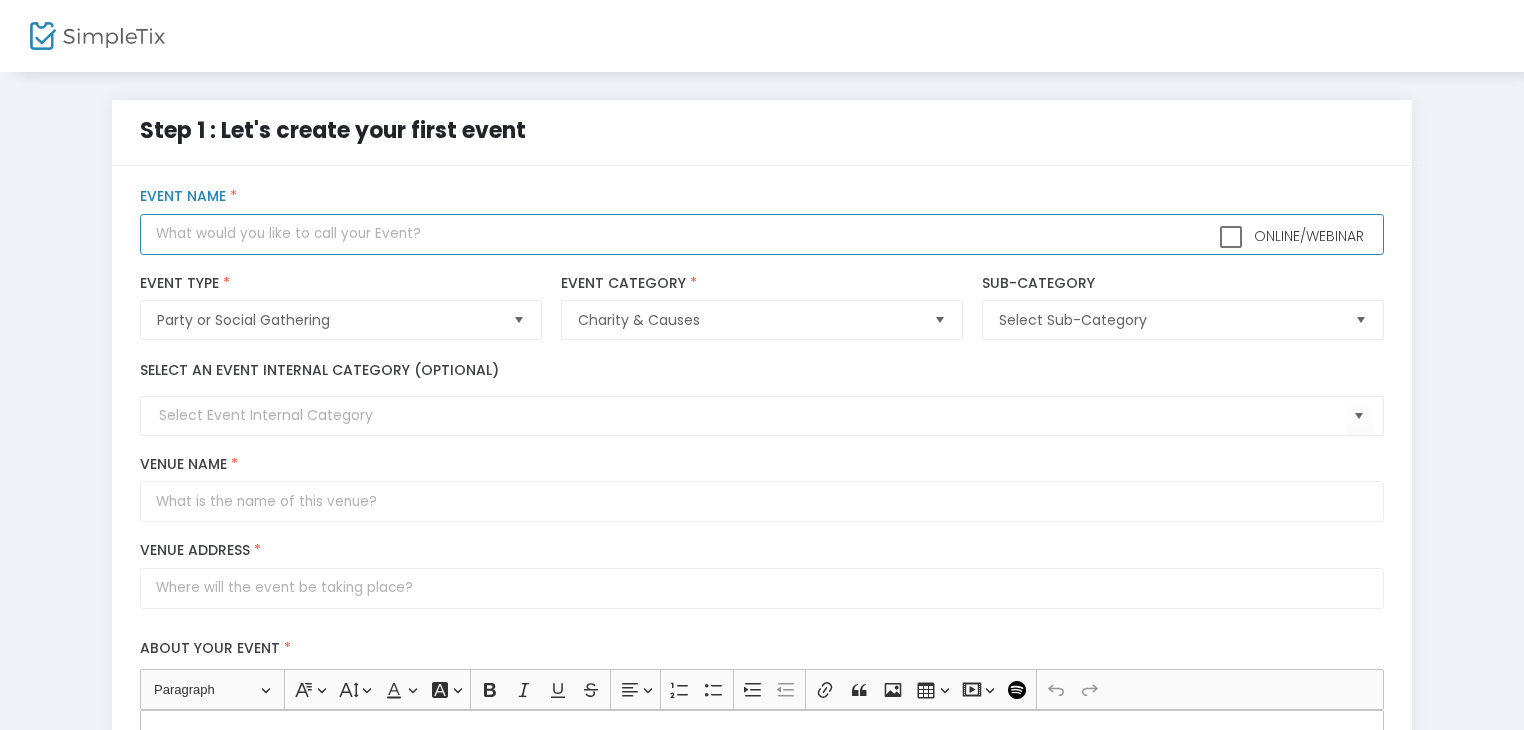 click 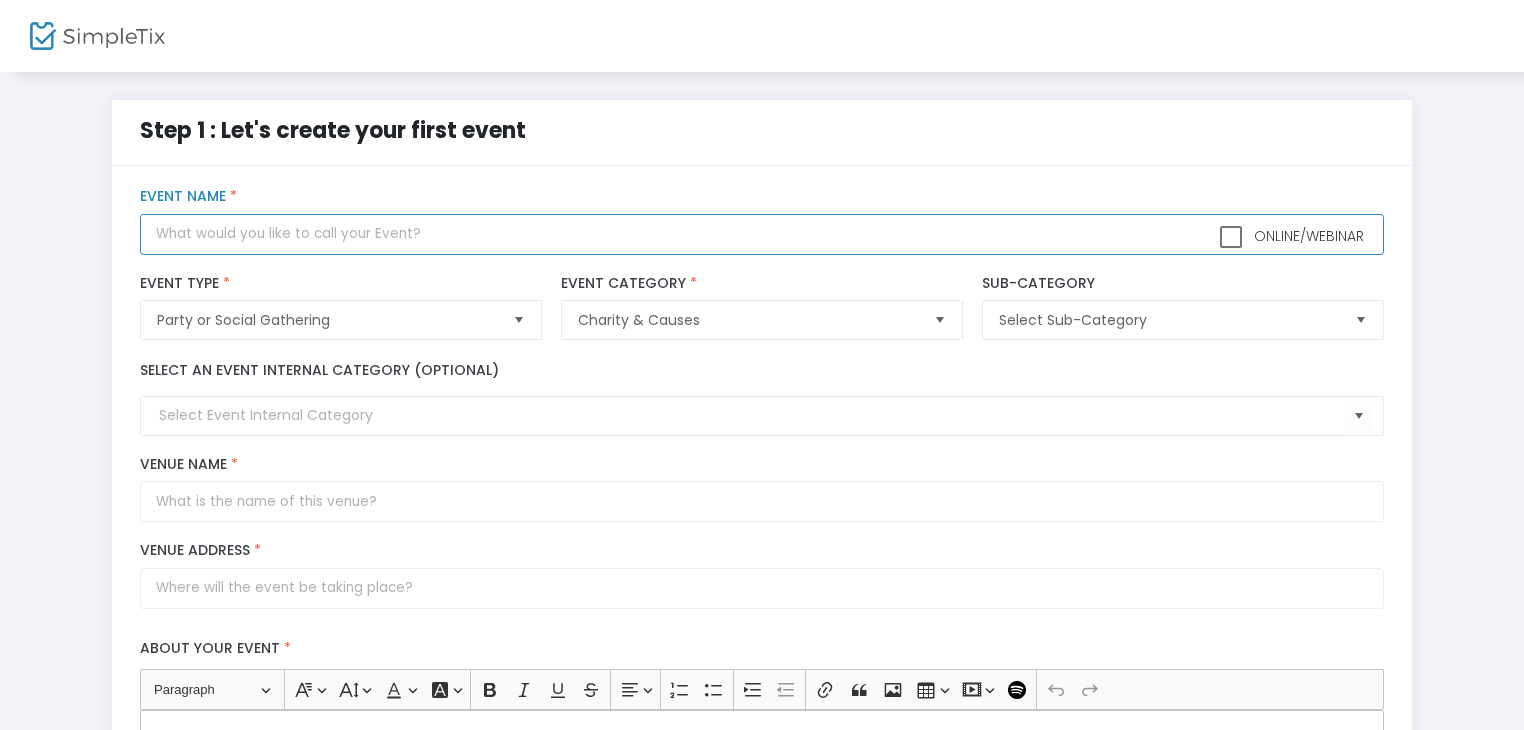 click 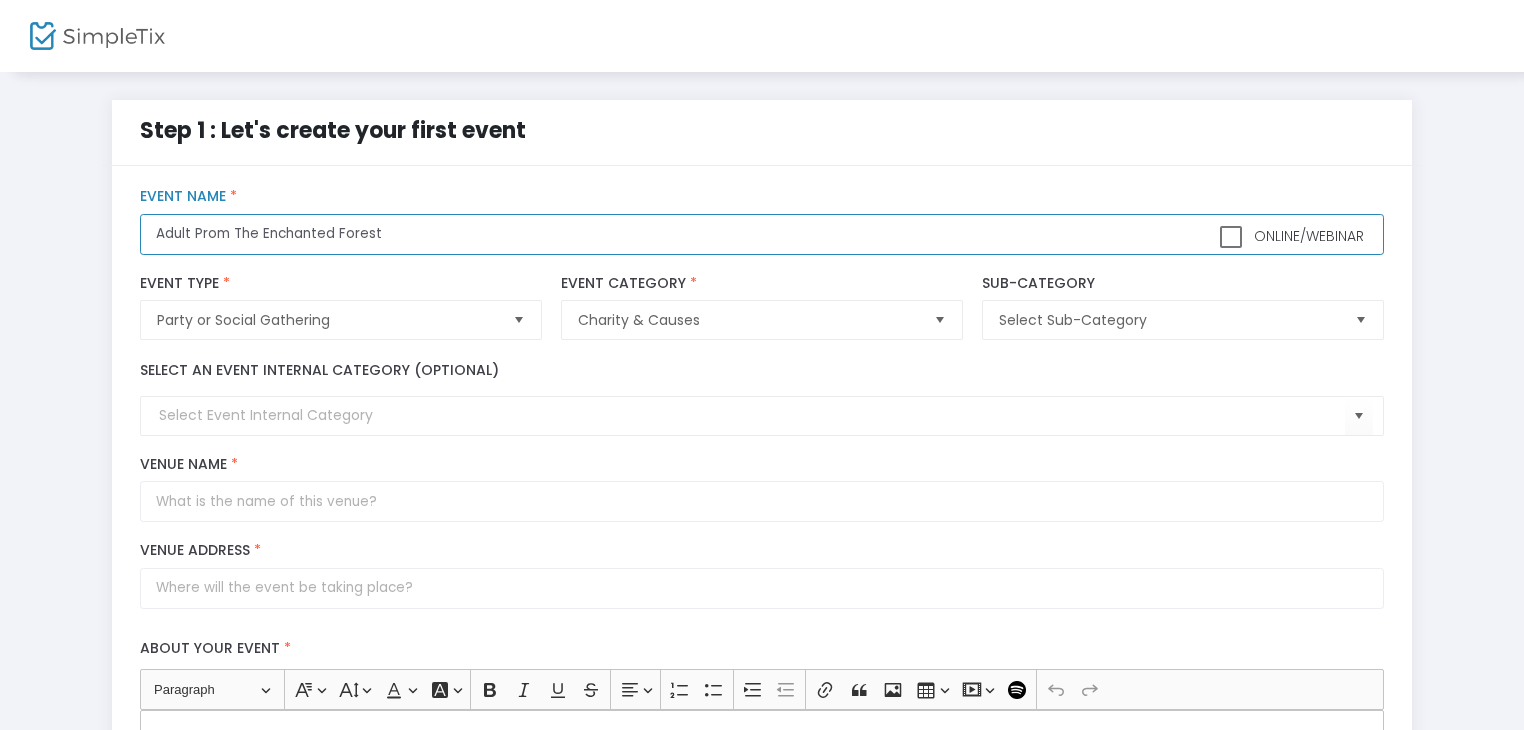 scroll, scrollTop: 100, scrollLeft: 0, axis: vertical 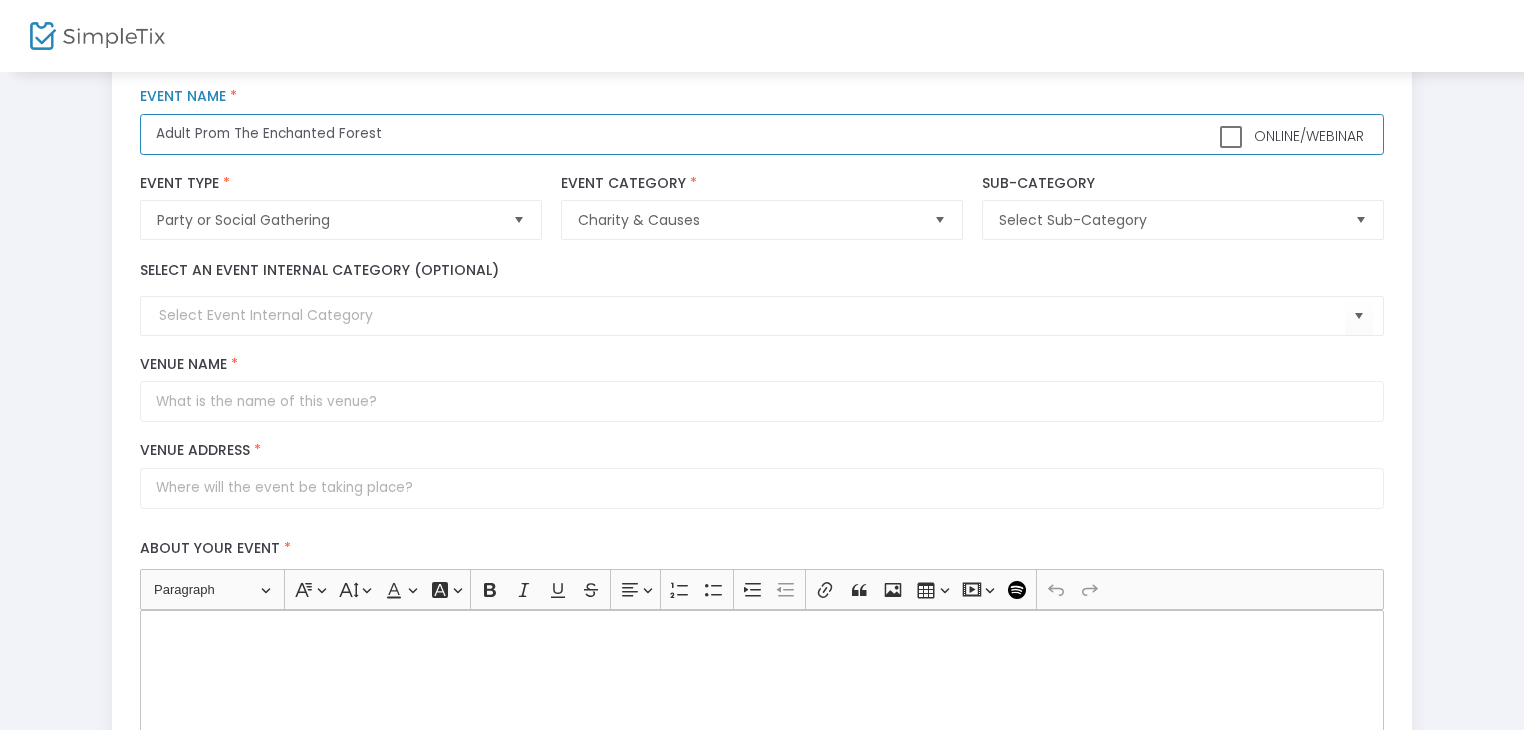click at bounding box center [518, 220] 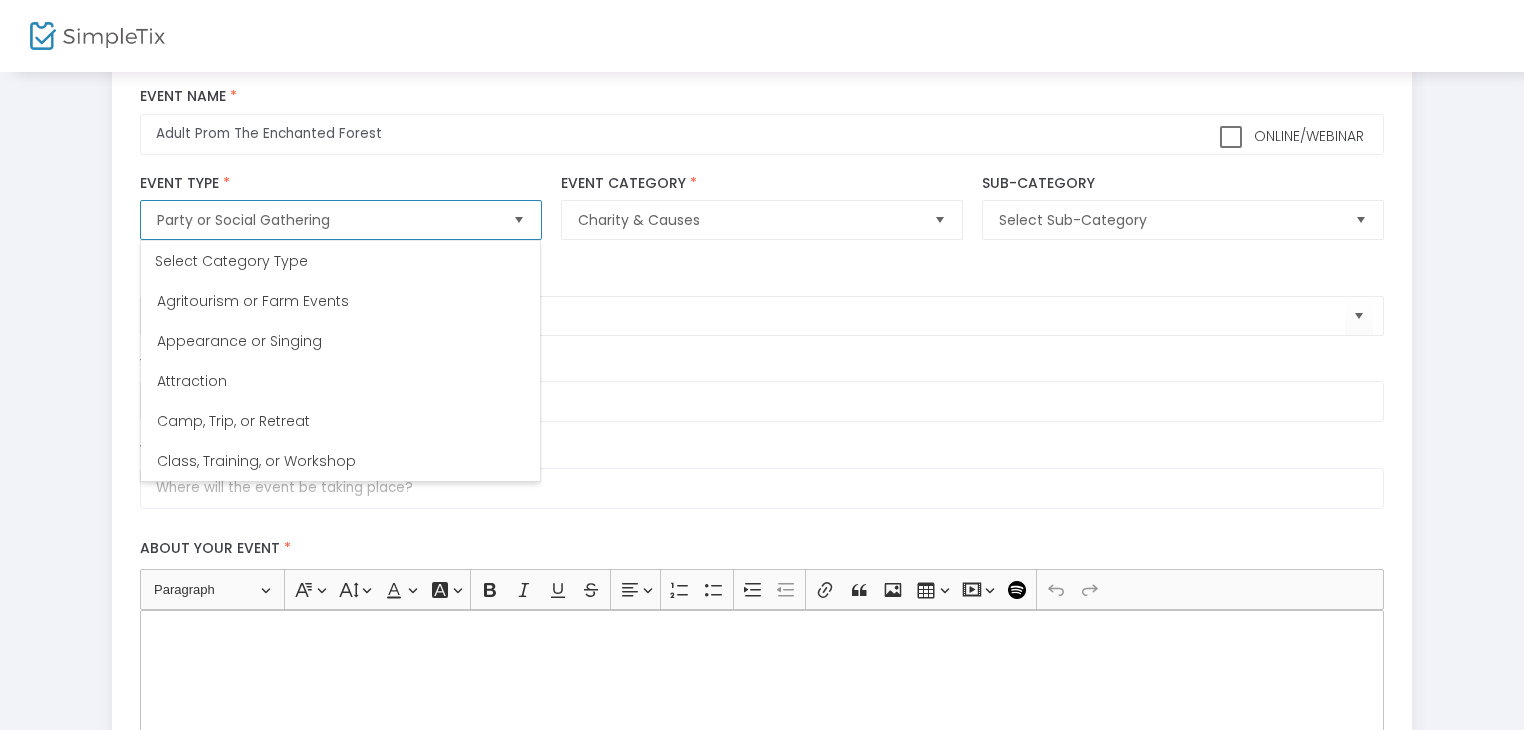 scroll, scrollTop: 320, scrollLeft: 0, axis: vertical 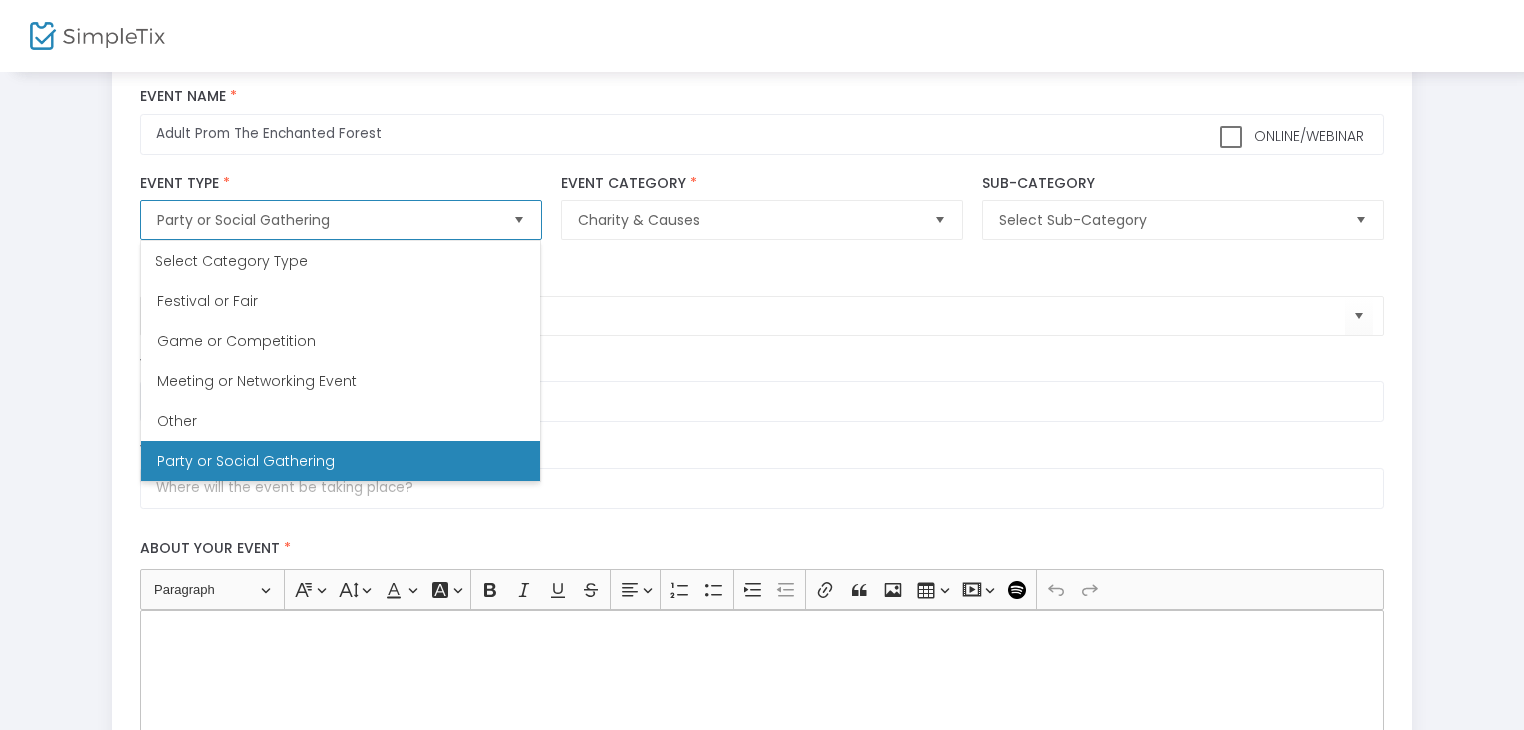 click on "Party or Social Gathering" at bounding box center (246, 461) 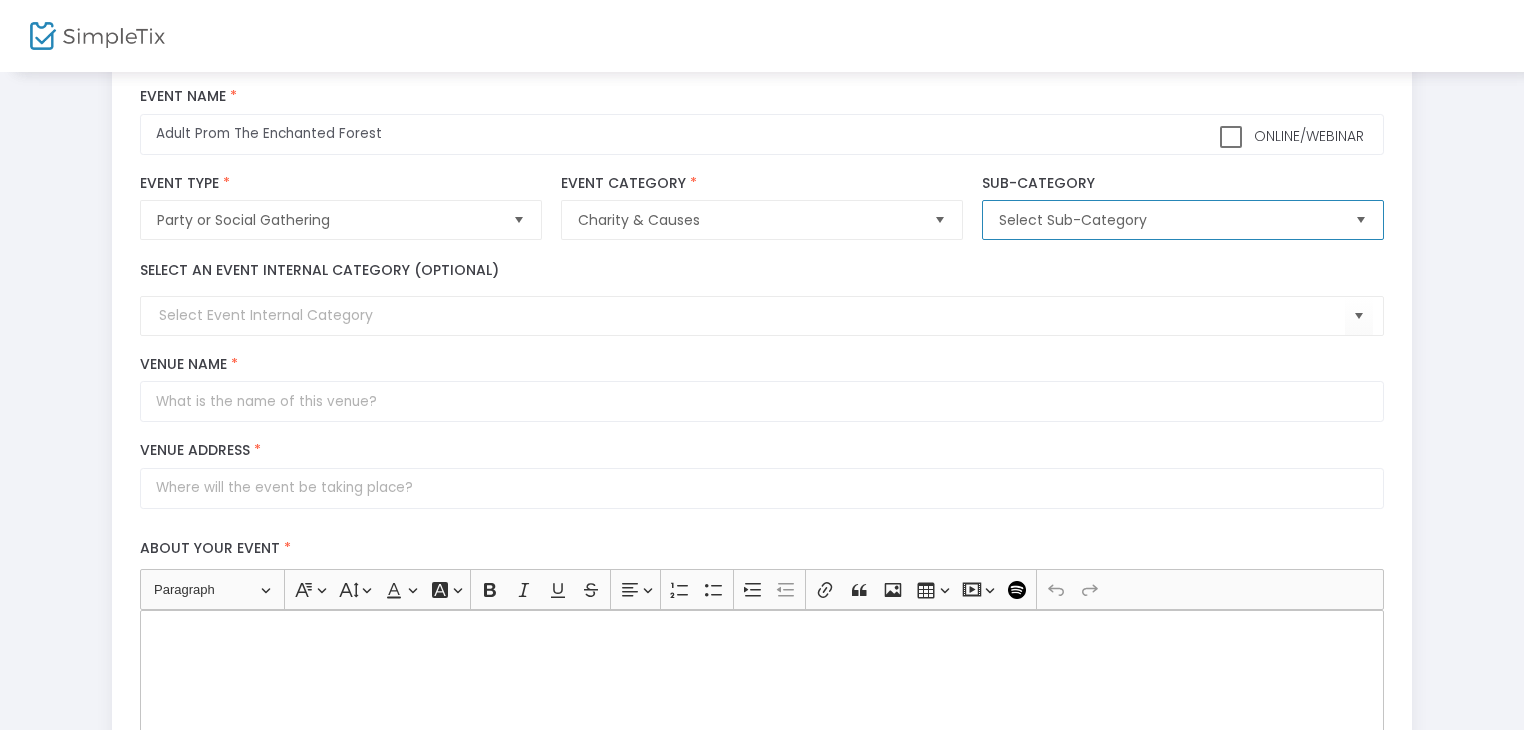 click on "Select Sub-Category" at bounding box center (1168, 220) 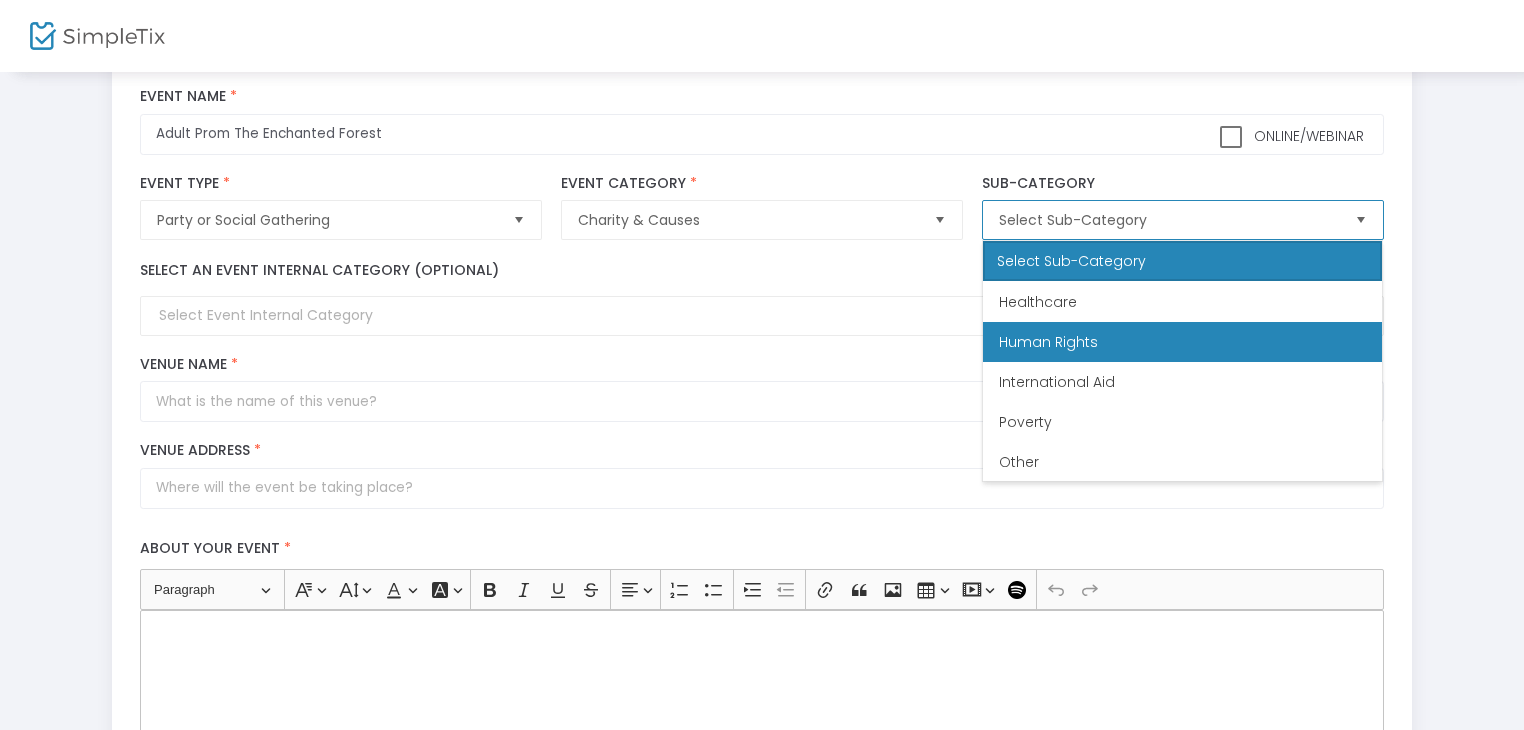 scroll, scrollTop: 160, scrollLeft: 0, axis: vertical 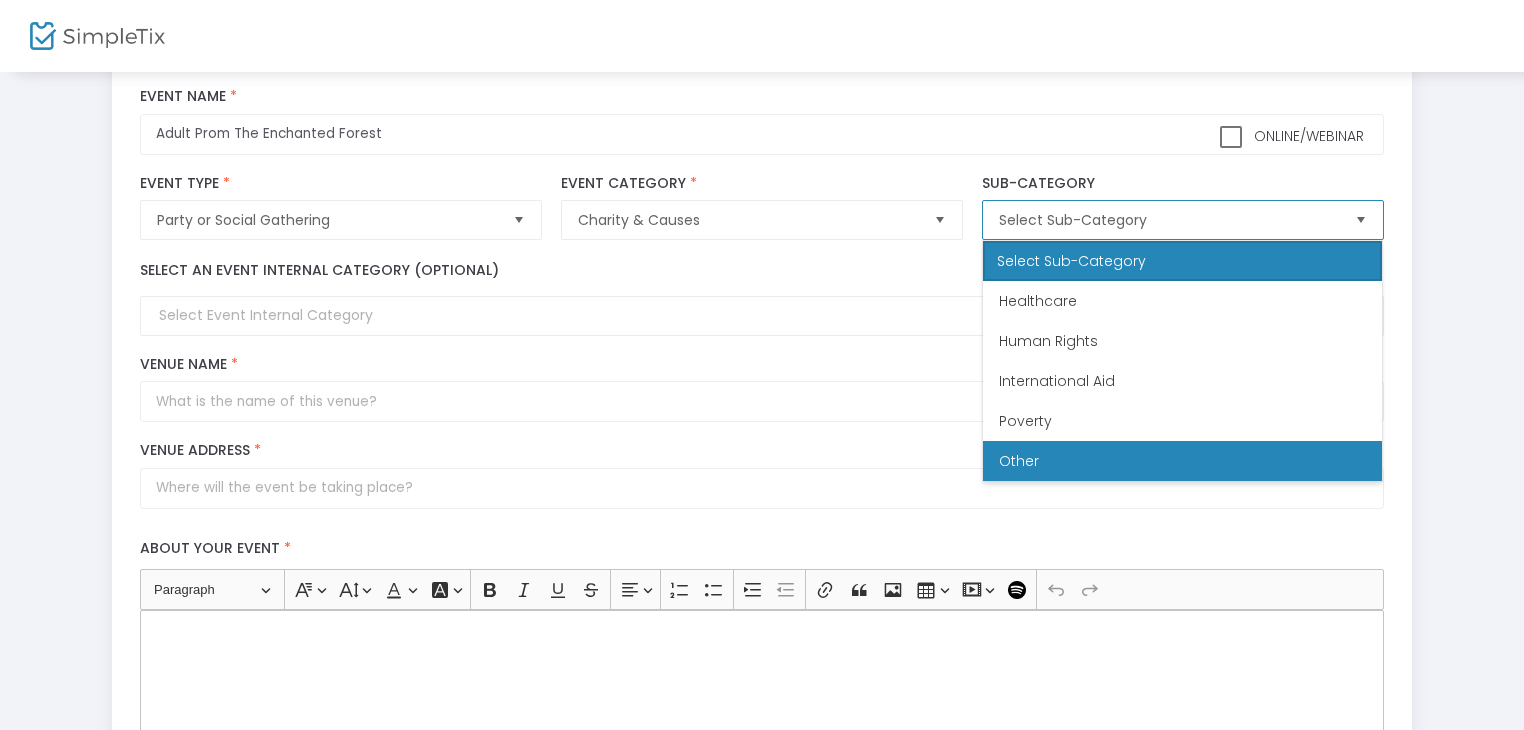 click on "Other" at bounding box center [1019, 461] 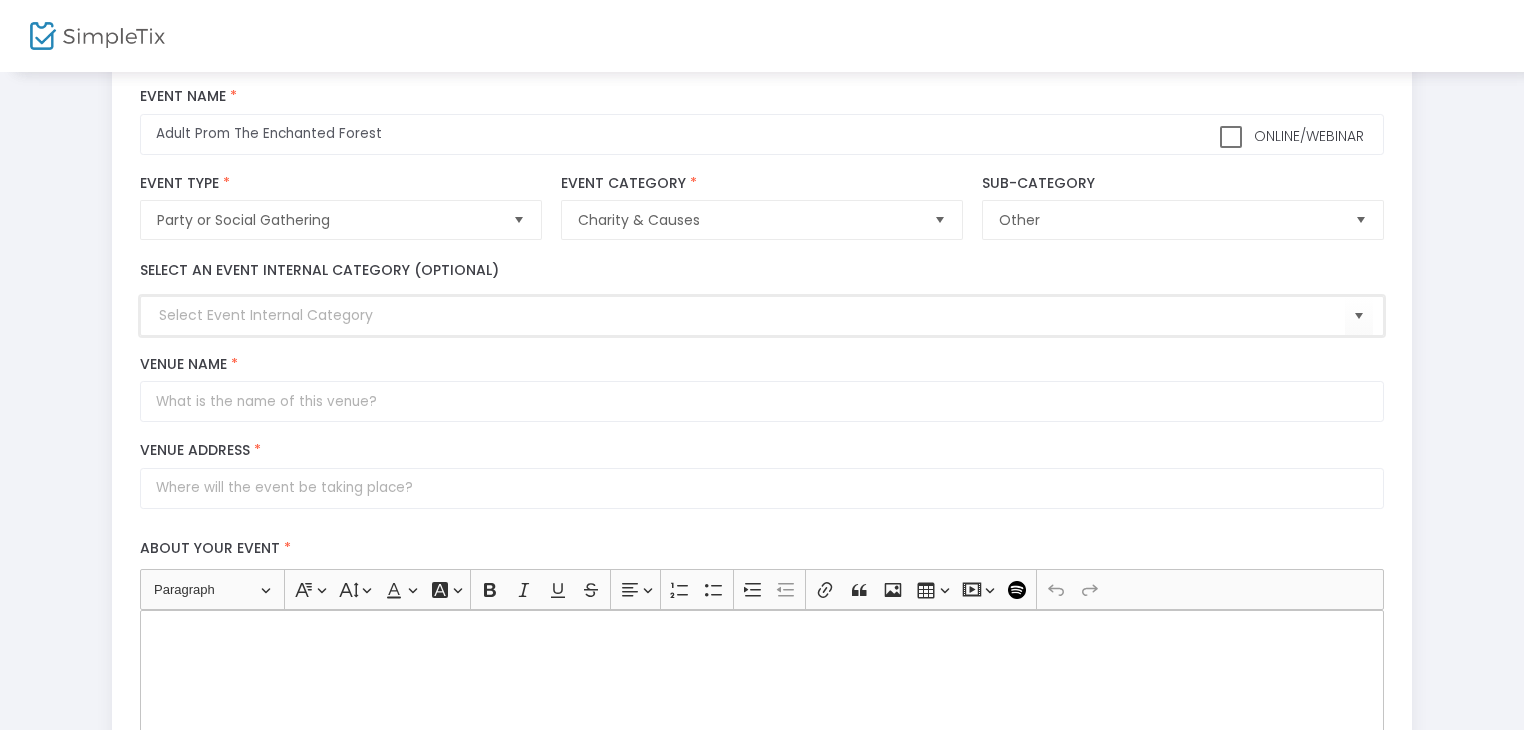 click at bounding box center [751, 315] 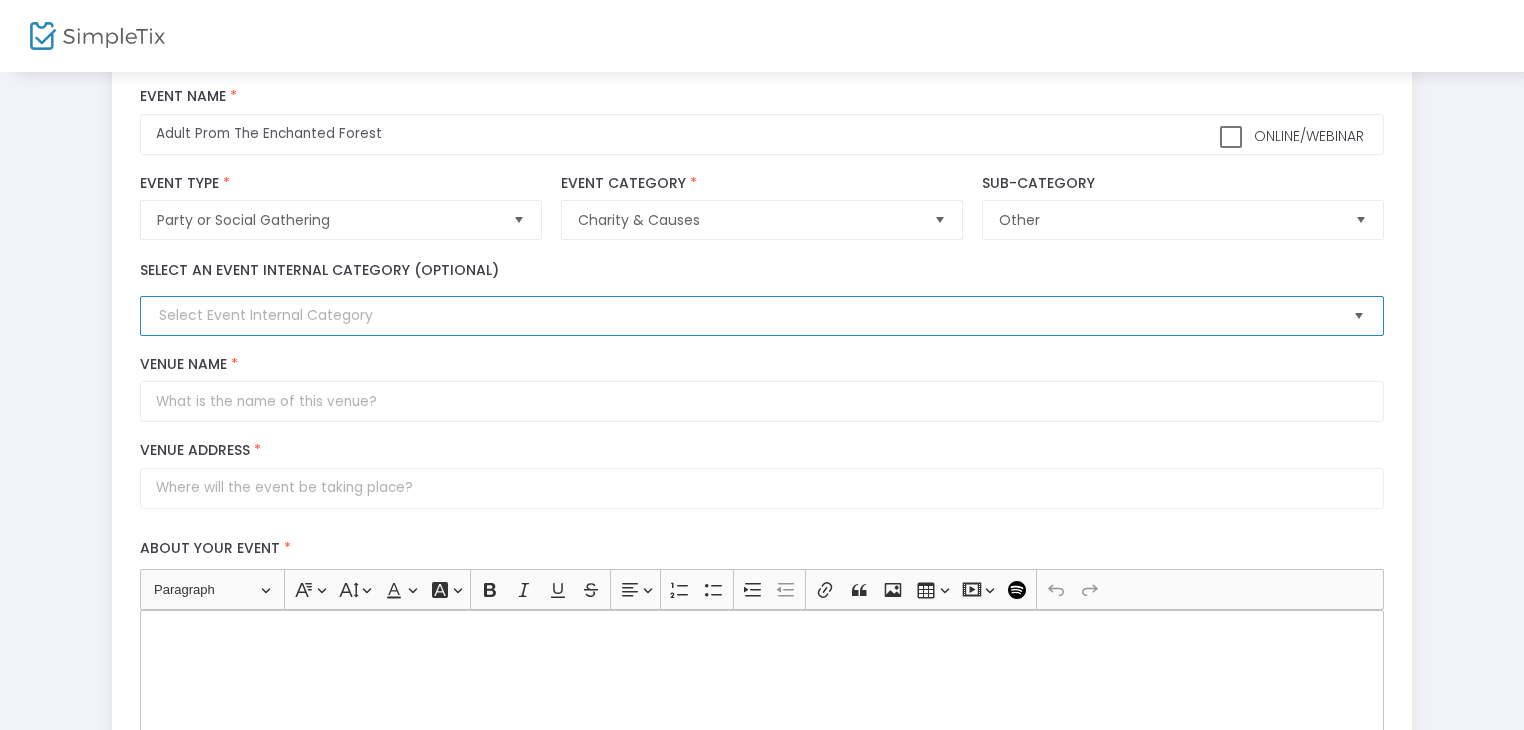 click 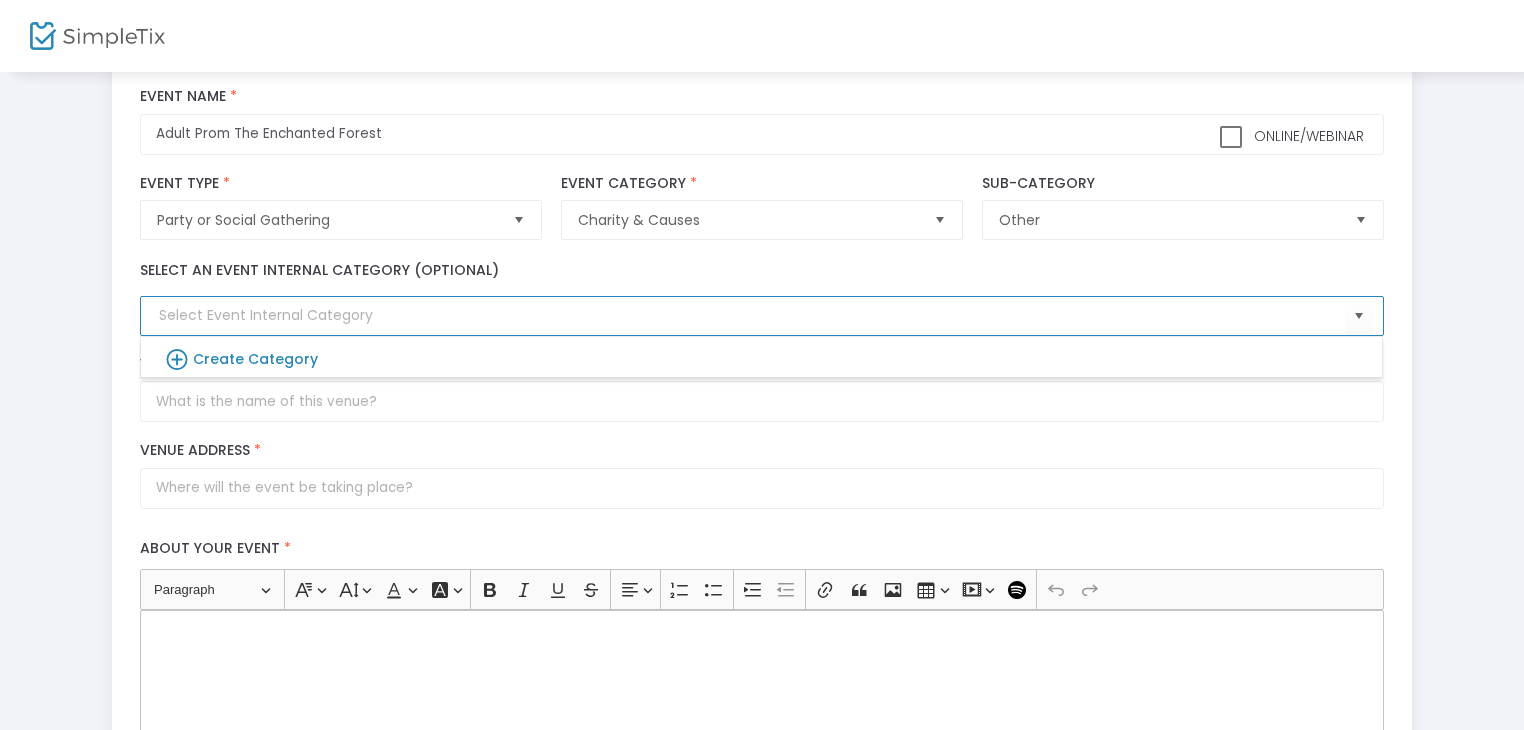 click at bounding box center [751, 315] 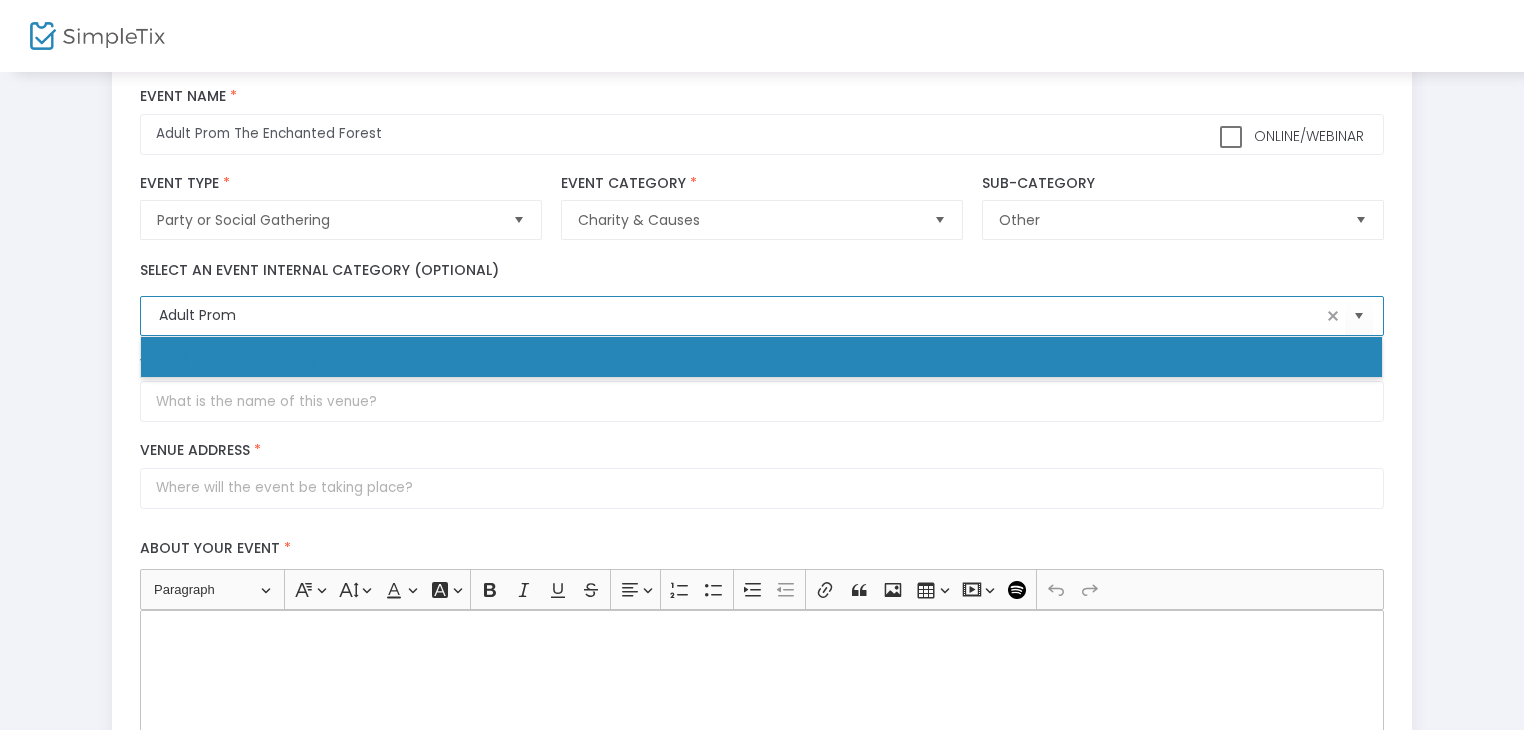 type on "Adult Prom" 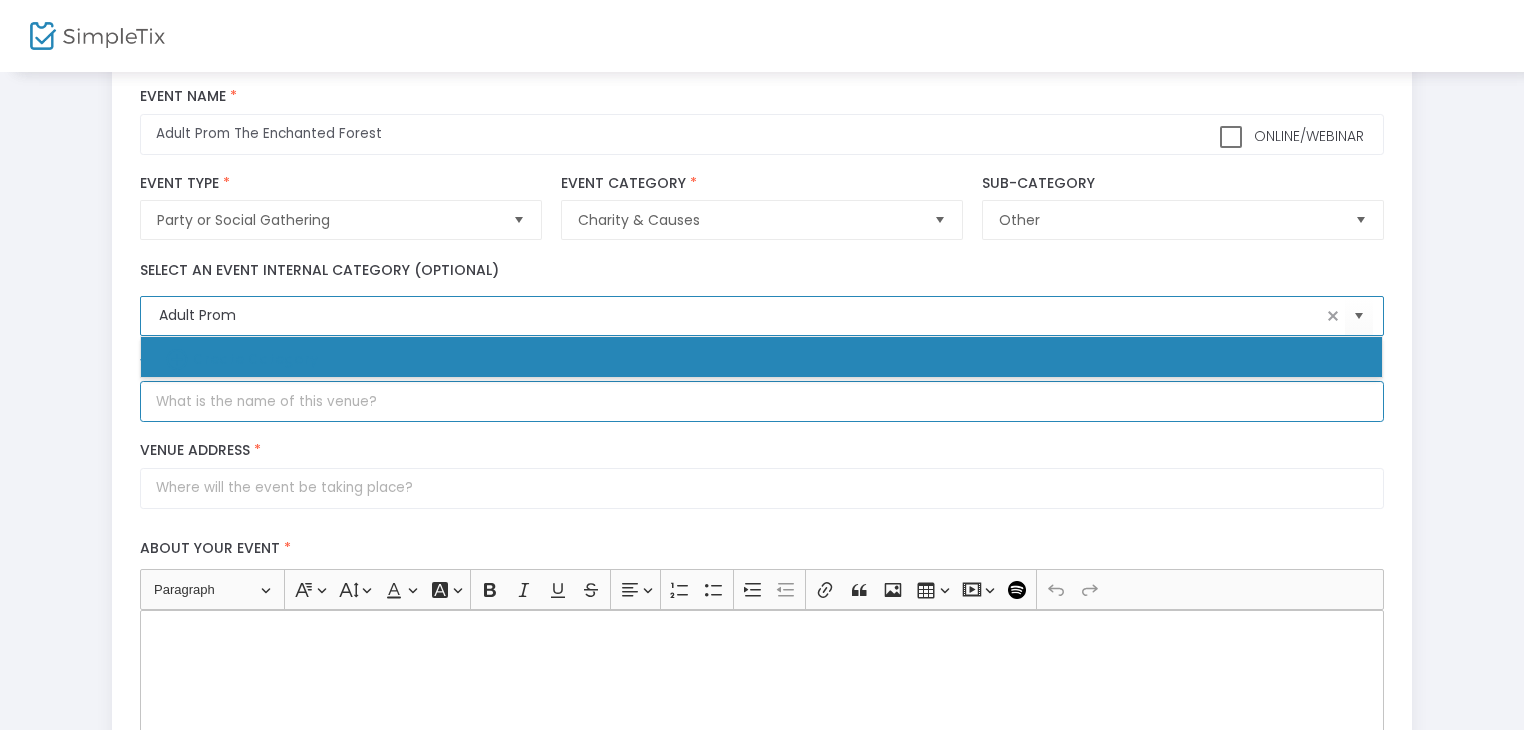 type 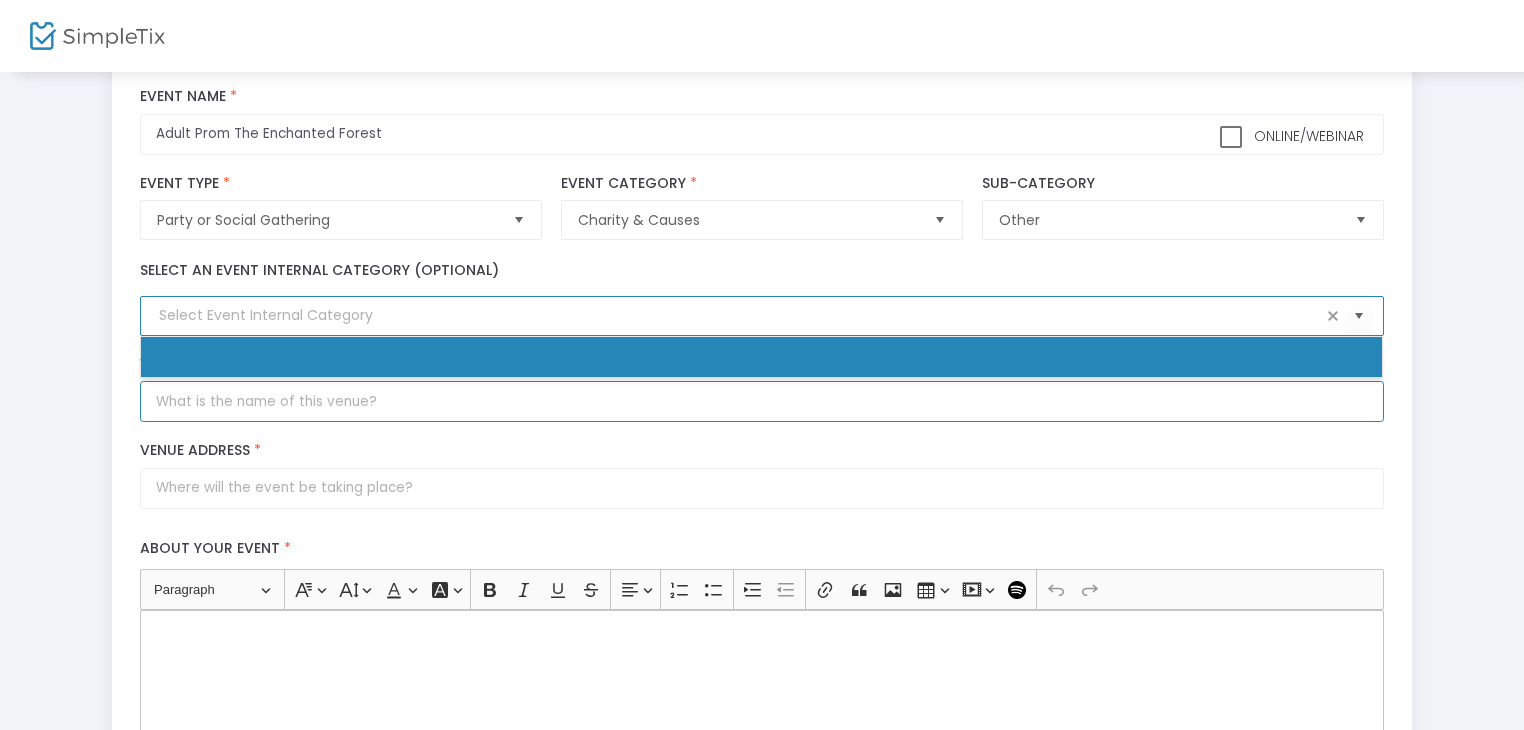click on "Venue Name *" at bounding box center (761, 401) 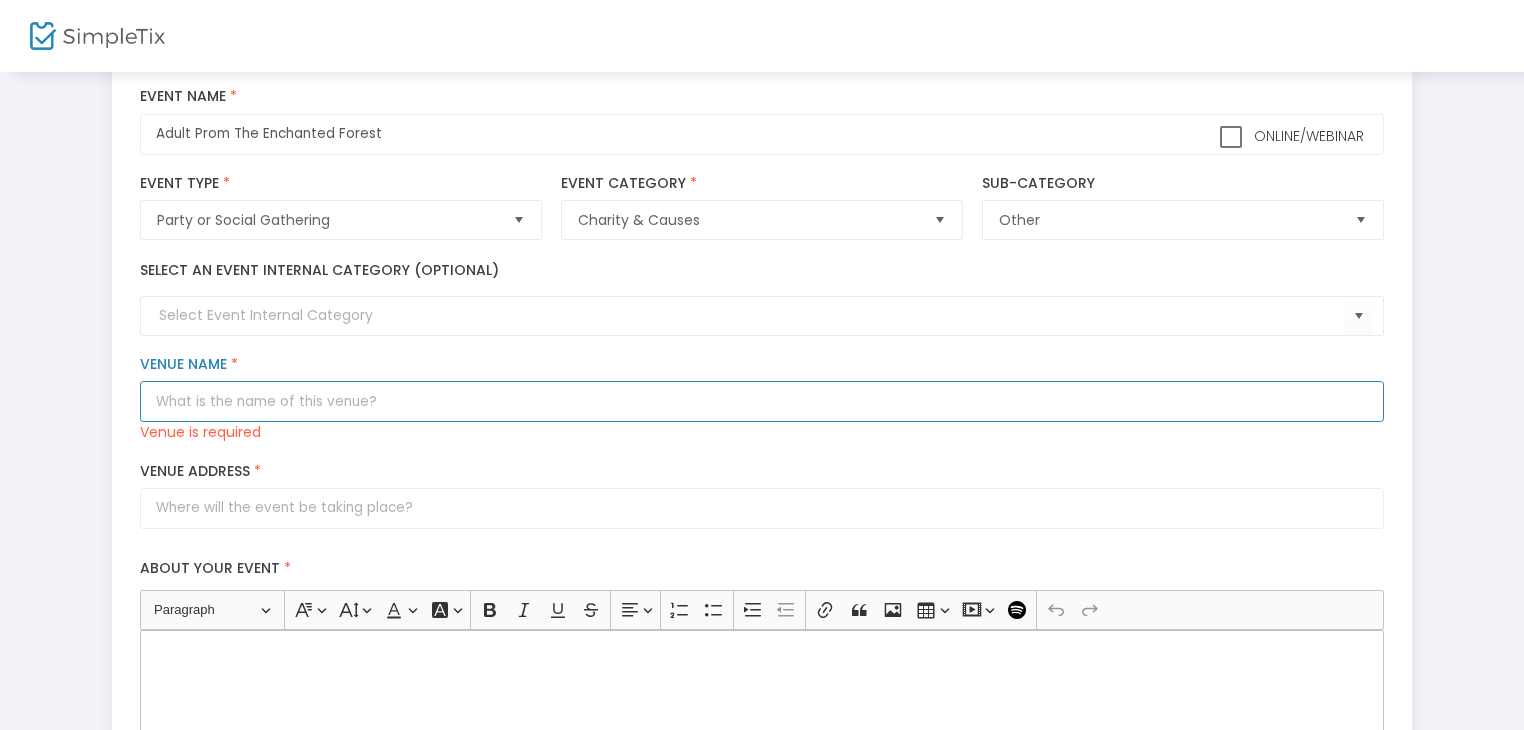 click on "Venue Name *" at bounding box center [761, 401] 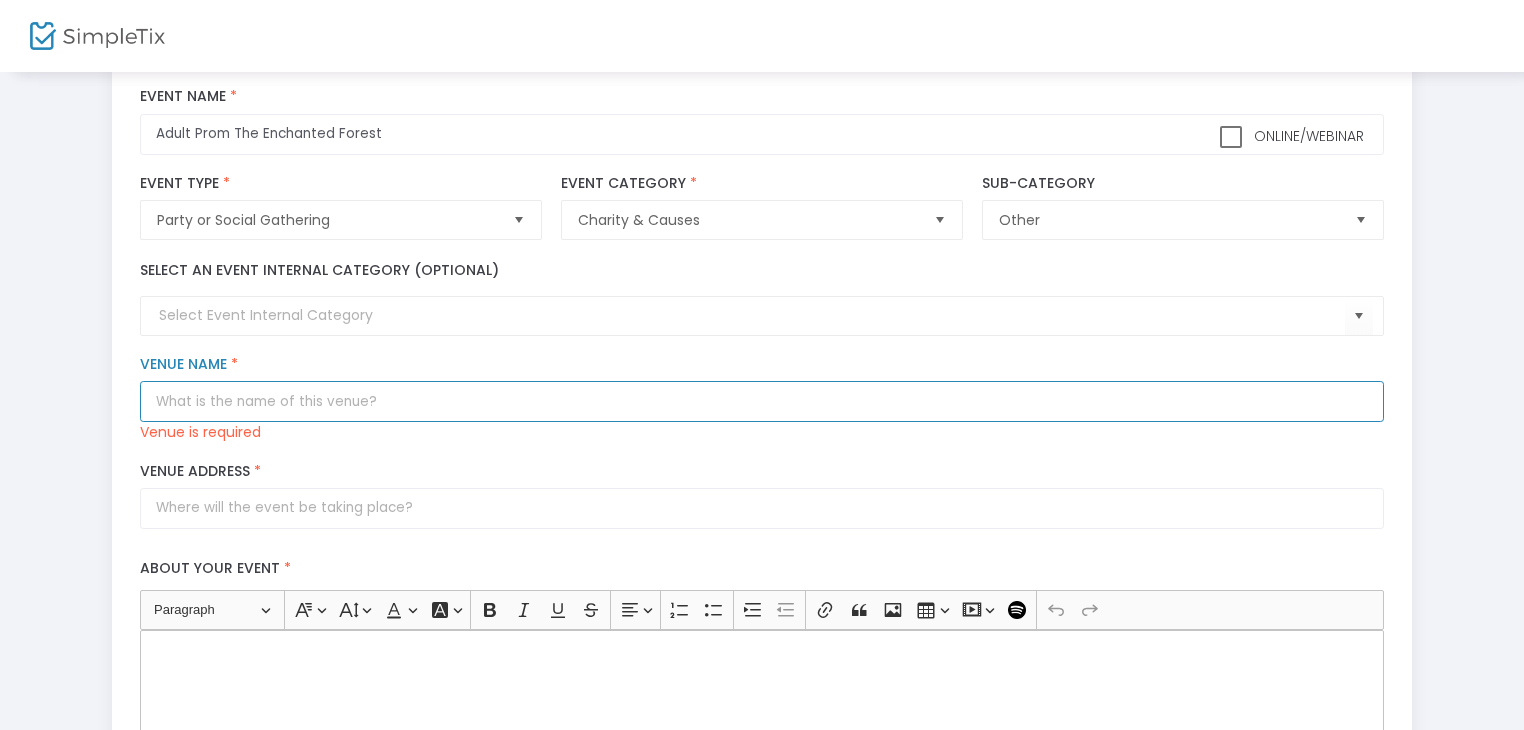 paste on "[NUMBER] [STREET], [CITY], [STATE] [POSTAL_CODE]" 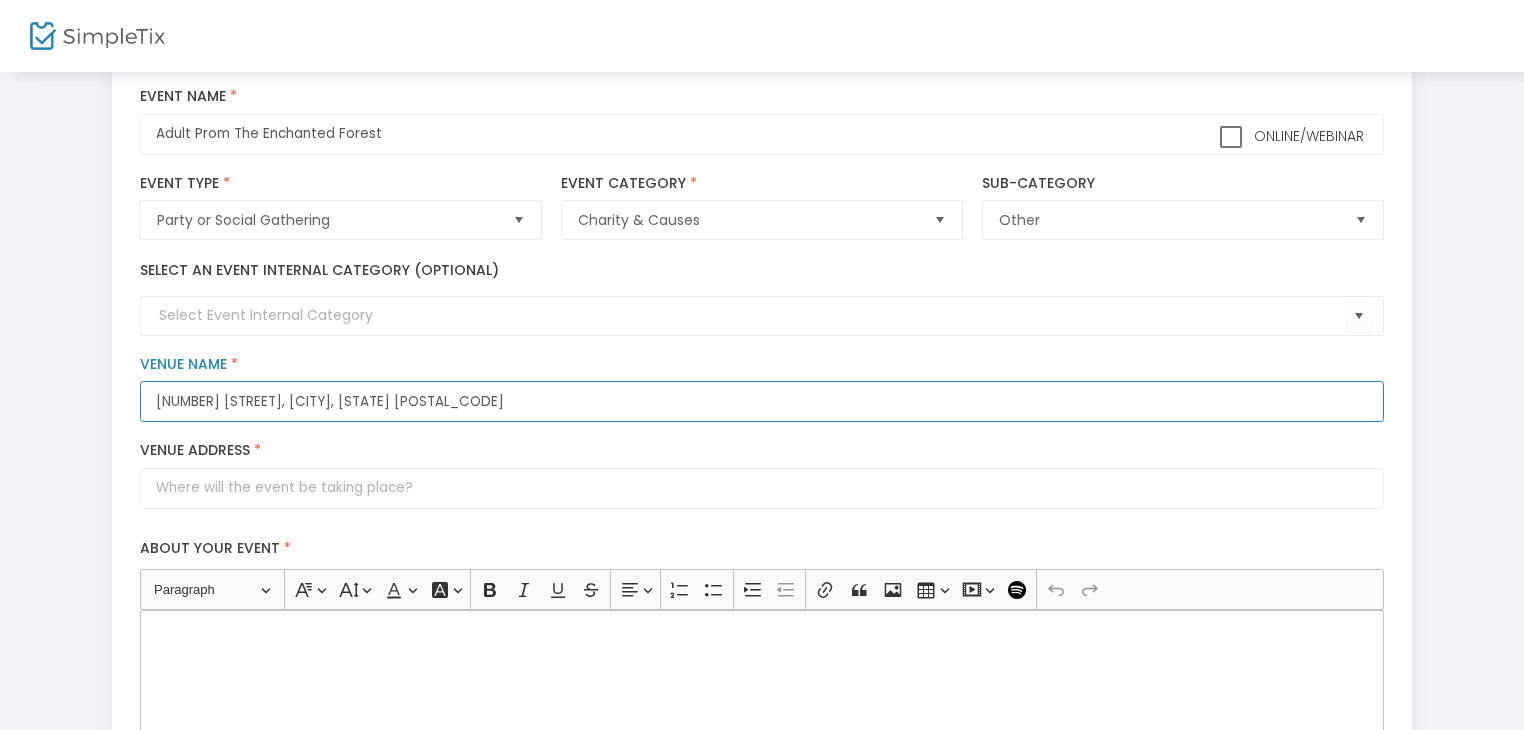 type on "[NUMBER] [STREET], [CITY], [STATE] [POSTAL_CODE]" 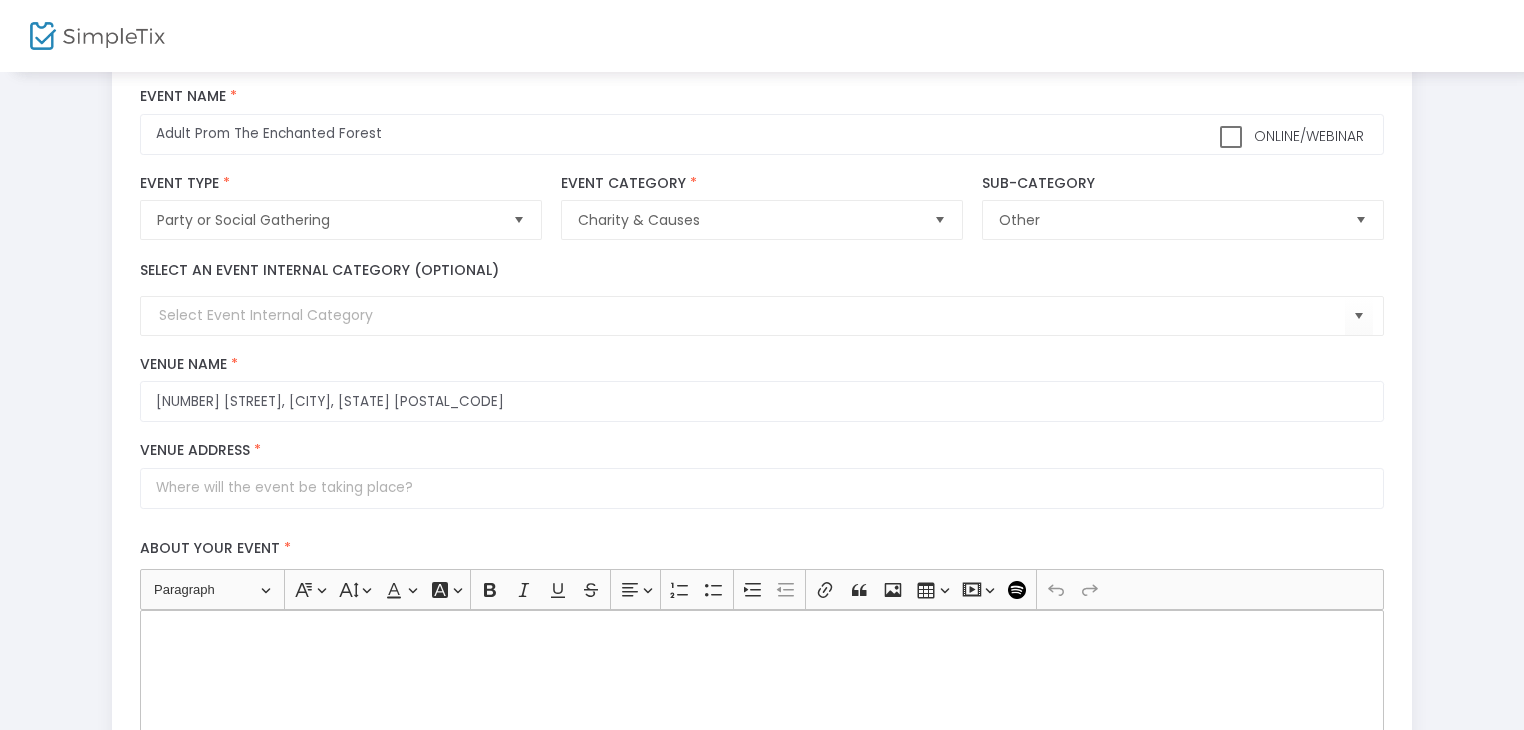 click on "Venue Address *" 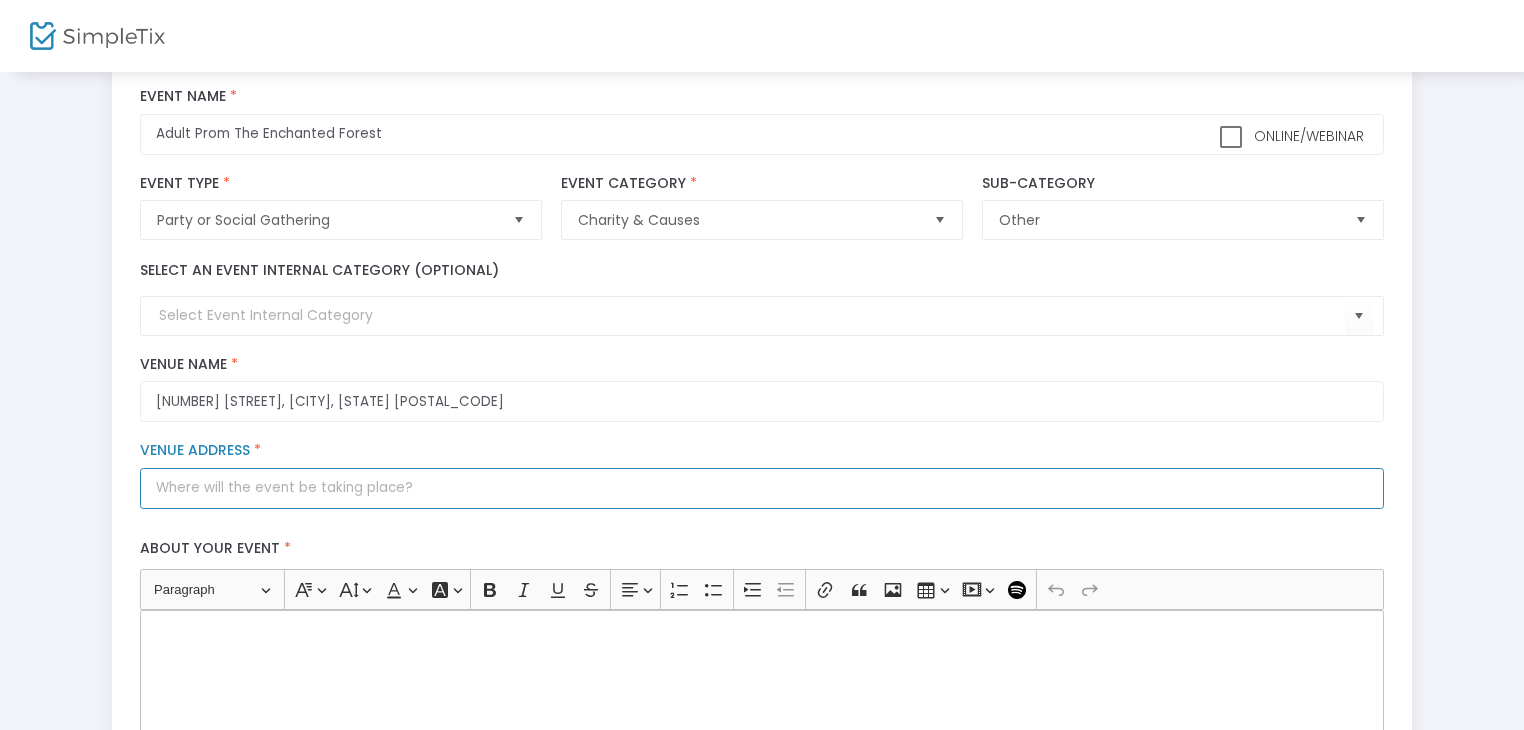 click on "Venue Address *" at bounding box center [761, 488] 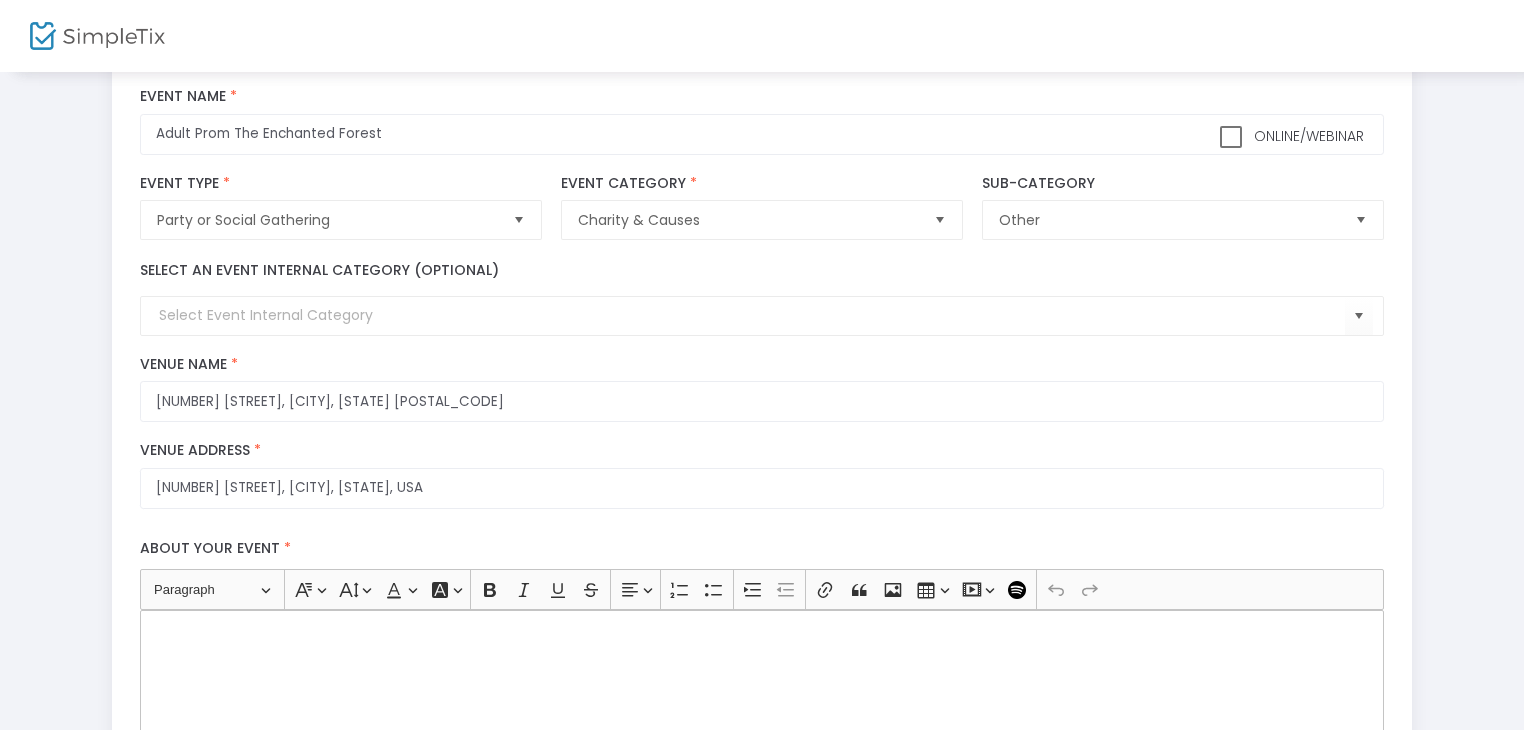 type on "[NUMBER] [STREET]" 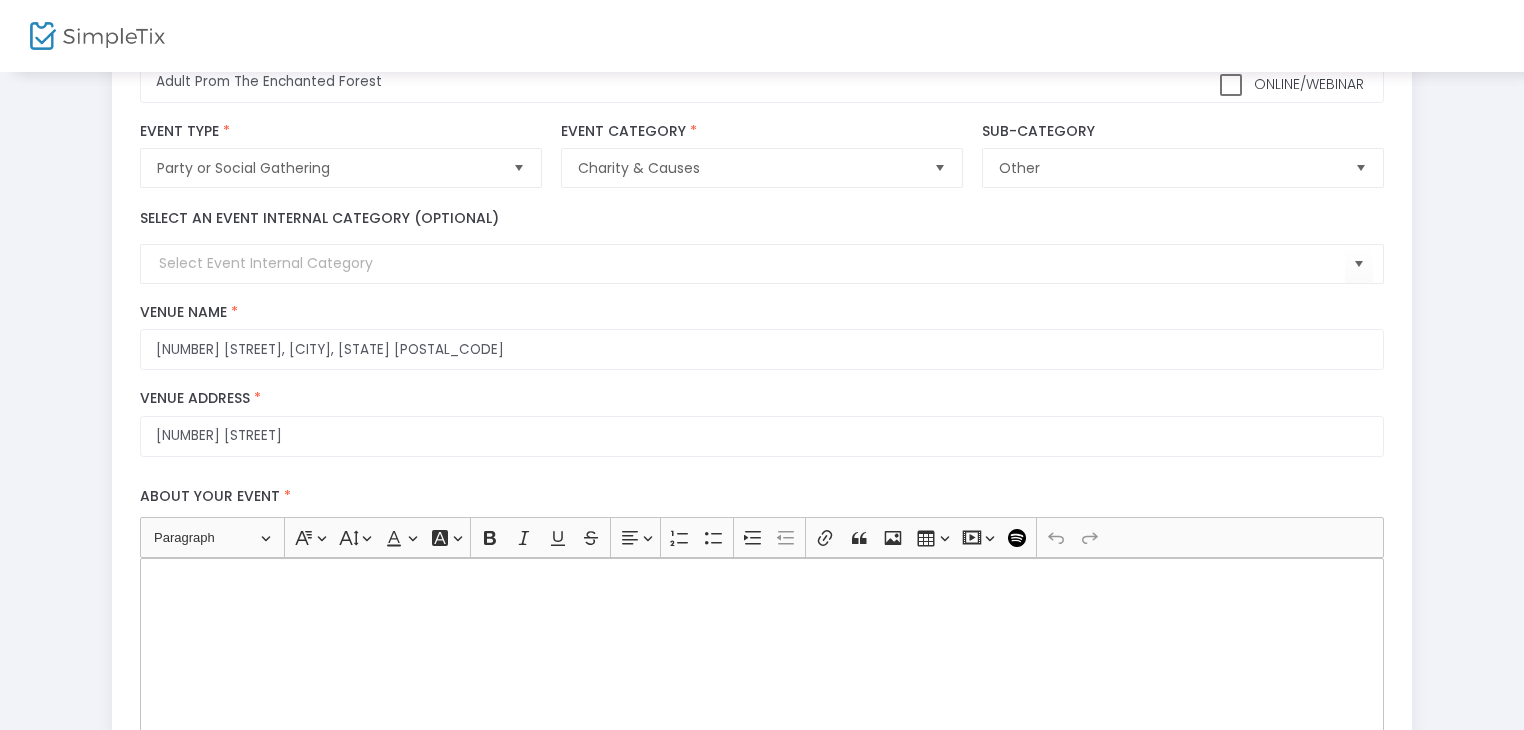 scroll, scrollTop: 200, scrollLeft: 0, axis: vertical 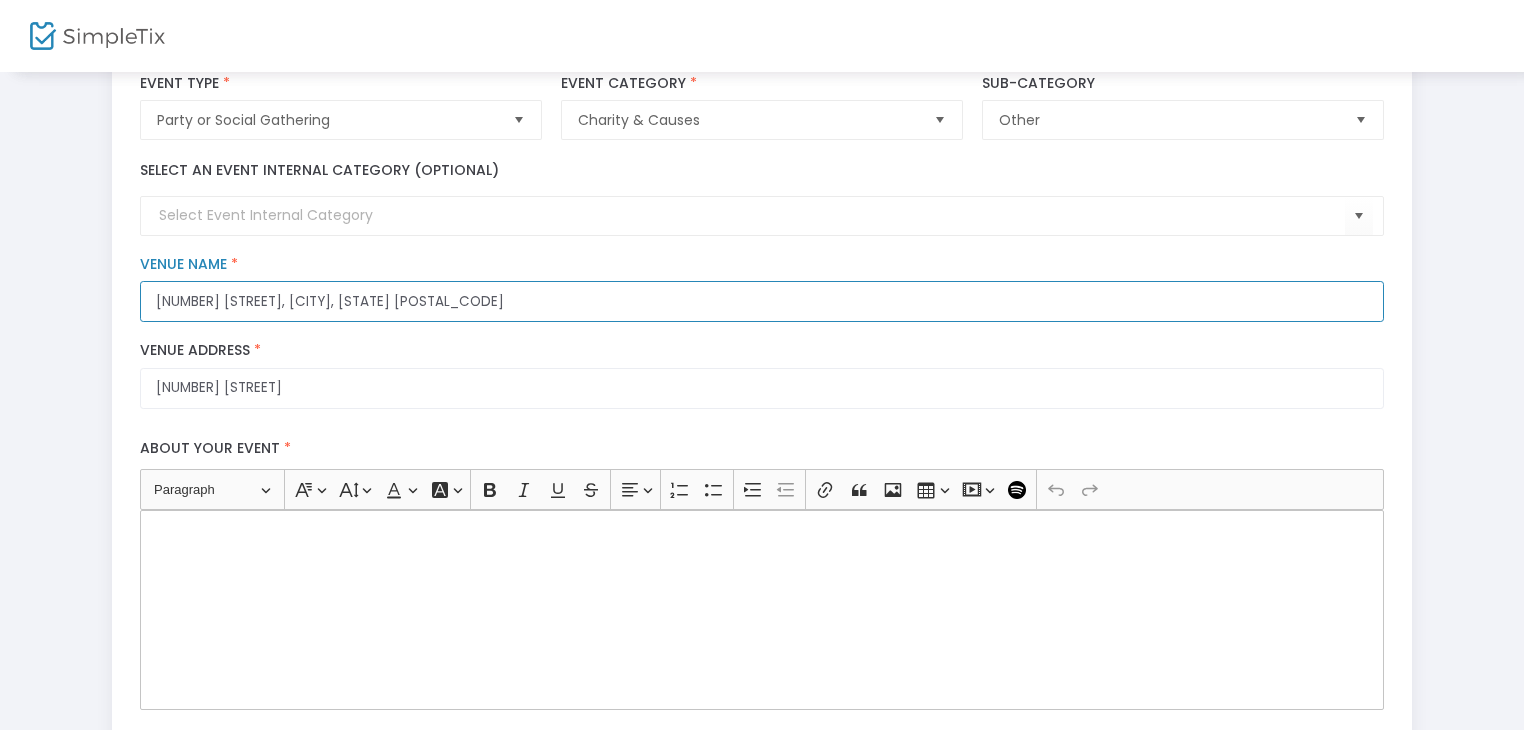 drag, startPoint x: 436, startPoint y: 290, endPoint x: 120, endPoint y: 293, distance: 316.01425 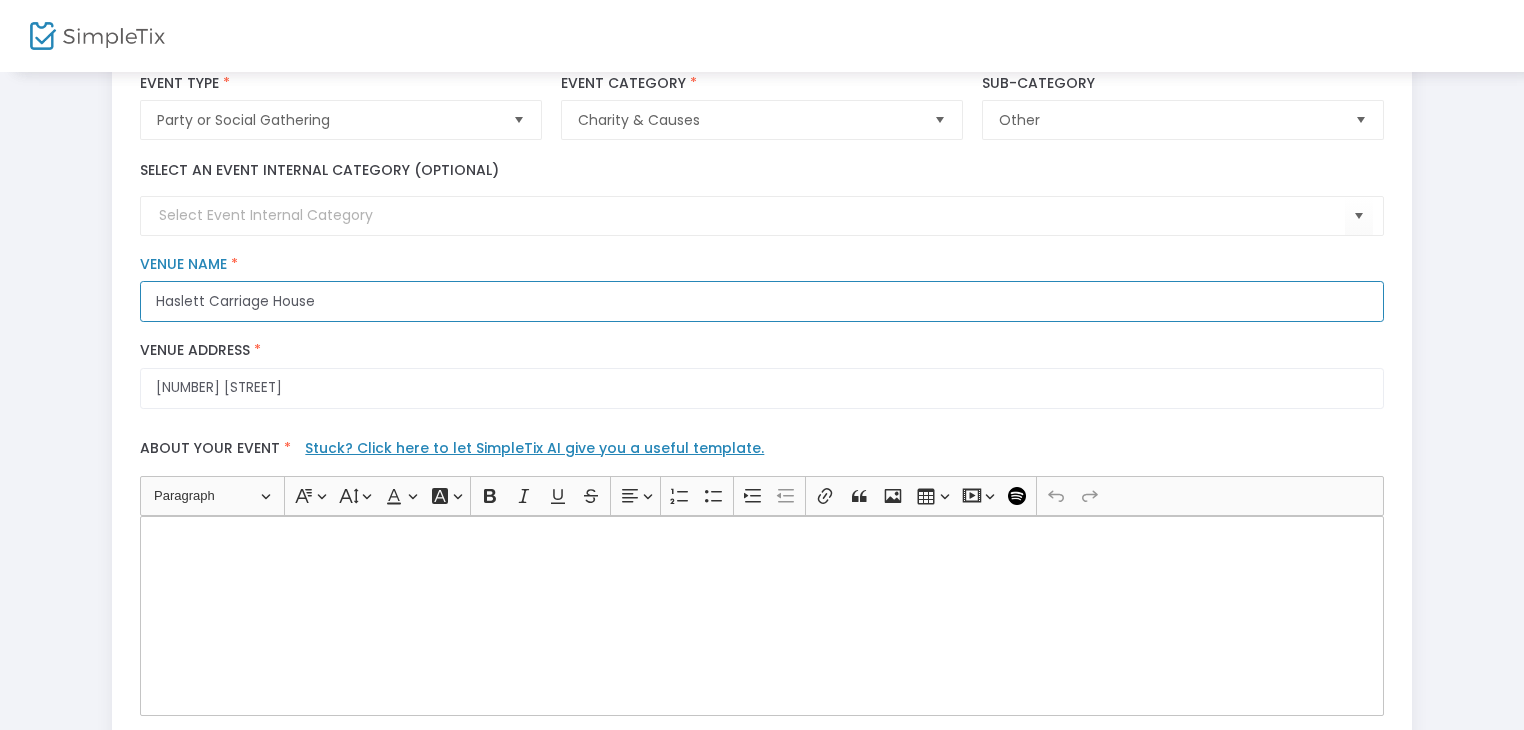 type on "Haslett Carriage House" 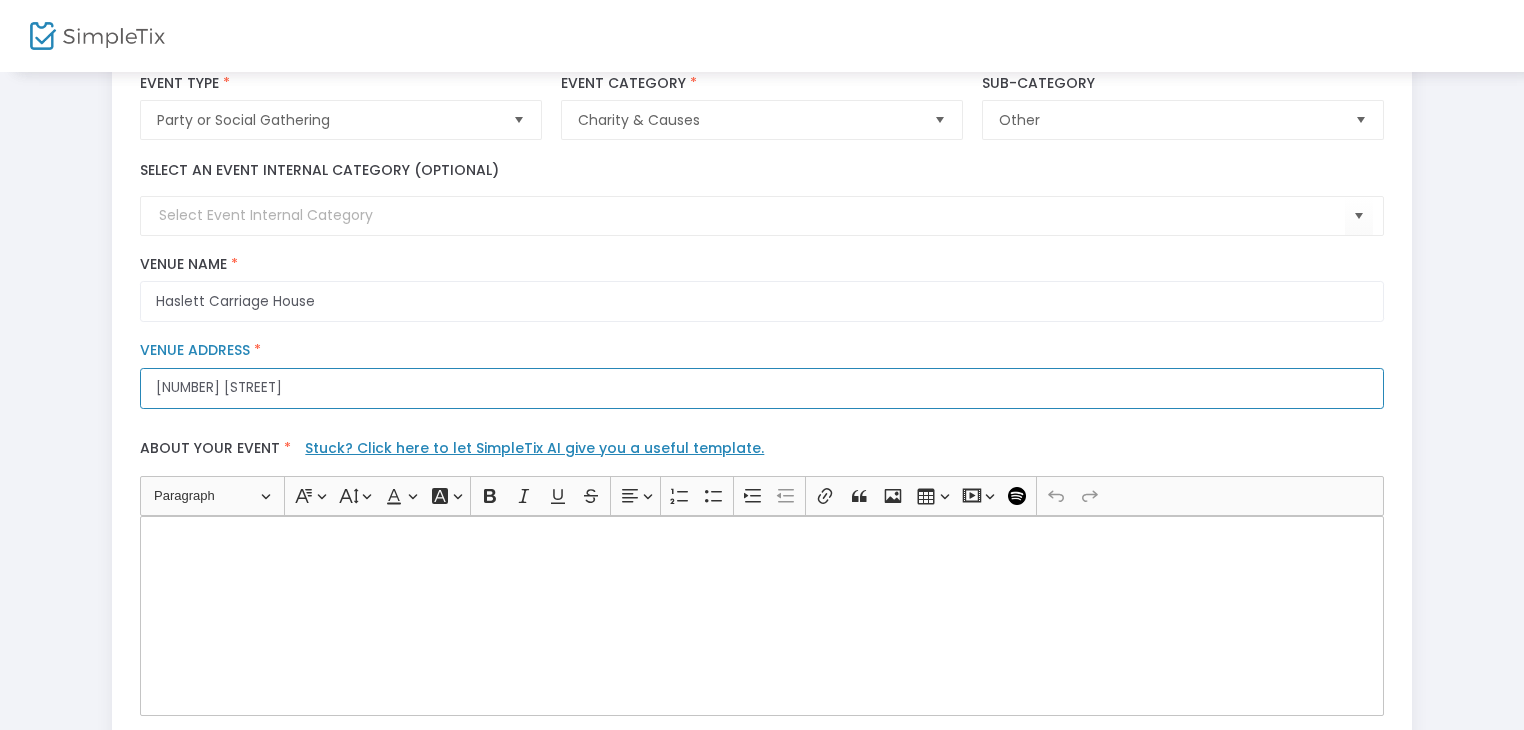 click on "[NUMBER] [STREET]" at bounding box center (761, 388) 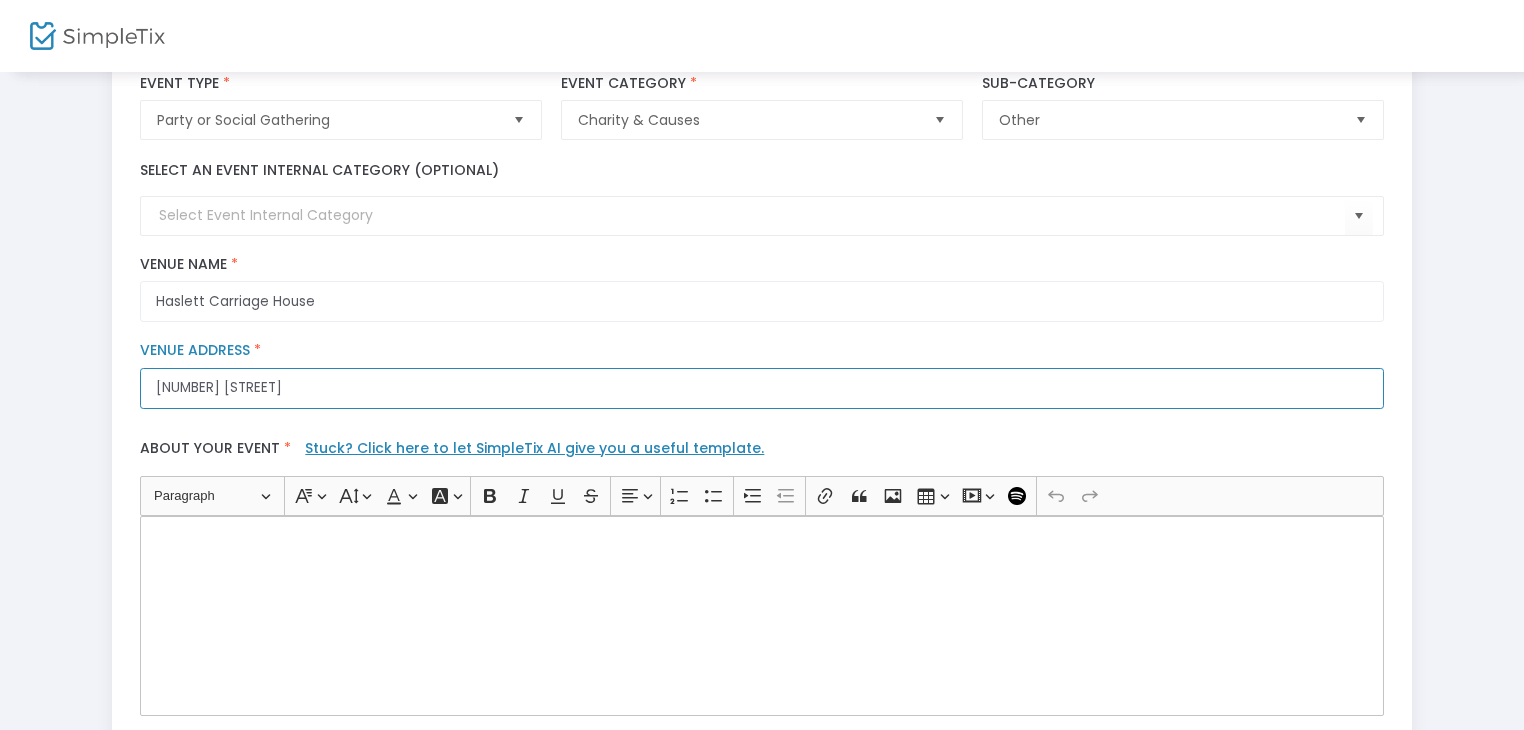 click on "[NUMBER] [STREET]" at bounding box center [761, 388] 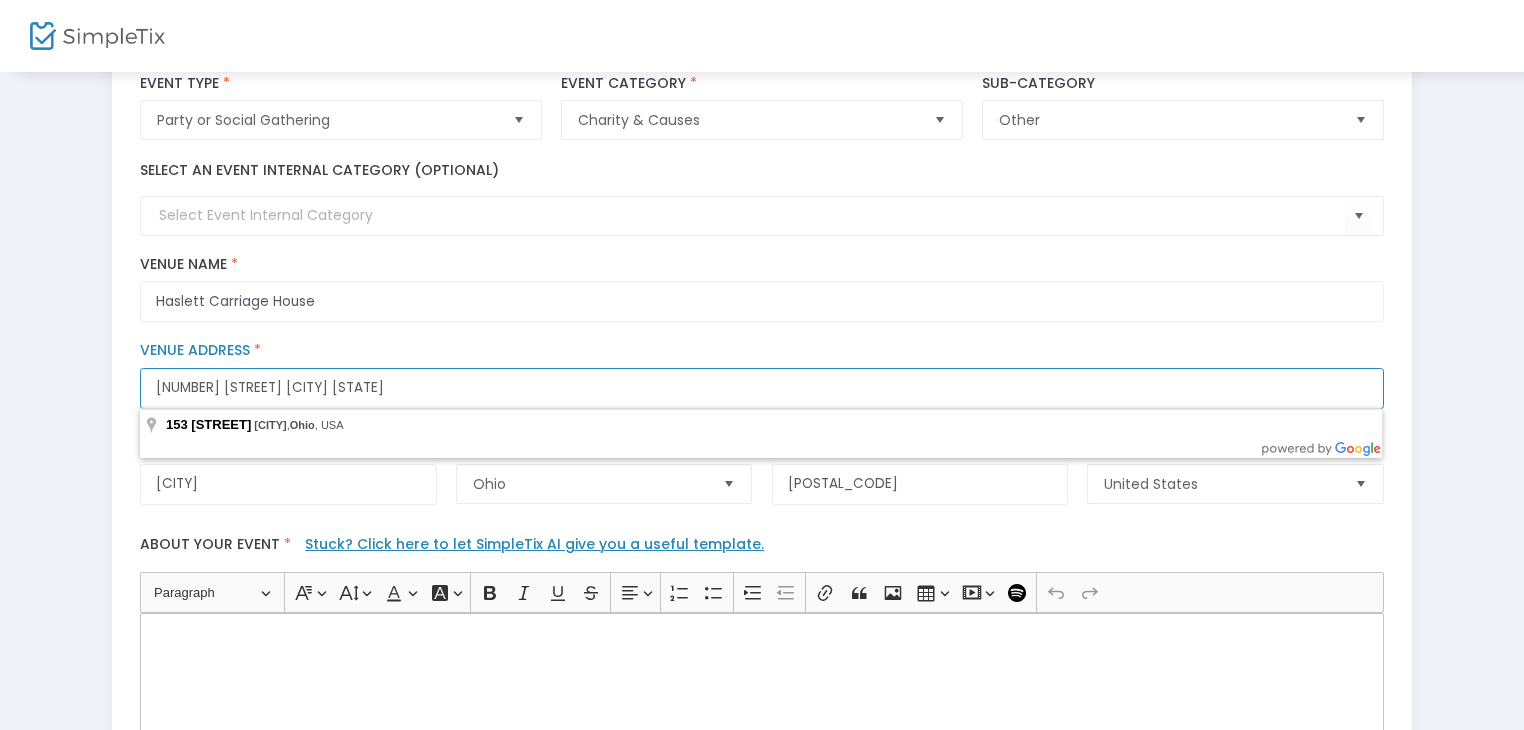 click on "[NUMBER] [STREET] [CITY] [STATE]" at bounding box center (761, 388) 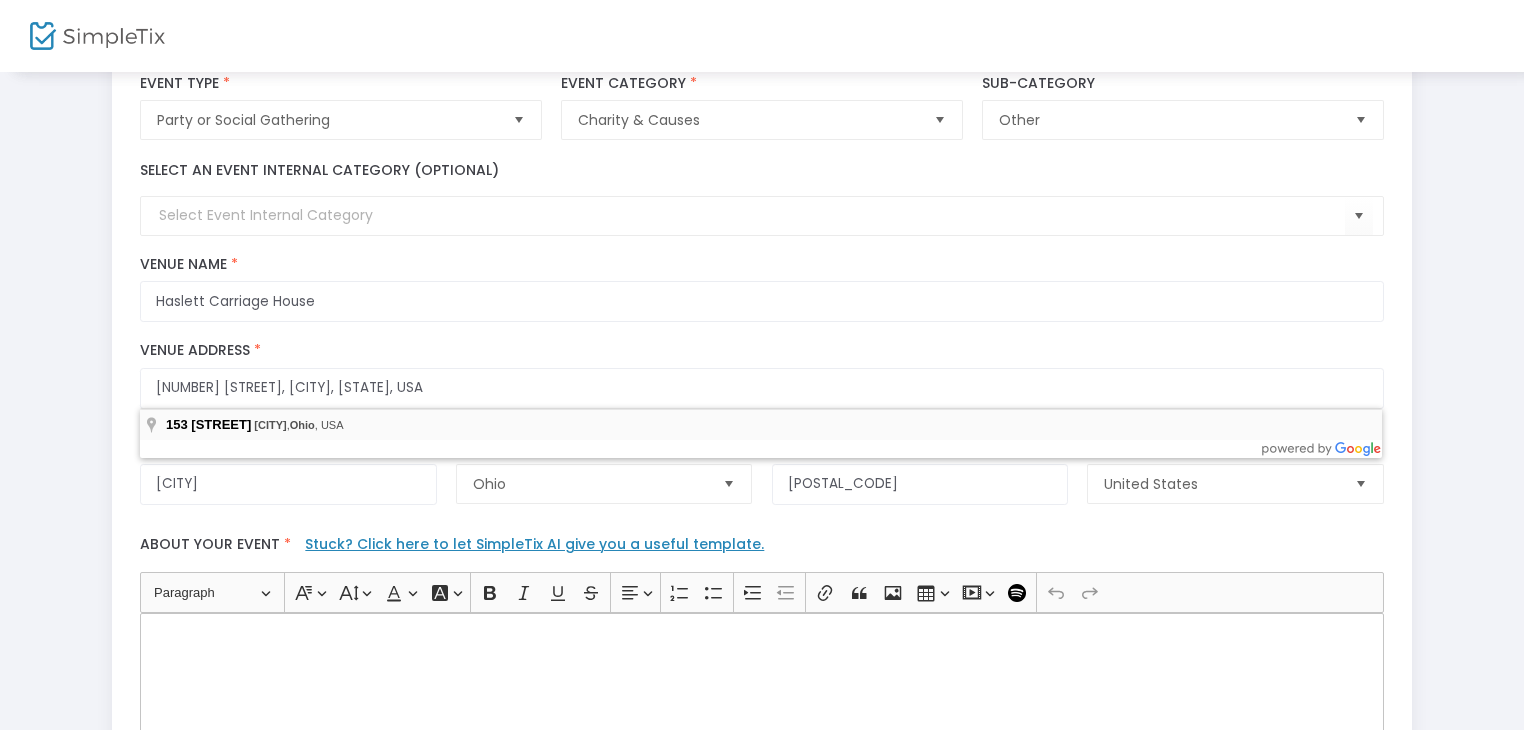 type on "[NUMBER] [STREET]" 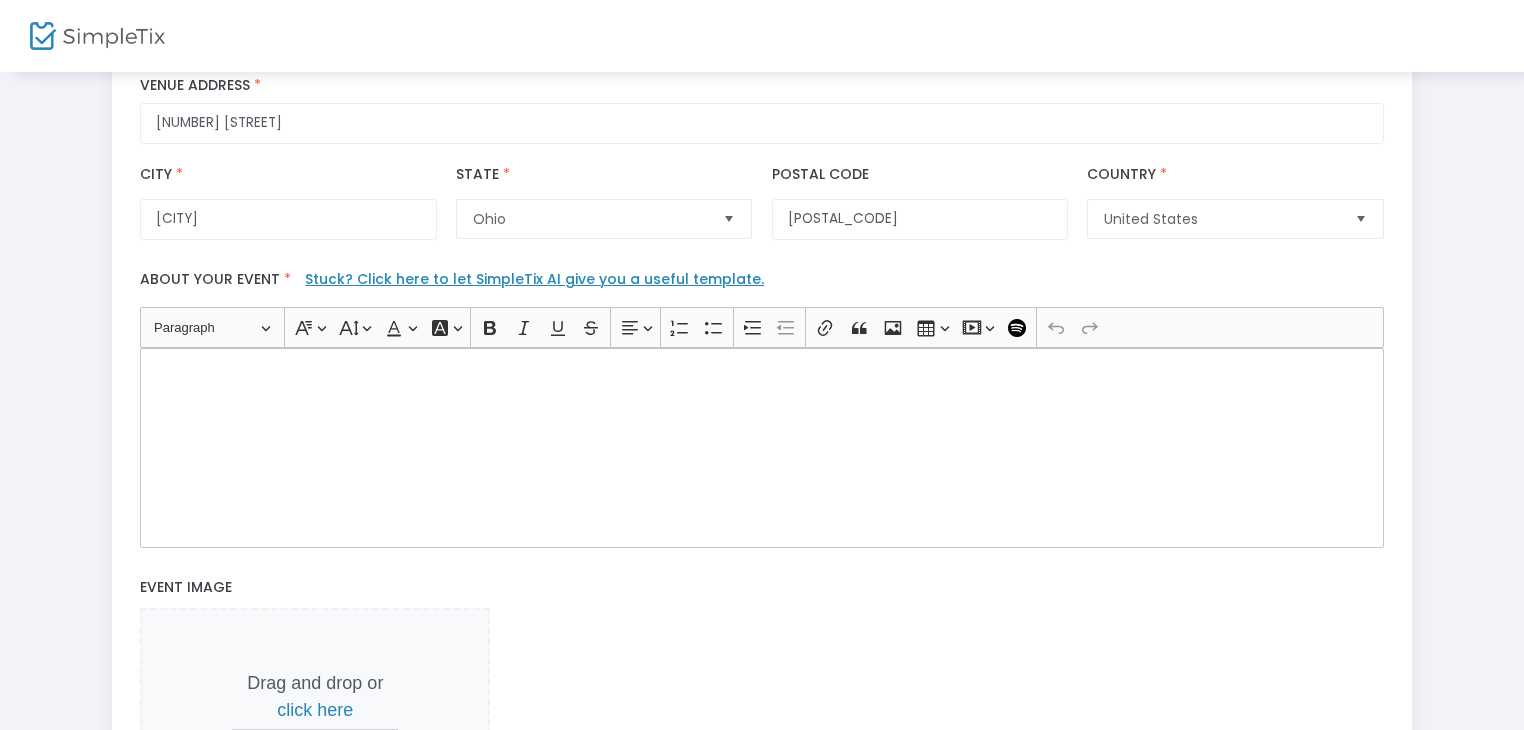 scroll, scrollTop: 500, scrollLeft: 0, axis: vertical 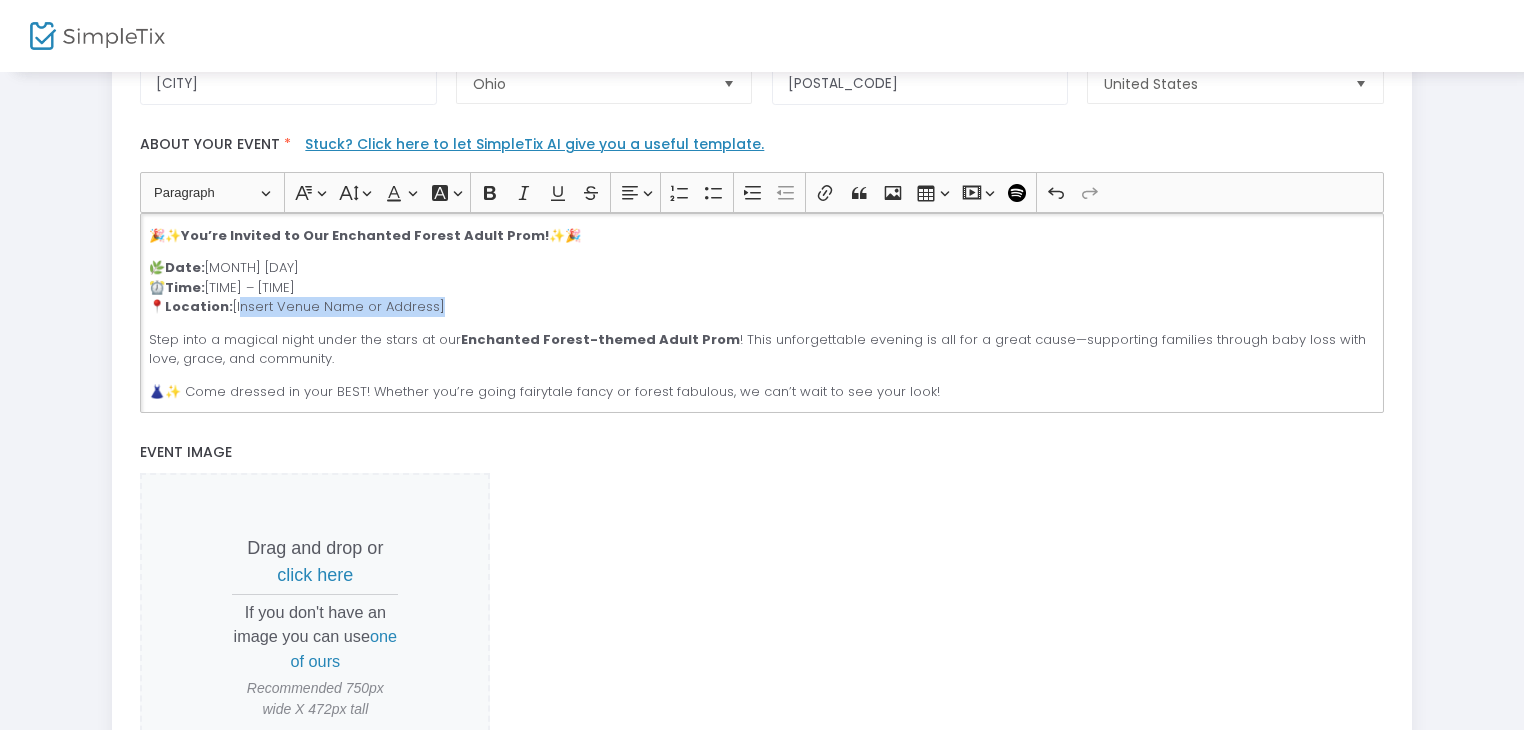 drag, startPoint x: 434, startPoint y: 305, endPoint x: 240, endPoint y: 303, distance: 194.01031 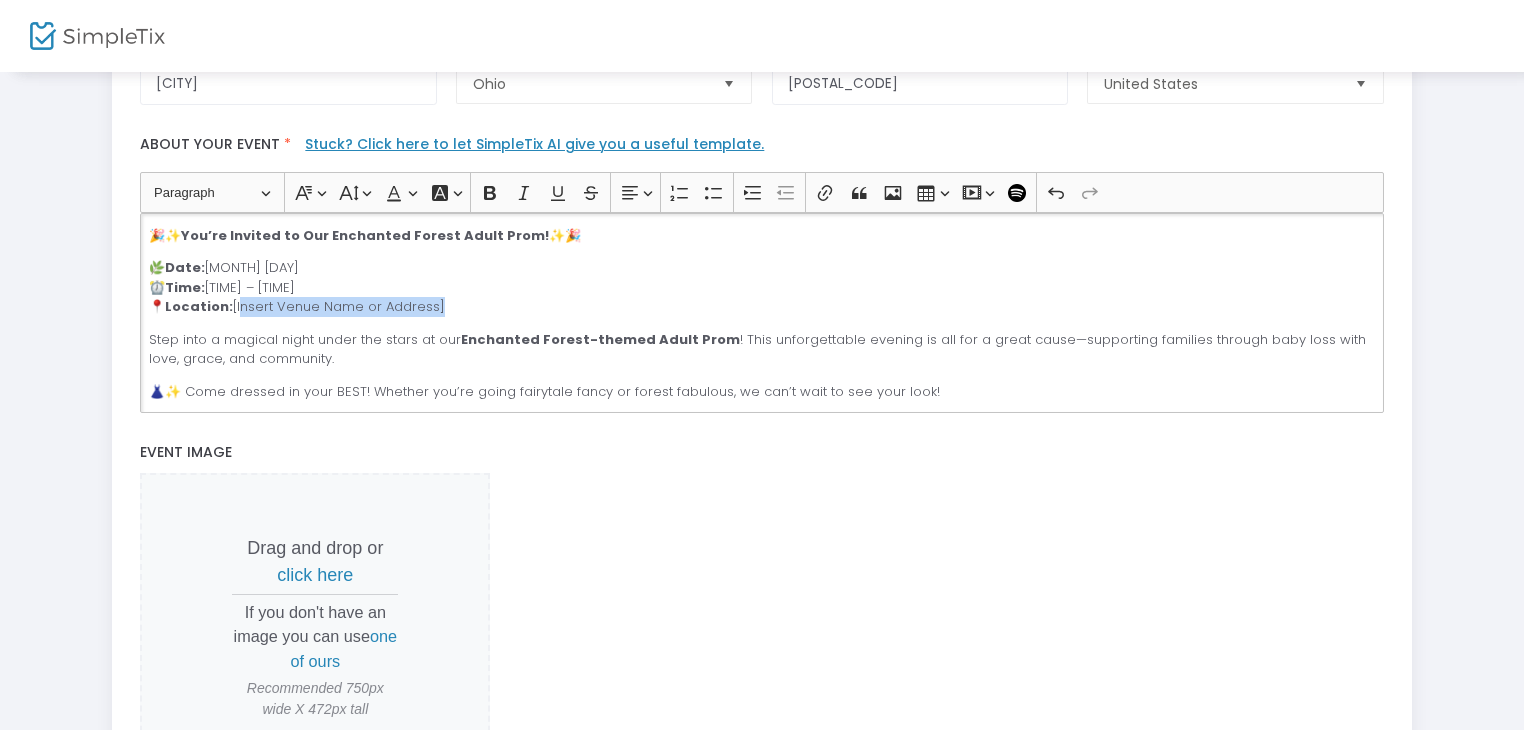 click on "🌿  Date:  [MONTH] [DAY] ⏰  Time:  [TIME] – [TIME] 📍  Location:  [Insert Venue Name or Address]" 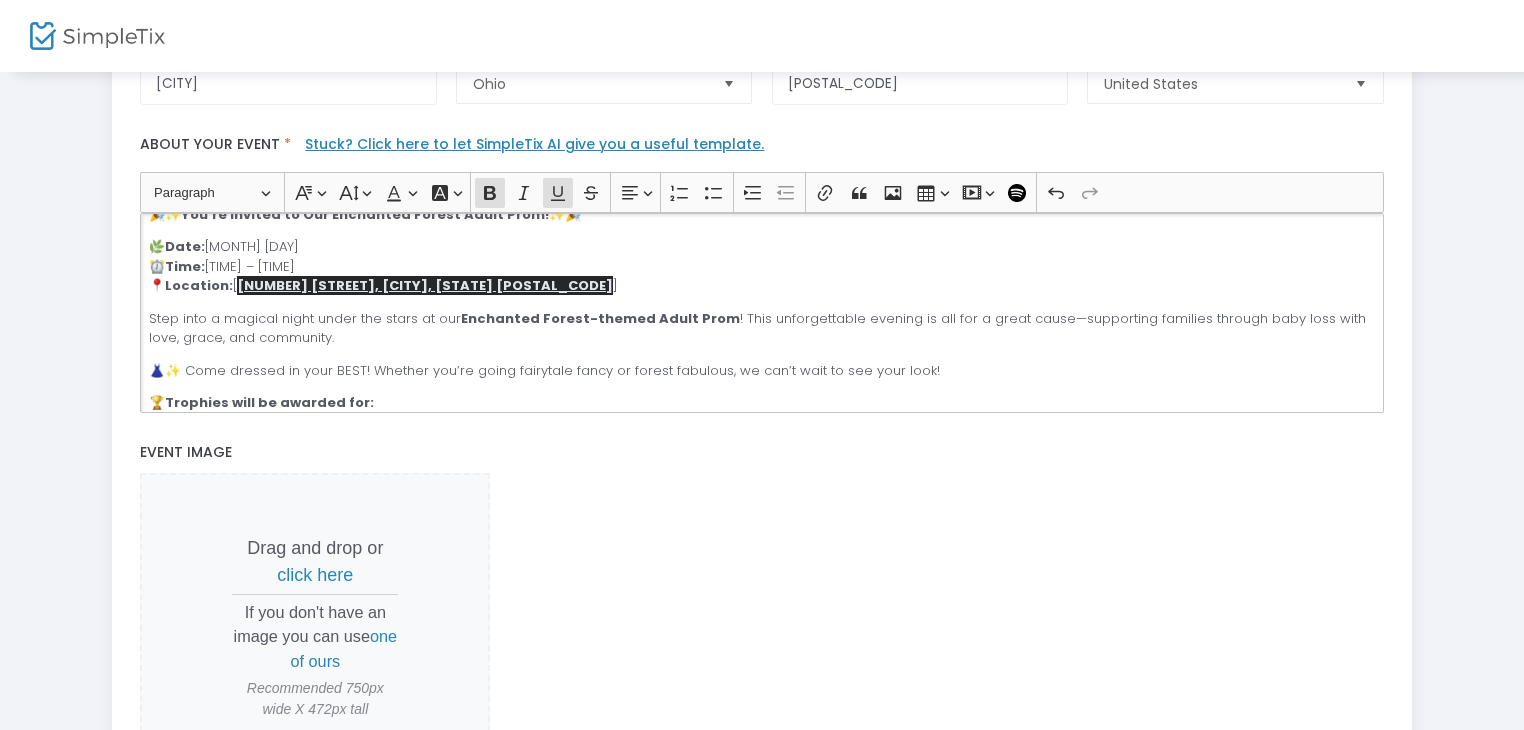 scroll, scrollTop: 0, scrollLeft: 0, axis: both 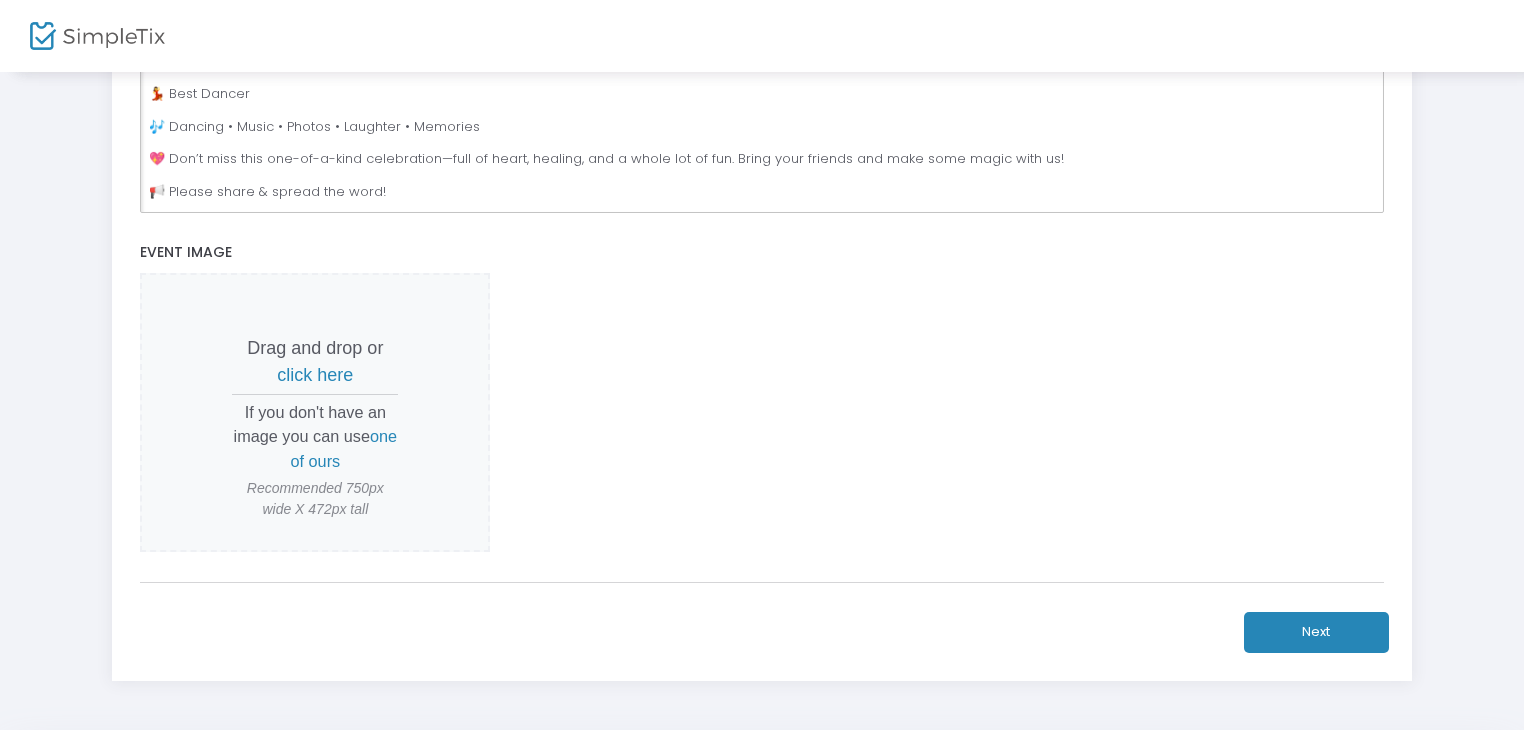 click on "click here" at bounding box center [315, 375] 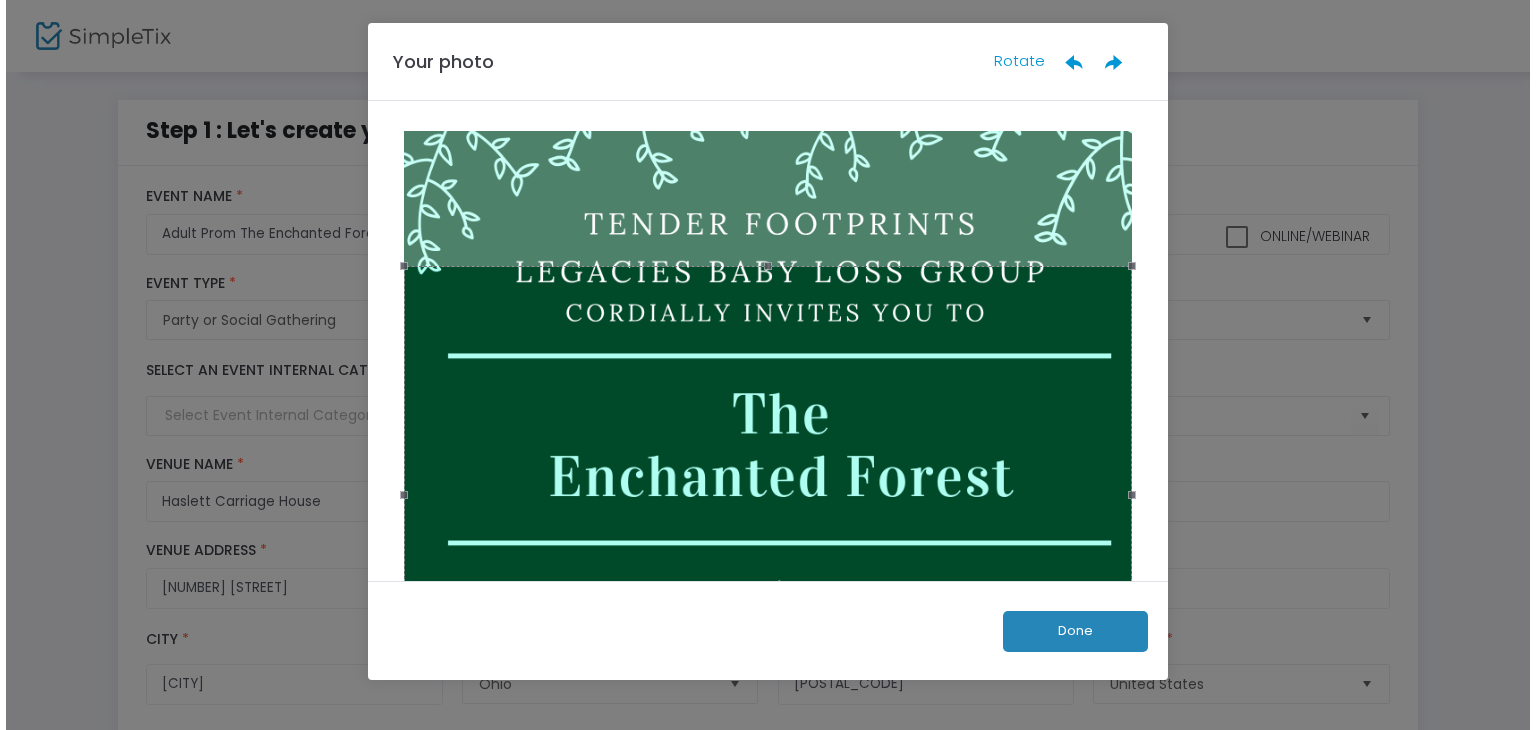 scroll, scrollTop: 0, scrollLeft: 0, axis: both 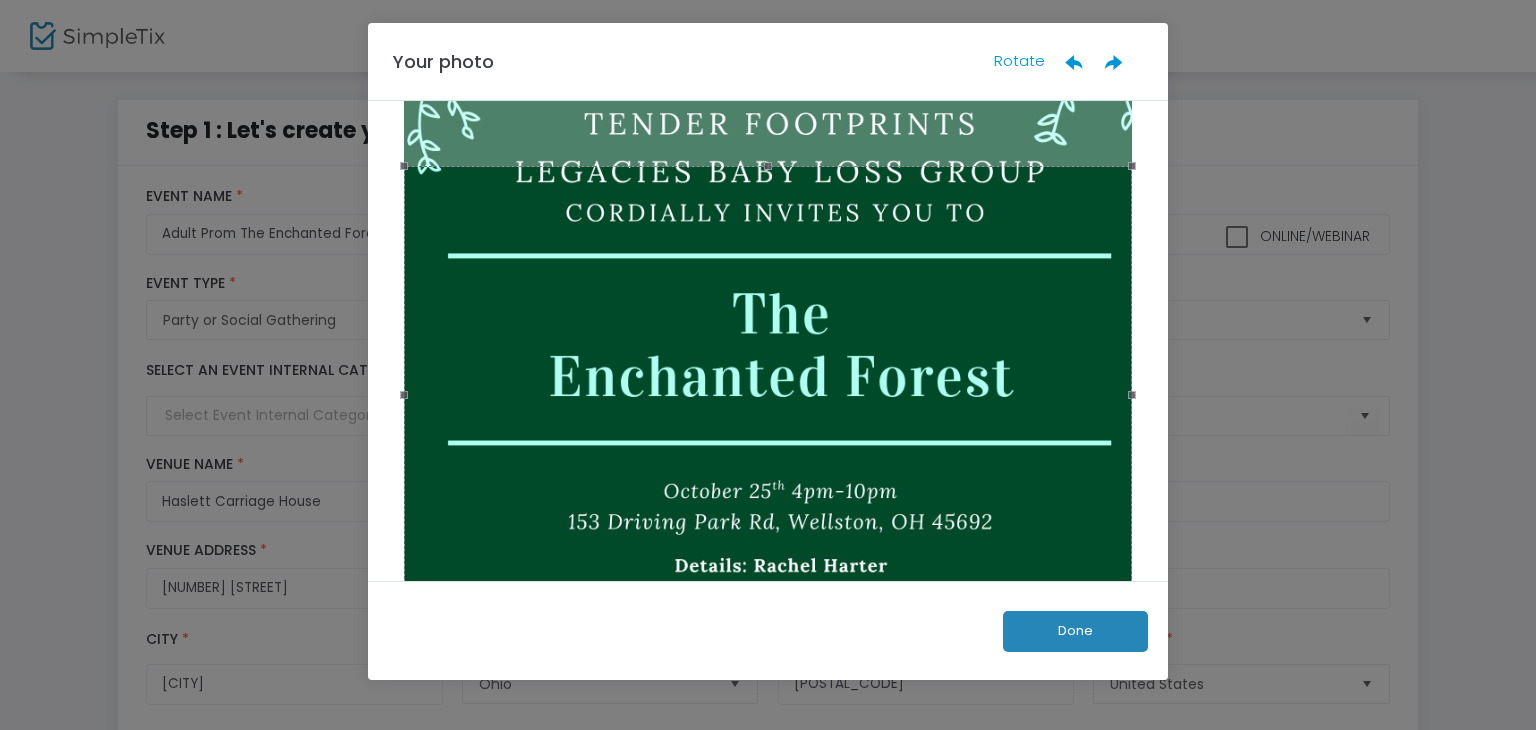 drag, startPoint x: 1127, startPoint y: 392, endPoint x: 1173, endPoint y: 396, distance: 46.173584 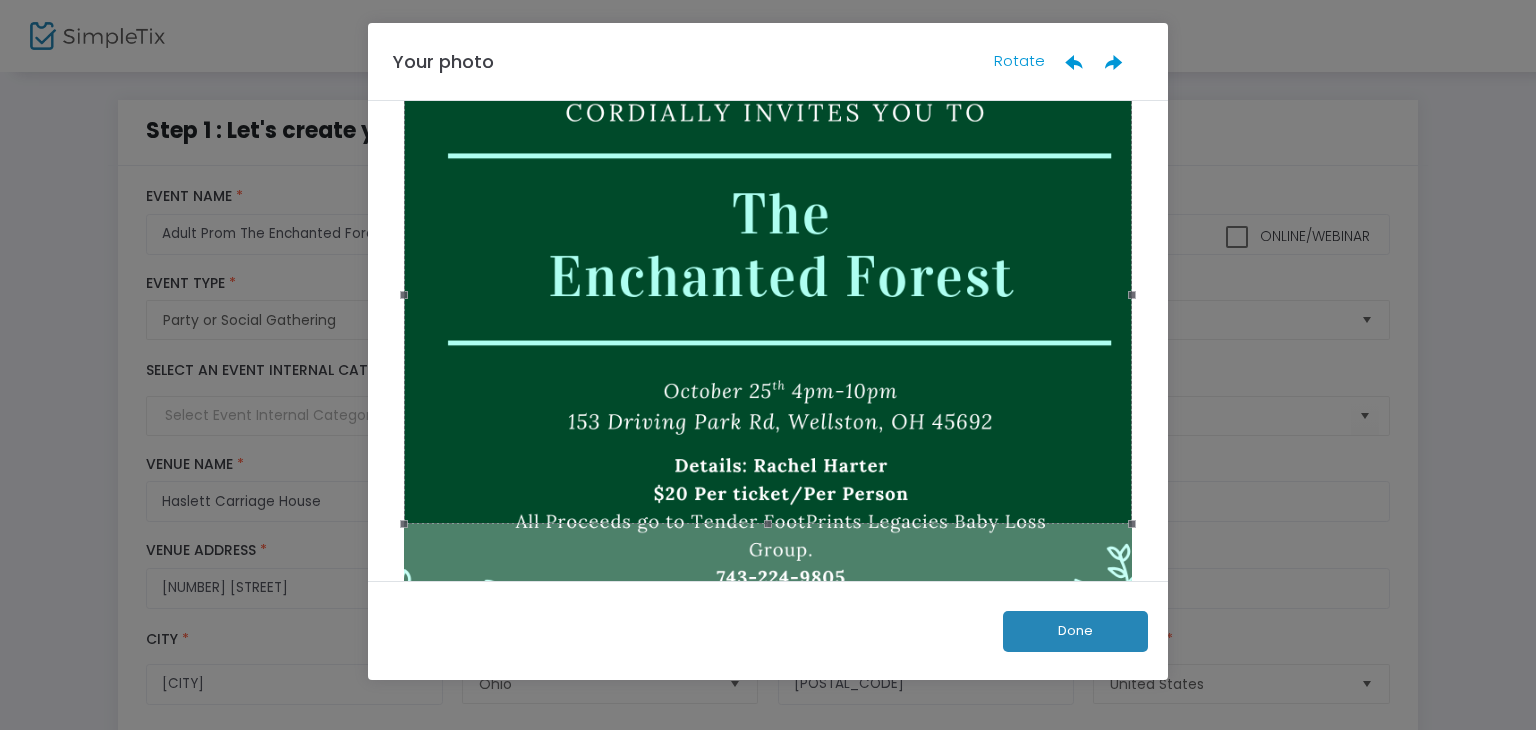 drag, startPoint x: 760, startPoint y: 525, endPoint x: 759, endPoint y: 597, distance: 72.00694 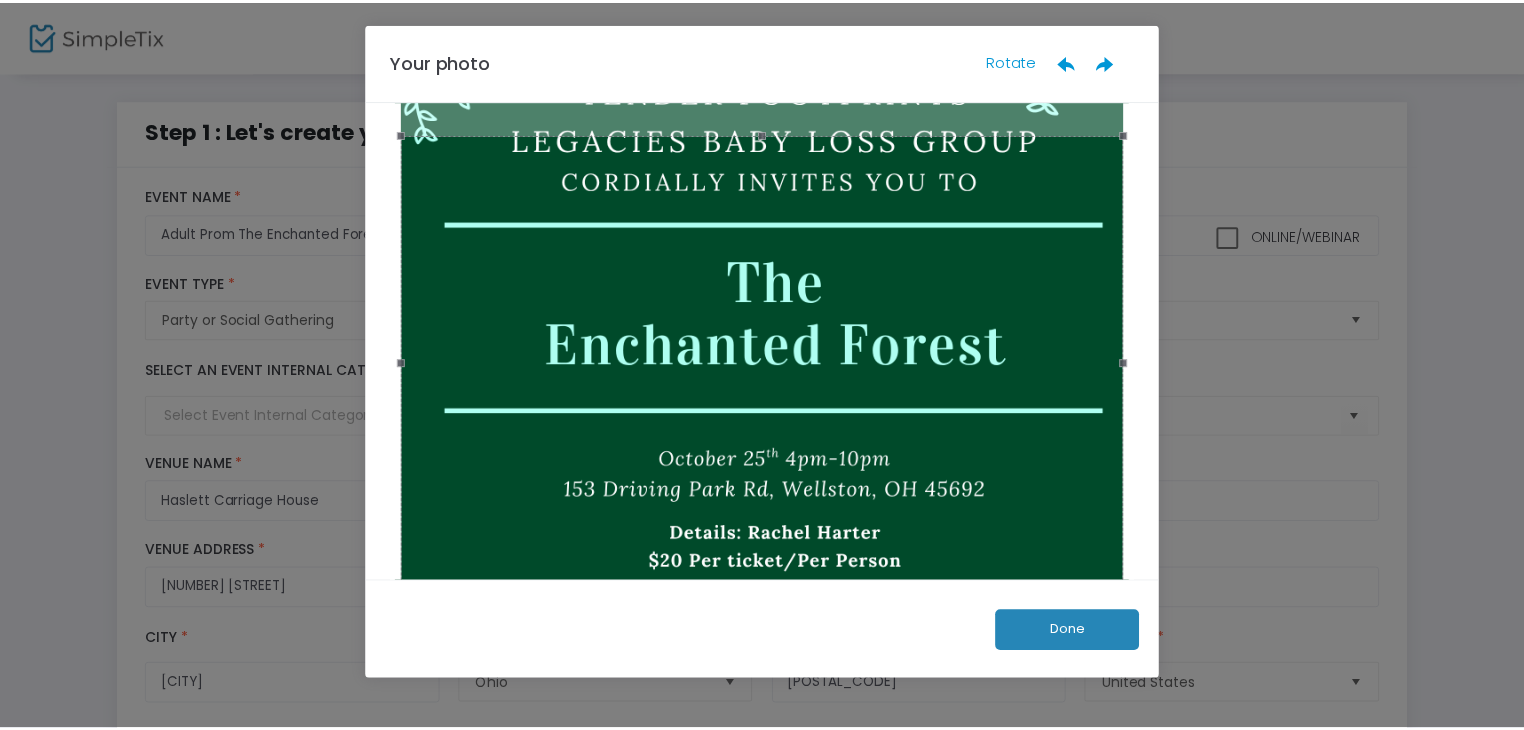 scroll, scrollTop: 100, scrollLeft: 0, axis: vertical 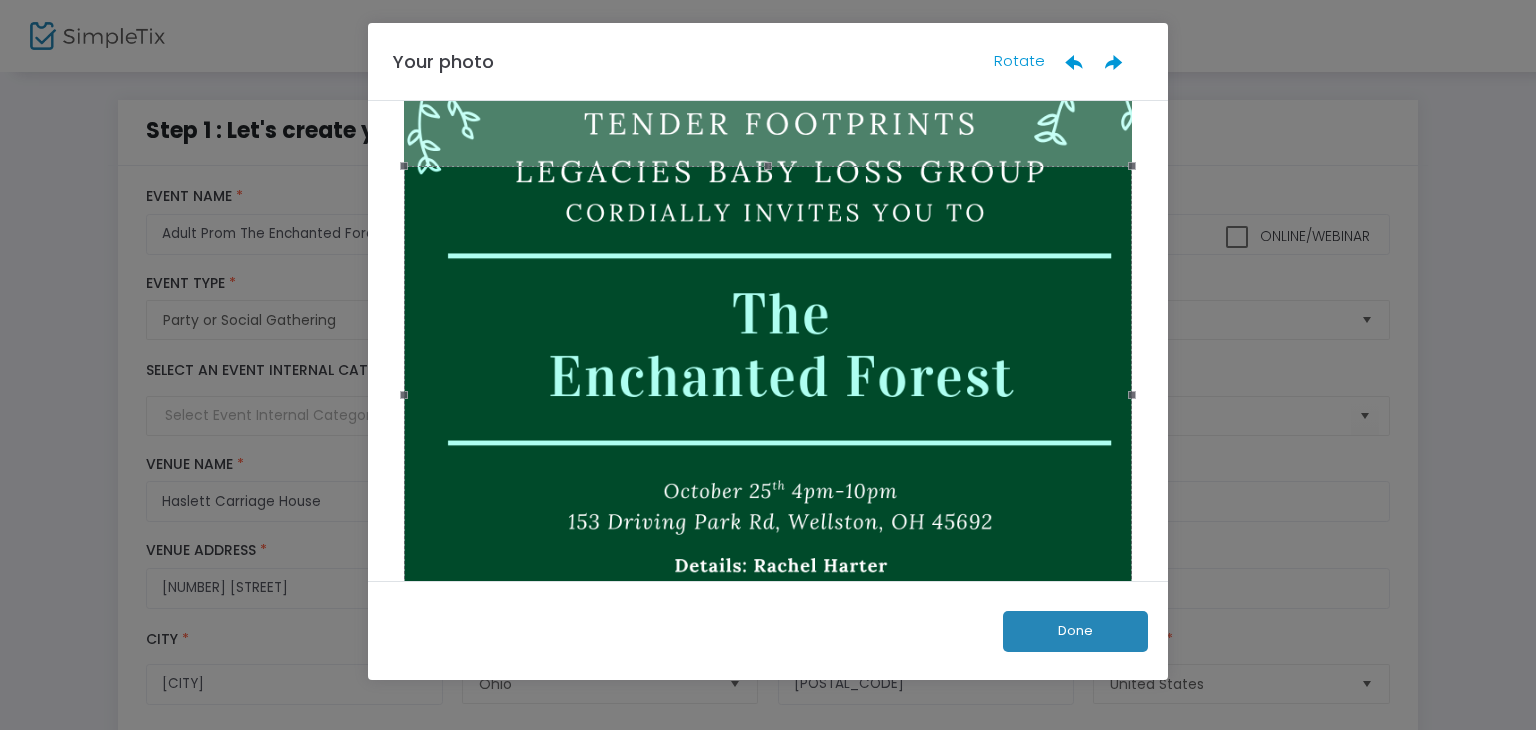 click 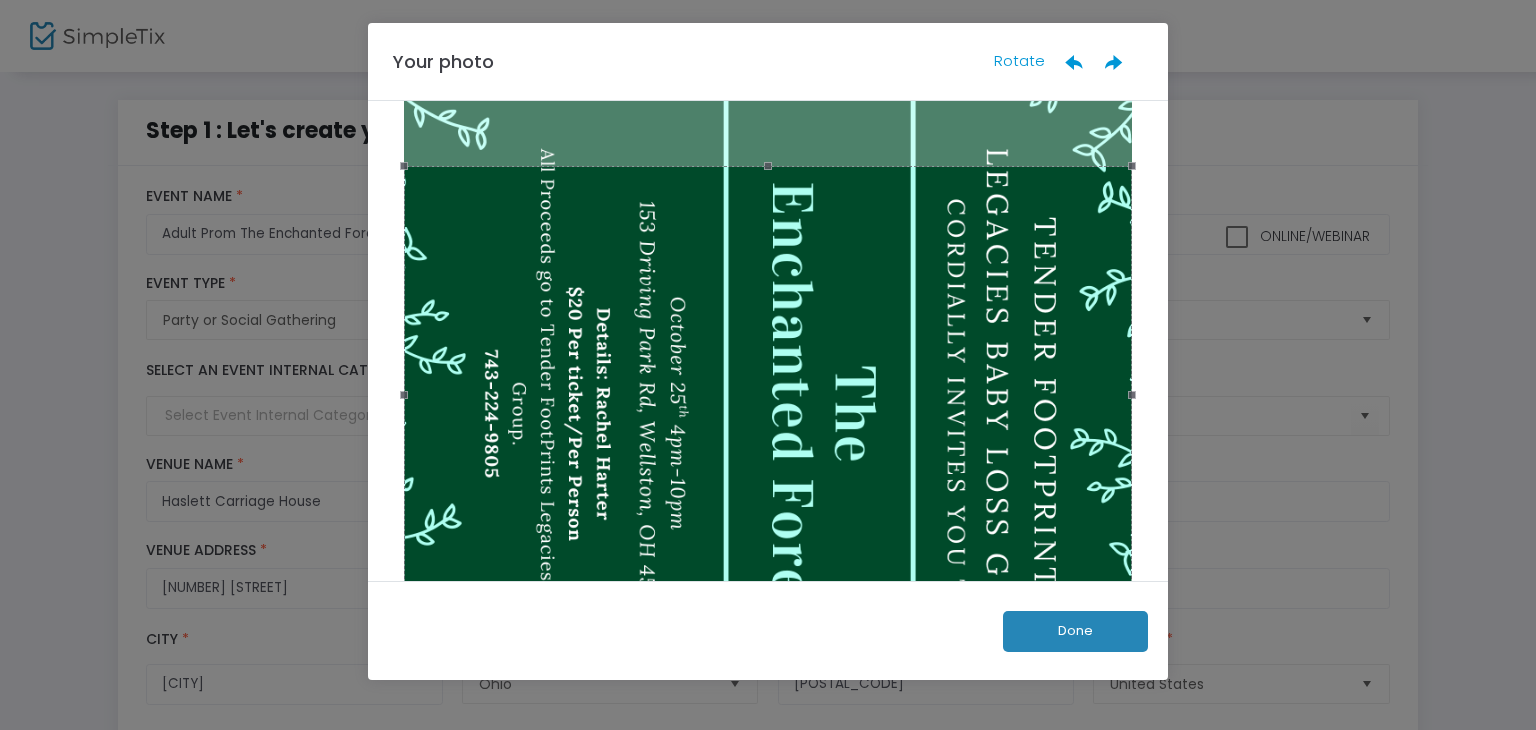 click 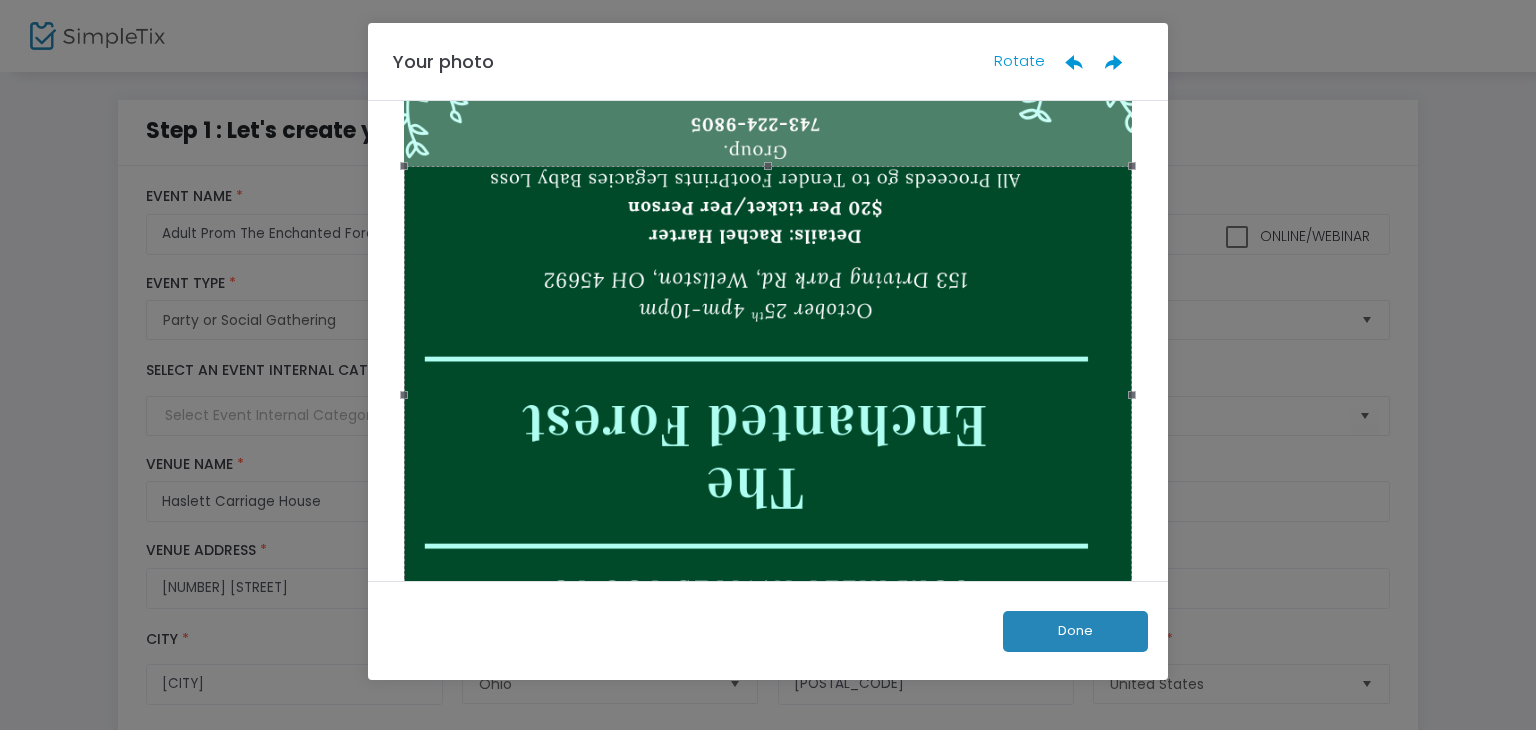 click 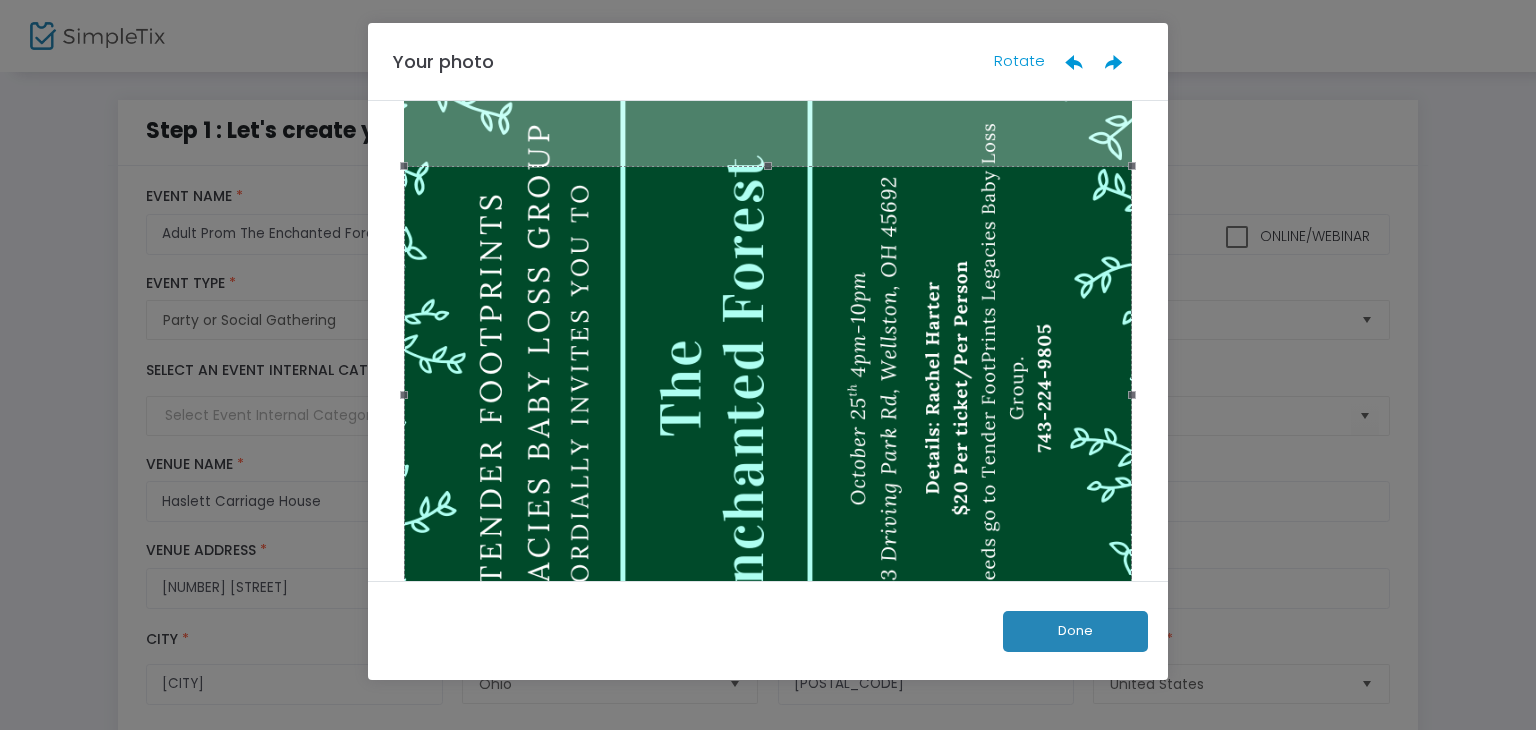 click 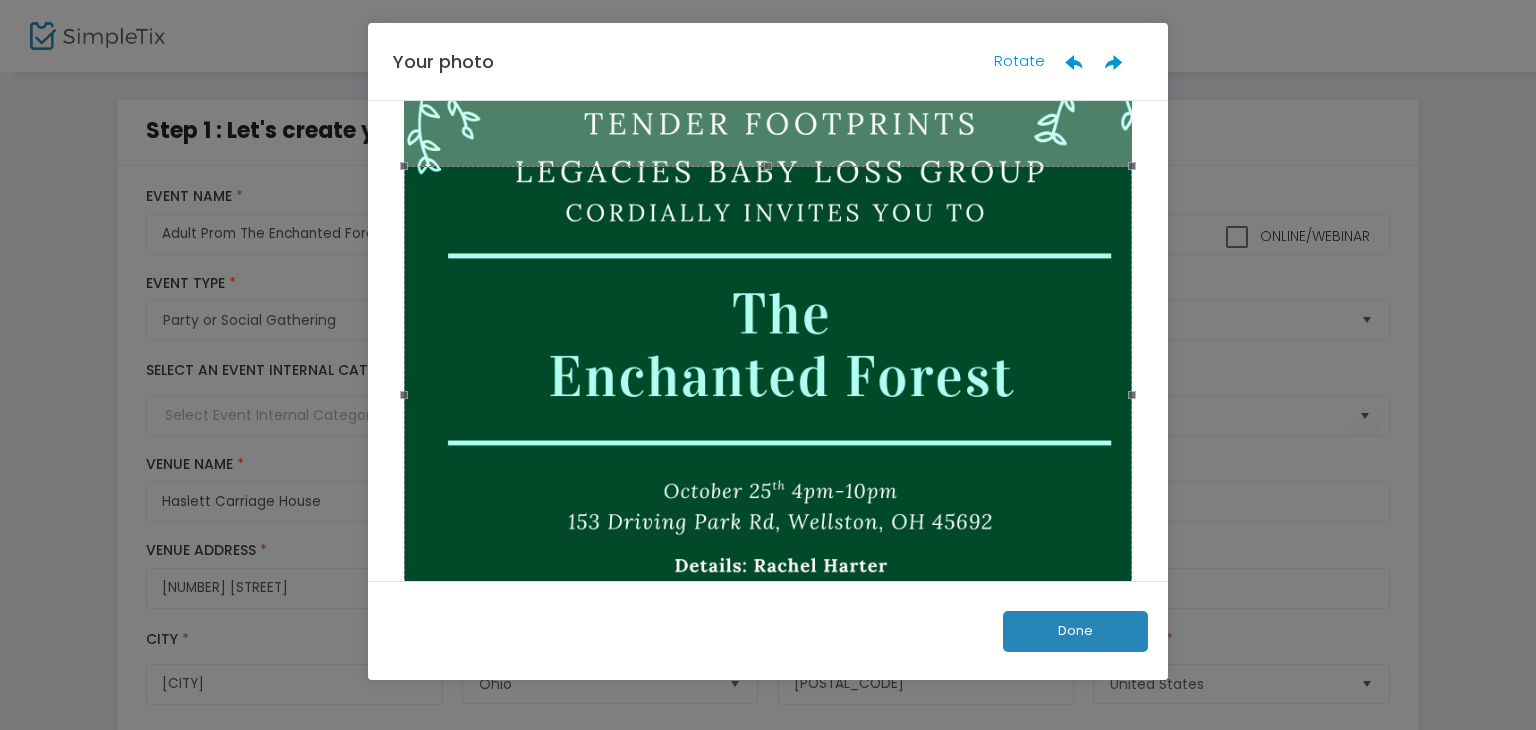 click on "Done" 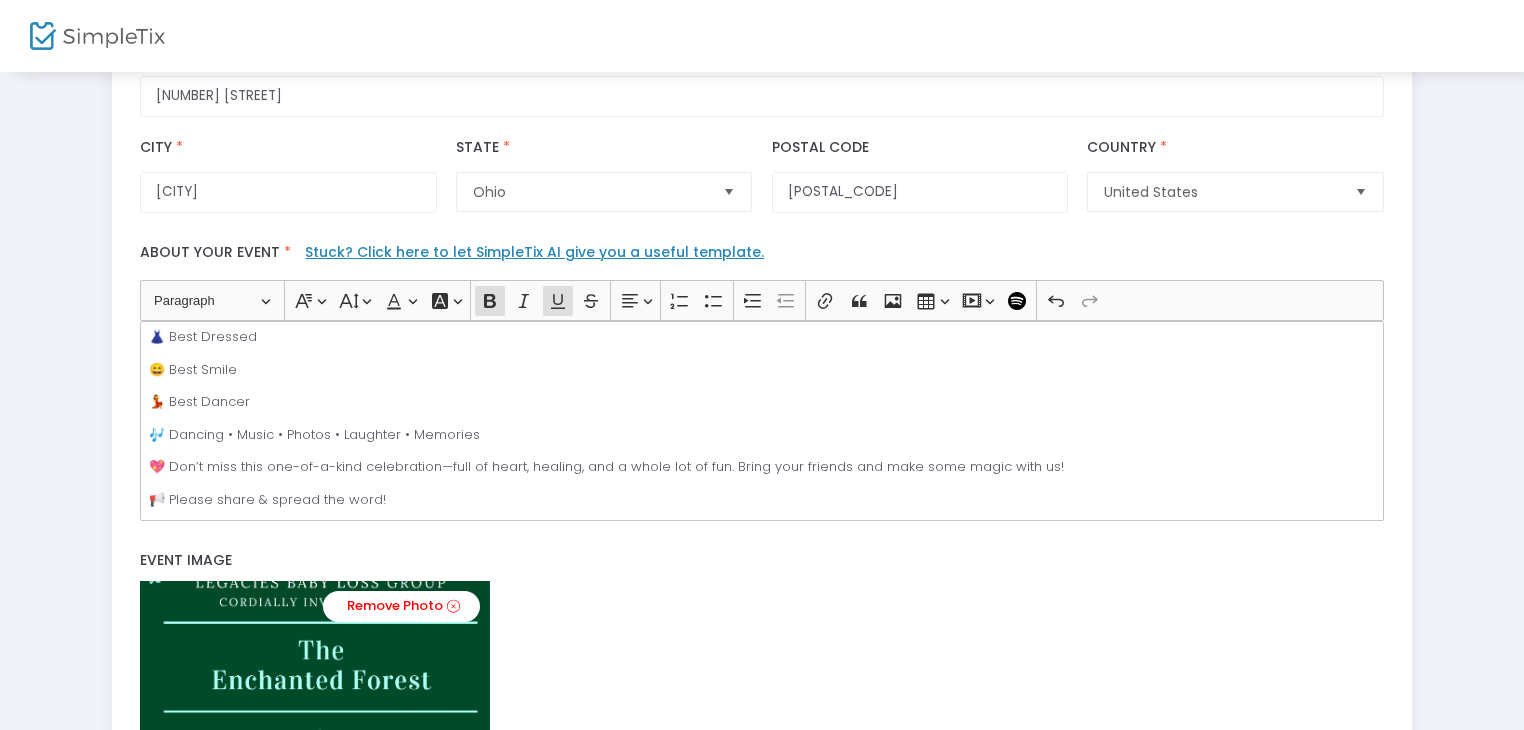 scroll, scrollTop: 700, scrollLeft: 0, axis: vertical 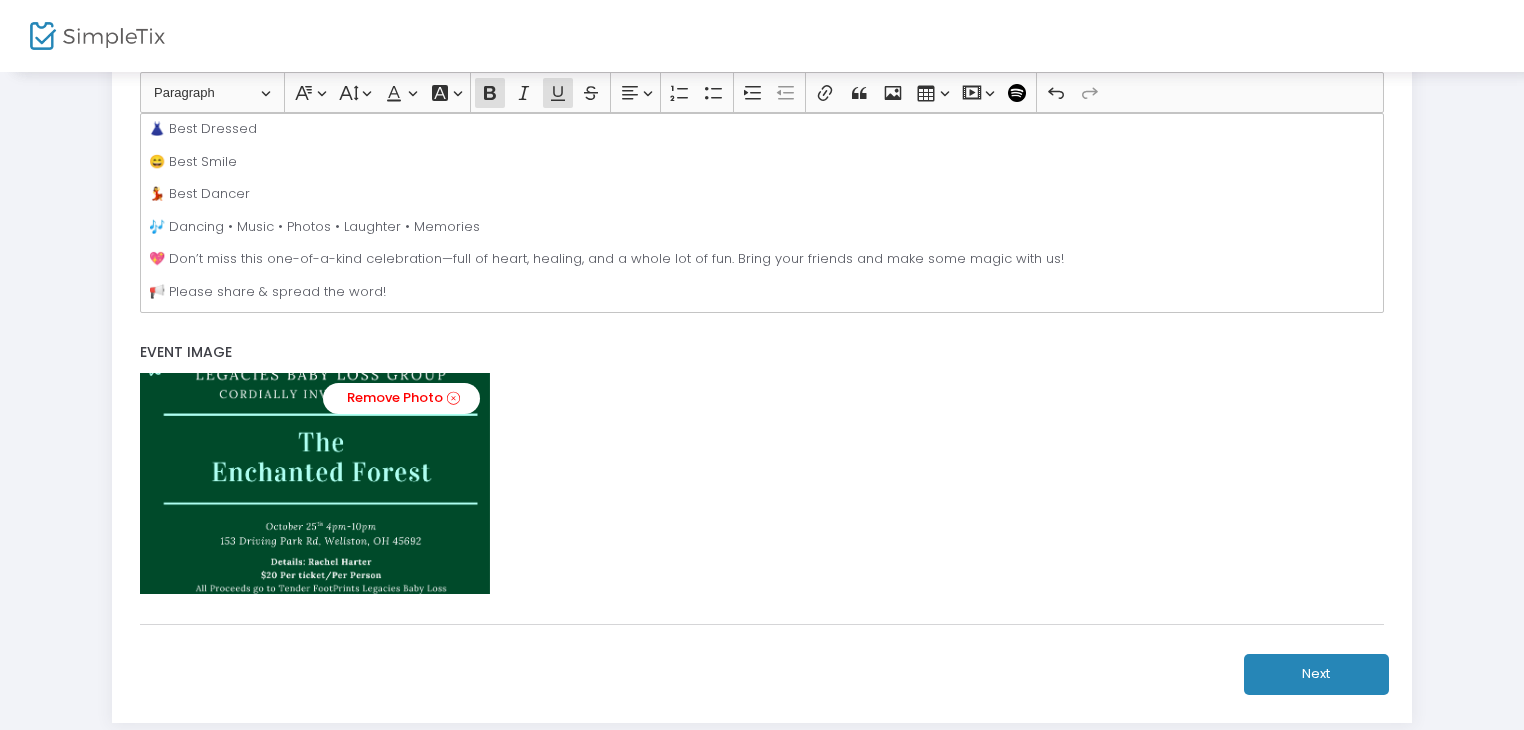click on "Next" 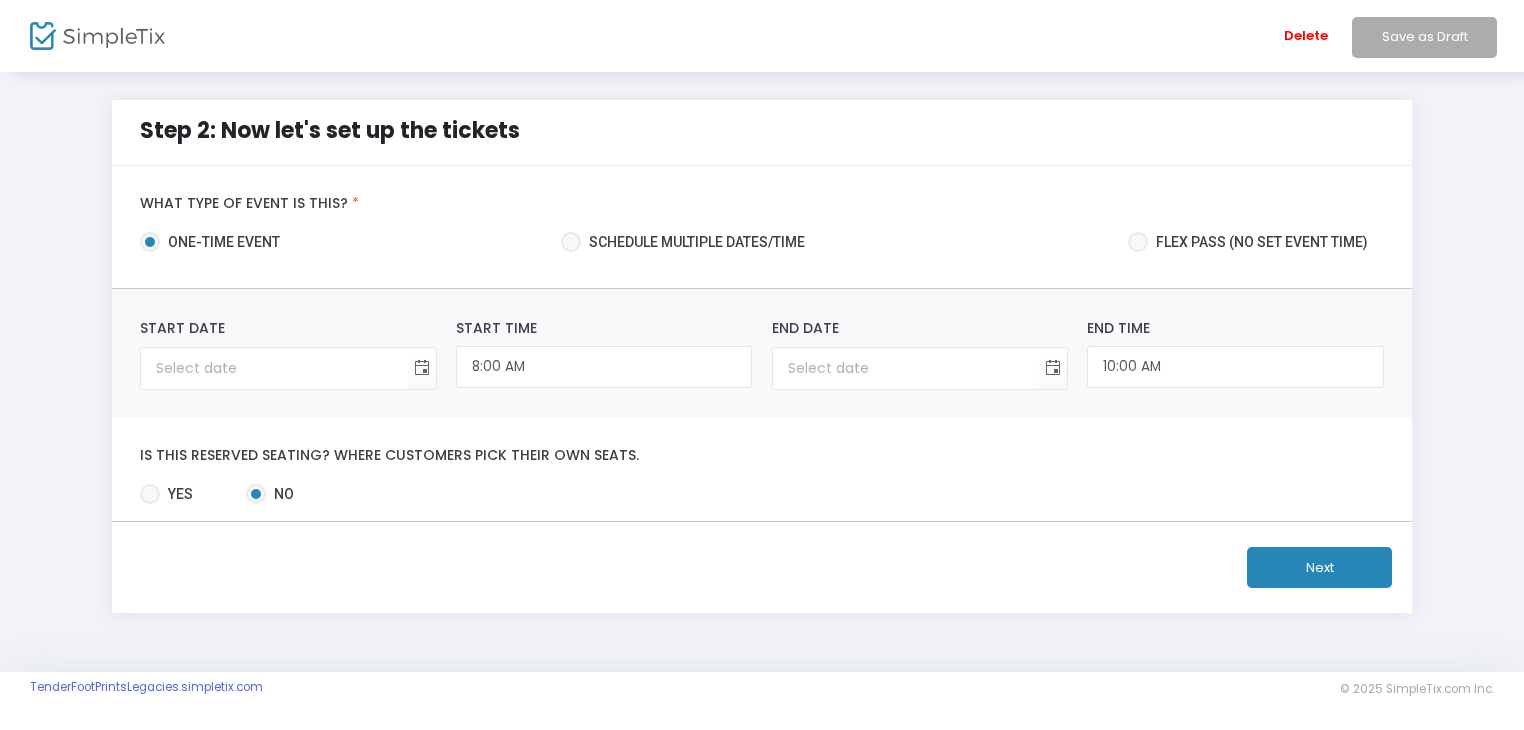 scroll, scrollTop: 1, scrollLeft: 0, axis: vertical 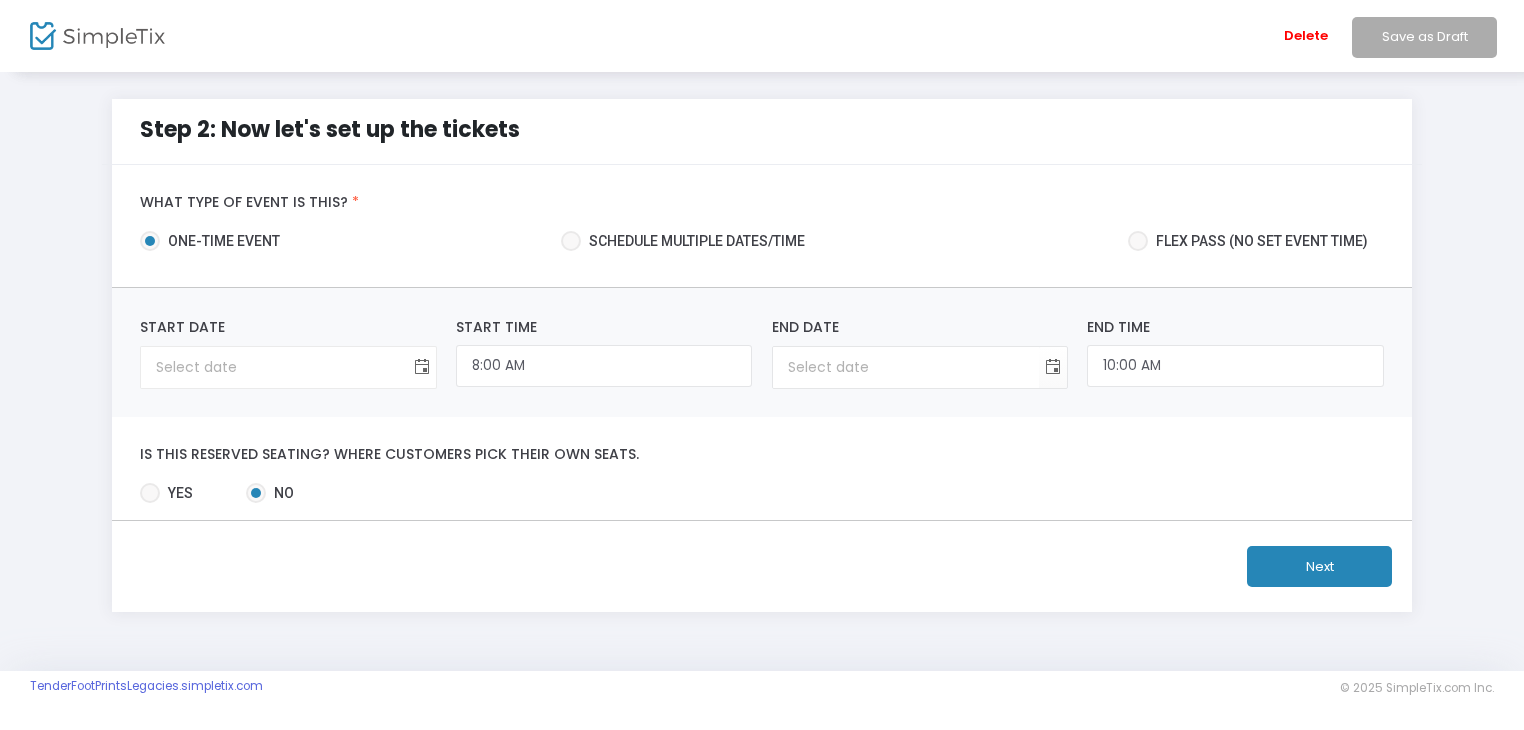 click 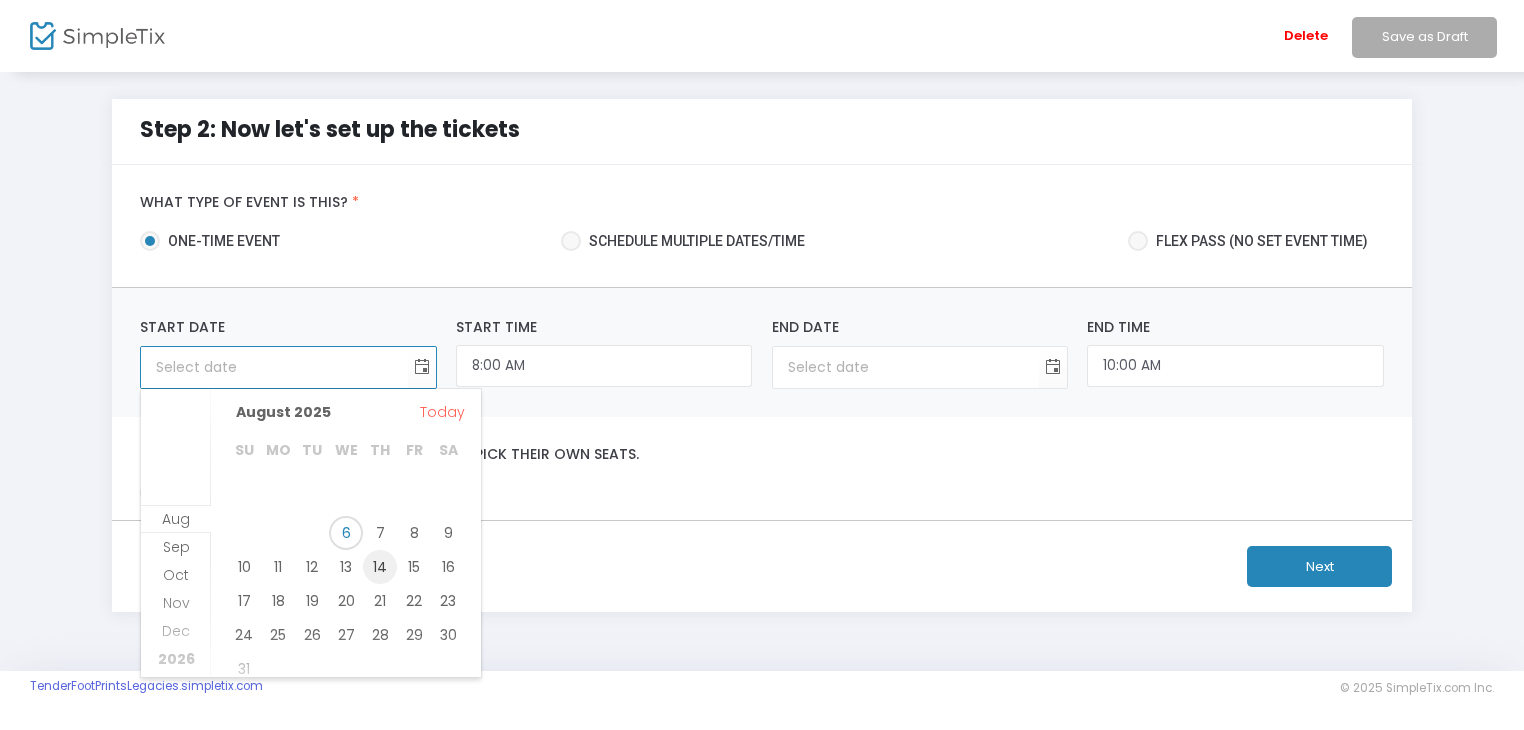 scroll, scrollTop: 51, scrollLeft: 0, axis: vertical 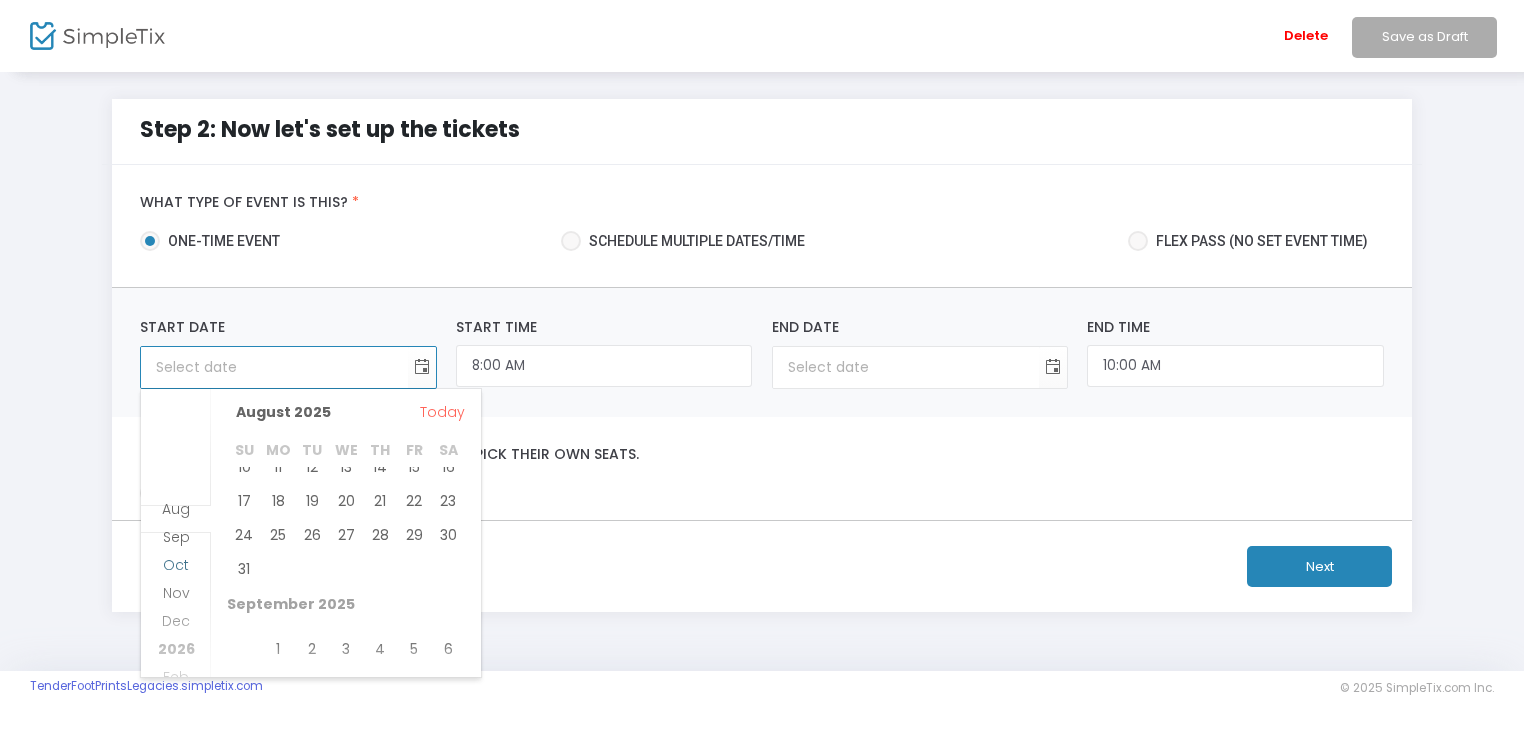 click on "Oct" at bounding box center [176, 565] 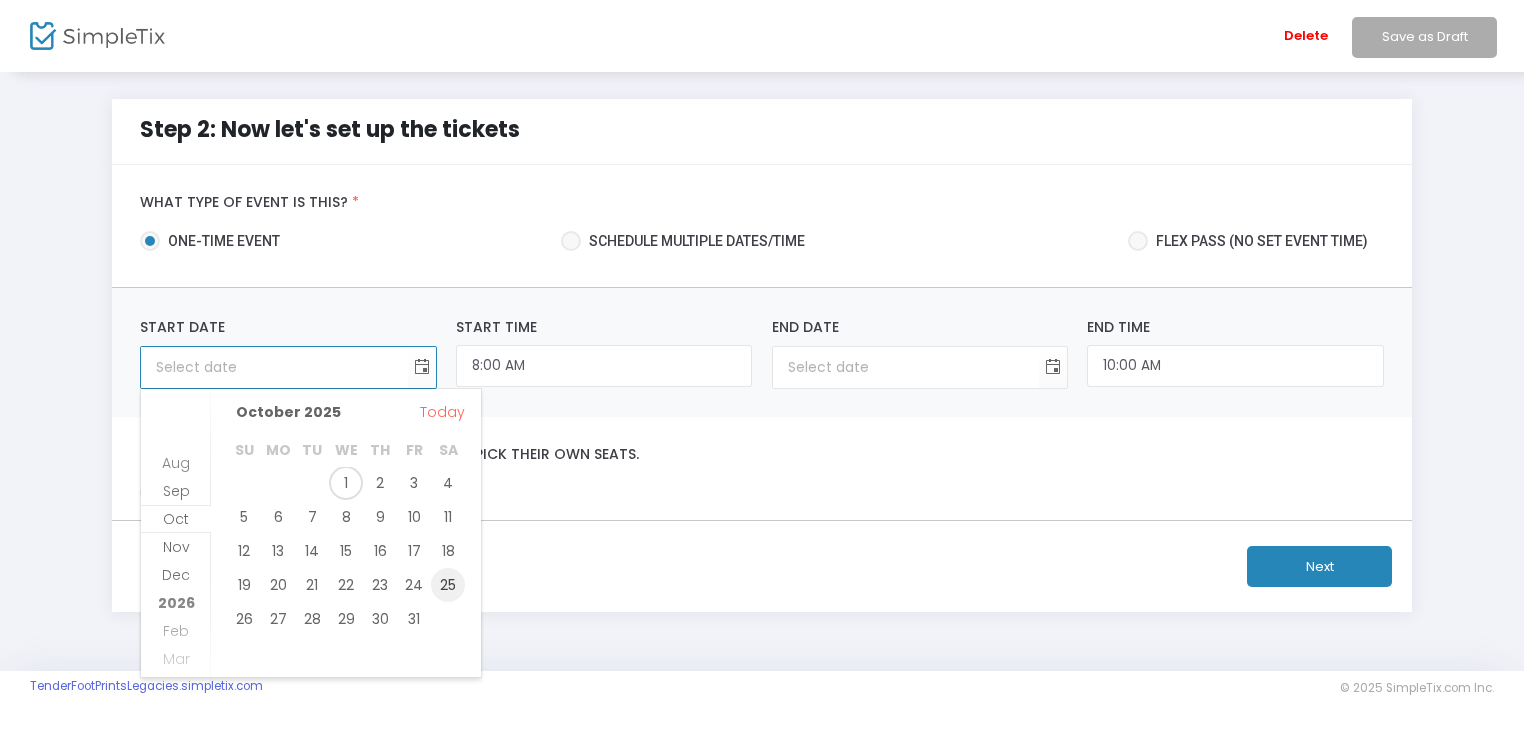 click on "25" at bounding box center [448, 585] 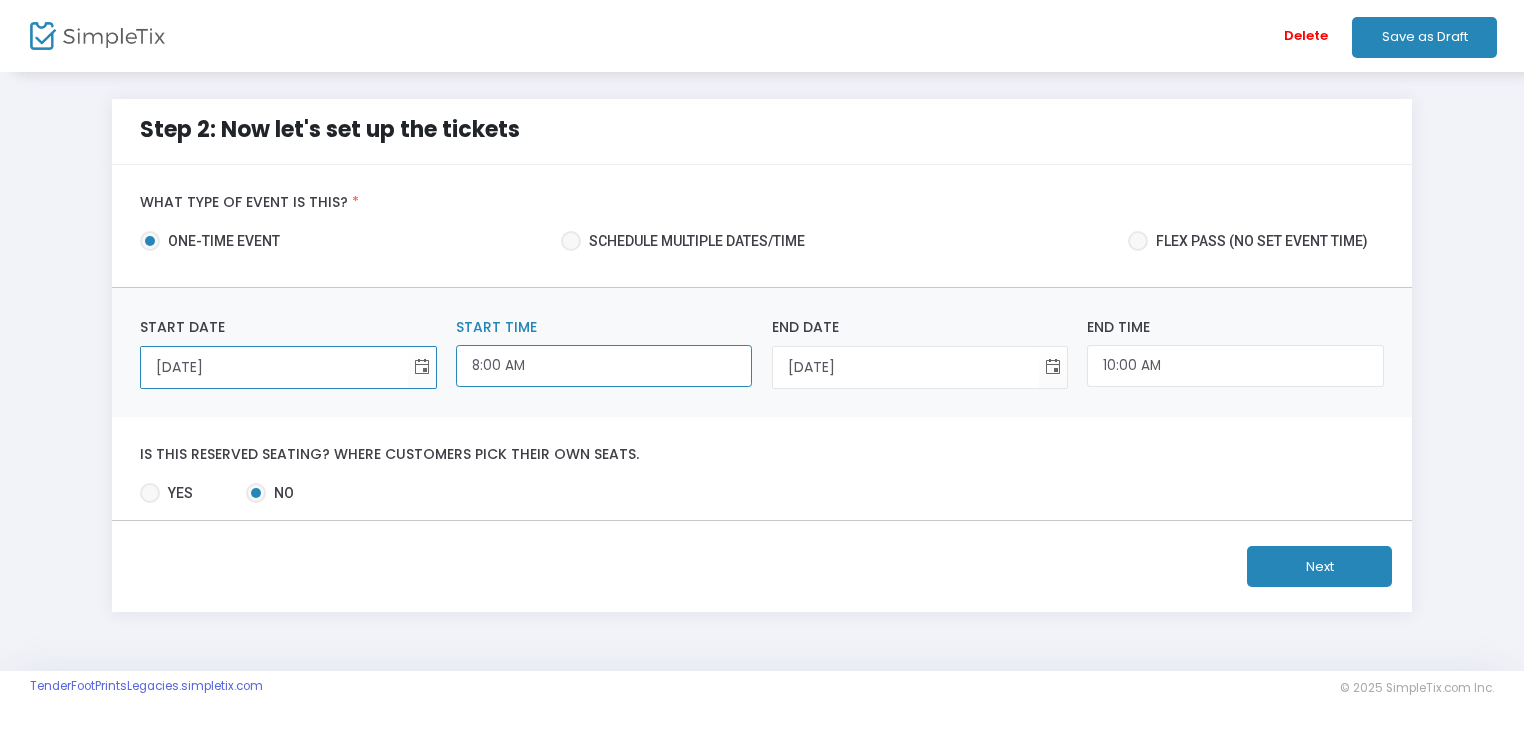 click on "8:00 AM" 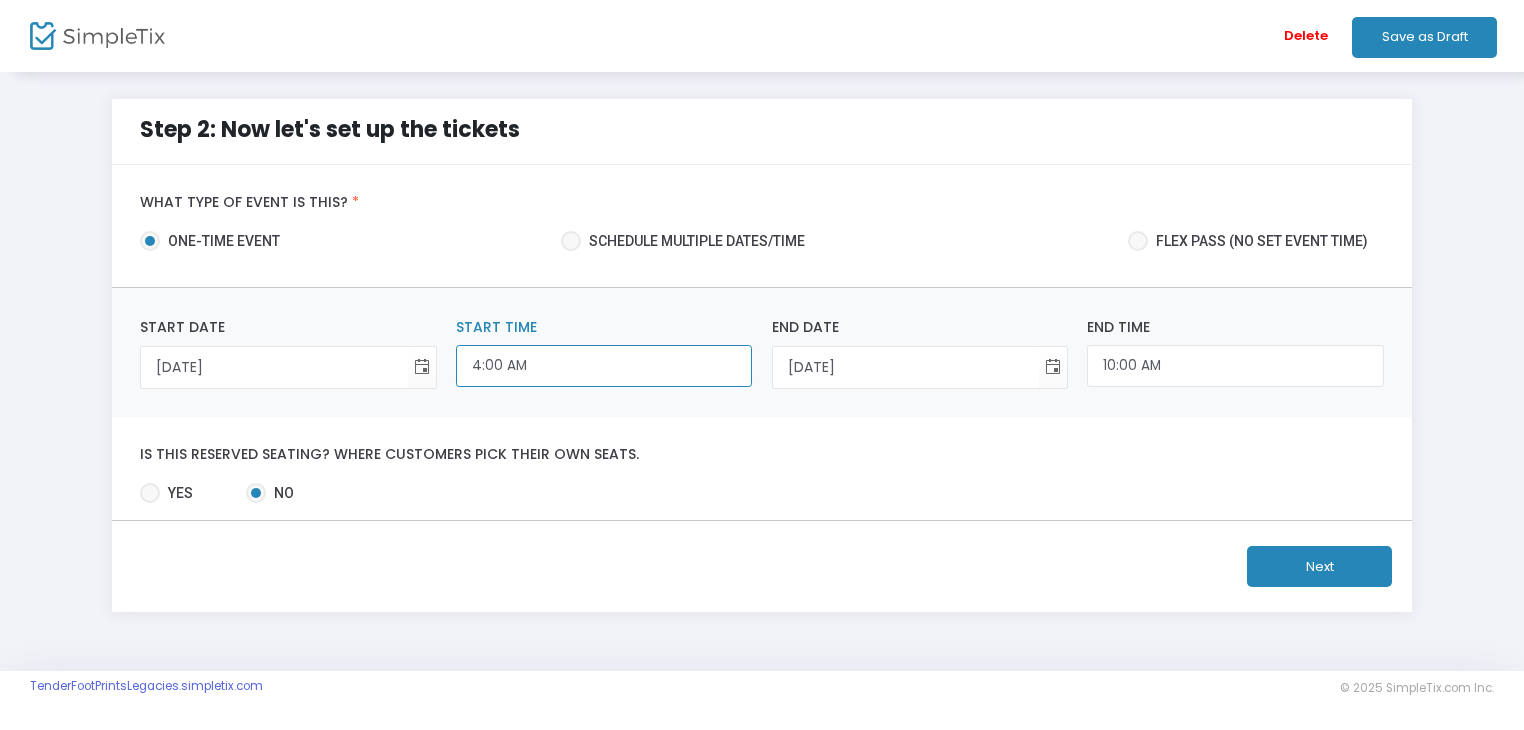 click on "4:00 AM" 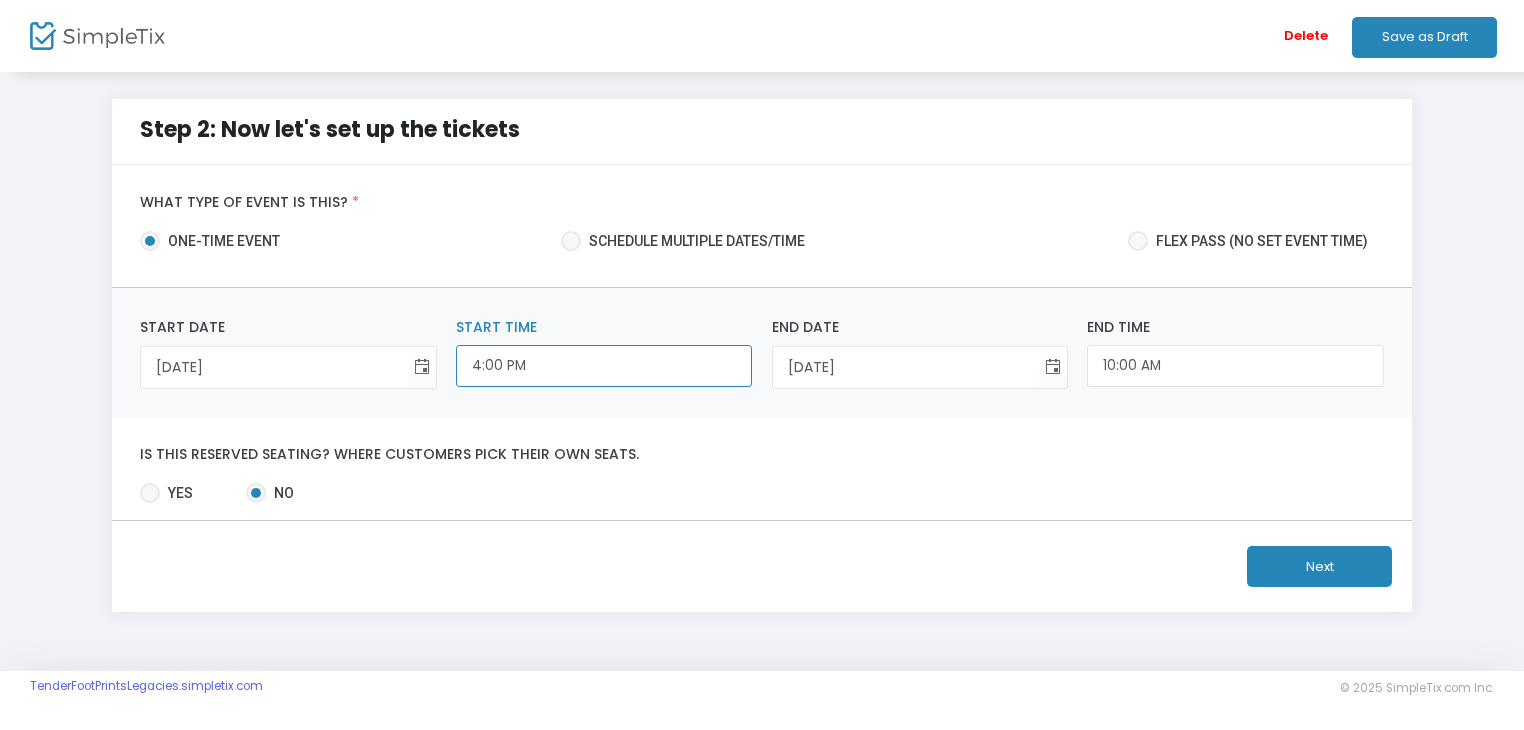 type on "4:00 PM" 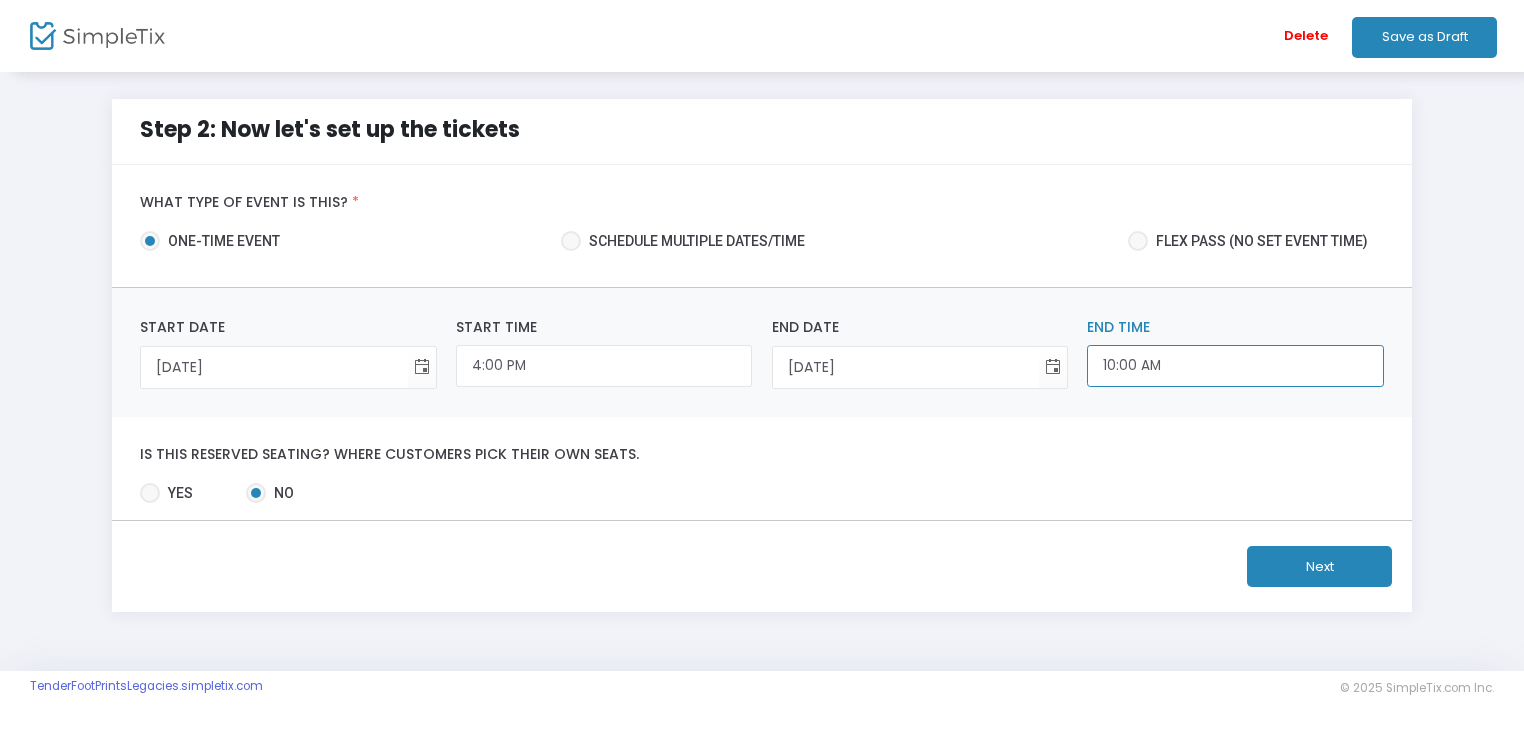 click on "10:00 AM" 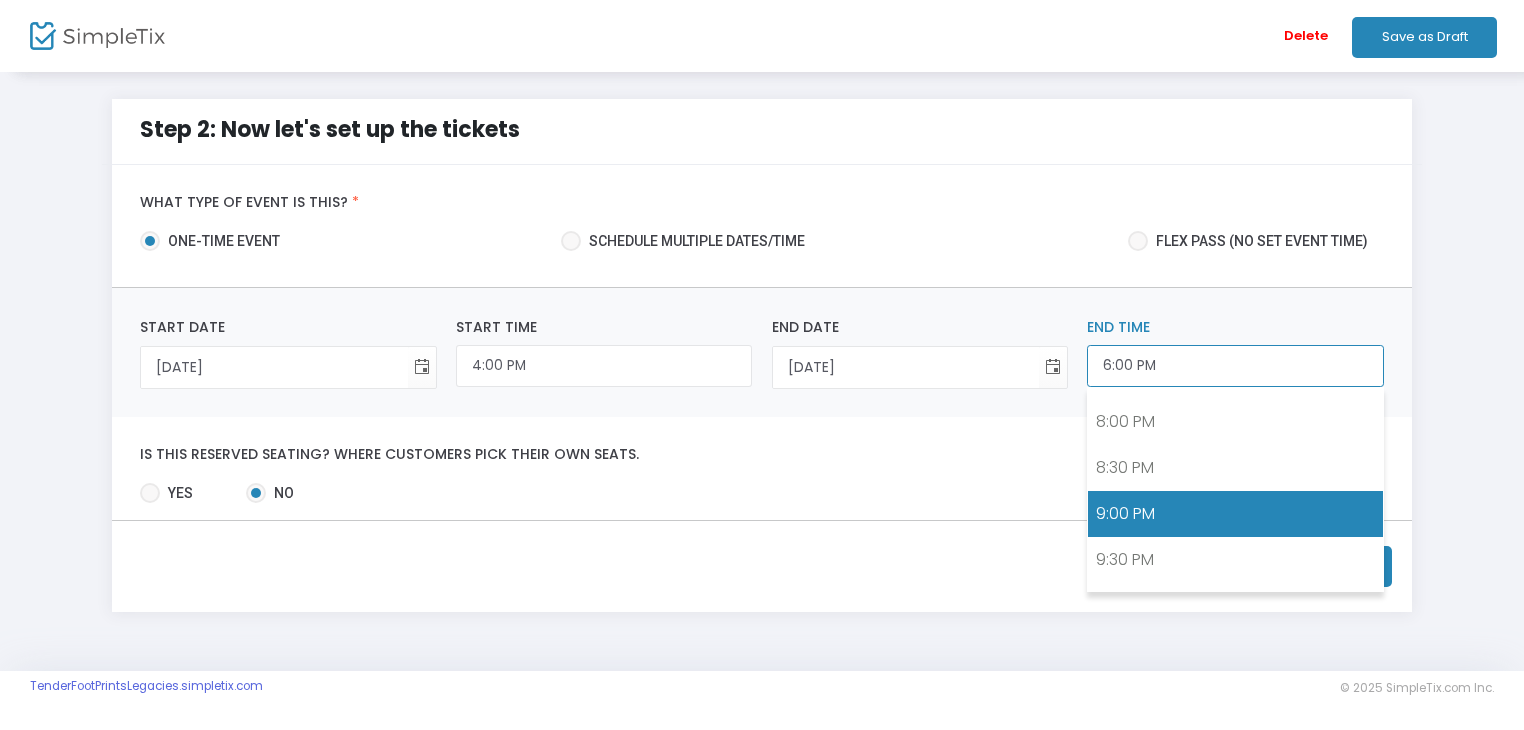 scroll, scrollTop: 1862, scrollLeft: 0, axis: vertical 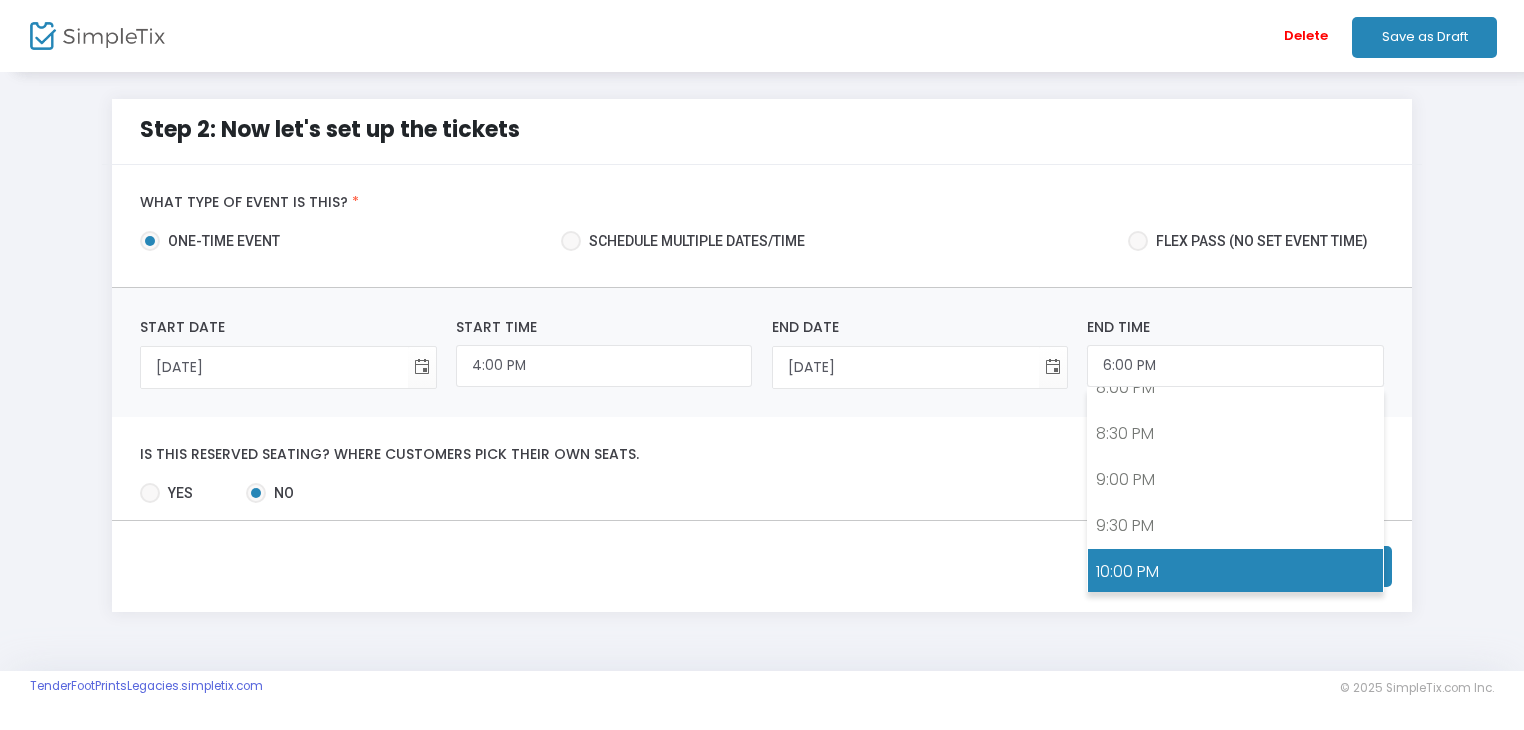 click on "10:00 PM" at bounding box center [1235, 572] 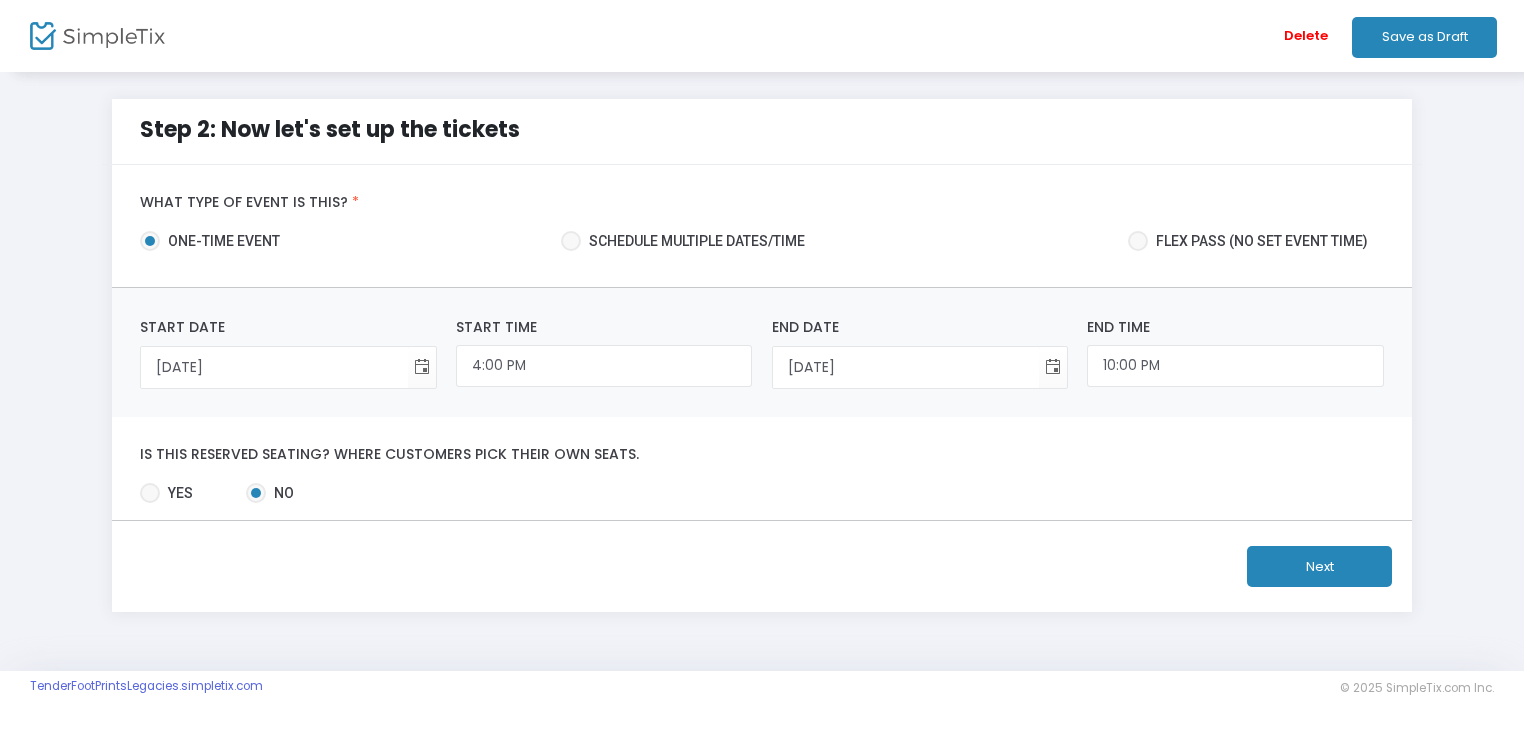 click at bounding box center [150, 493] 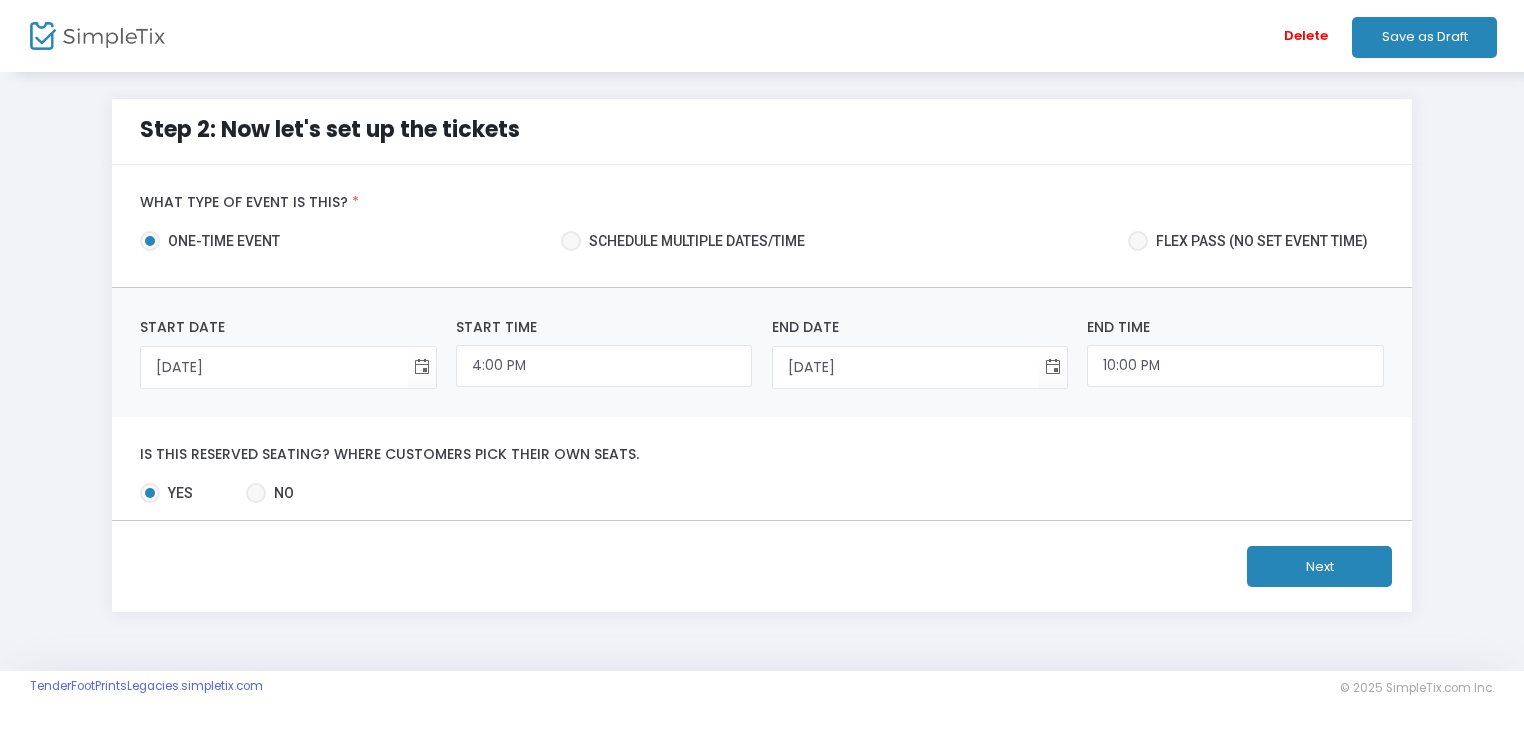drag, startPoint x: 136, startPoint y: 446, endPoint x: 640, endPoint y: 453, distance: 504.0486 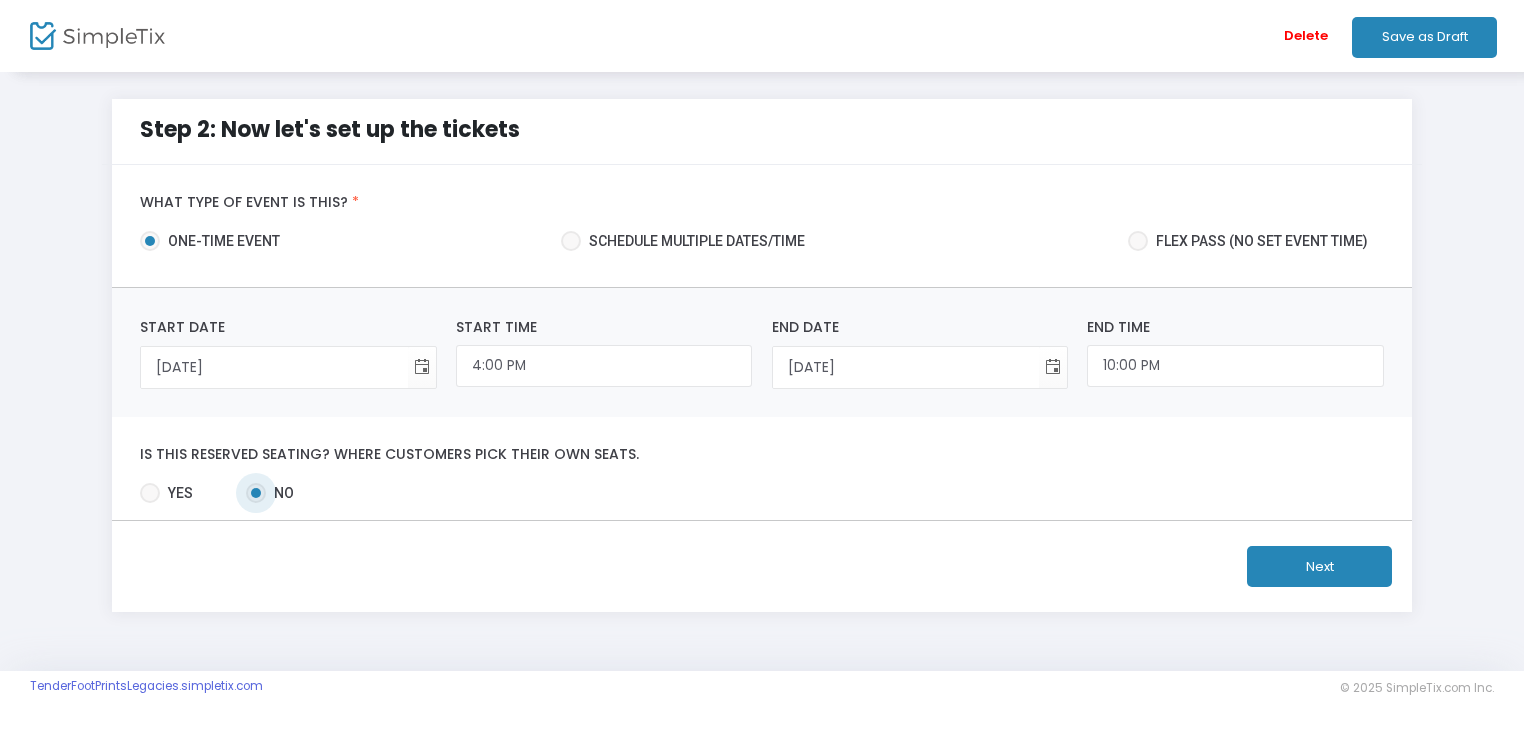 click on "Next" 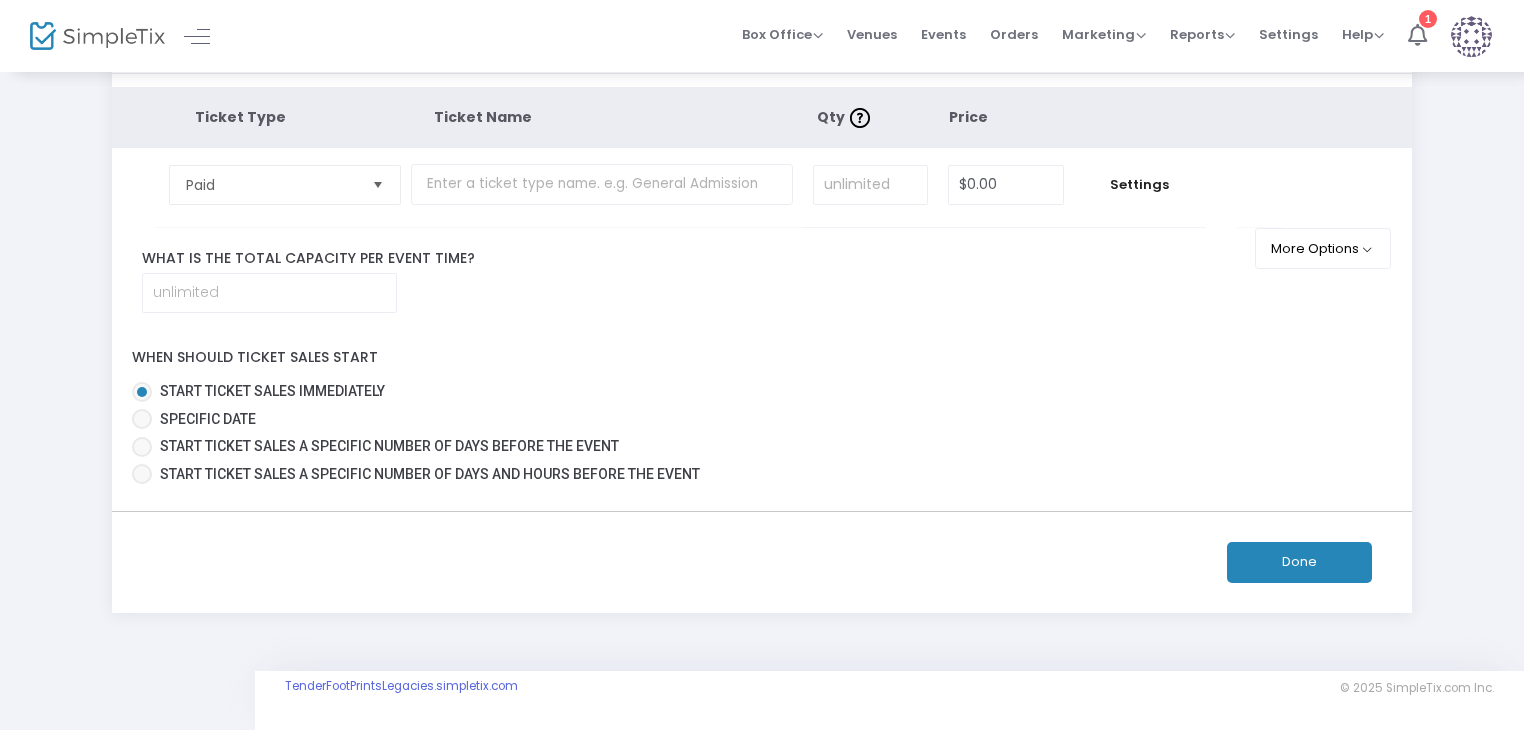 scroll, scrollTop: 0, scrollLeft: 0, axis: both 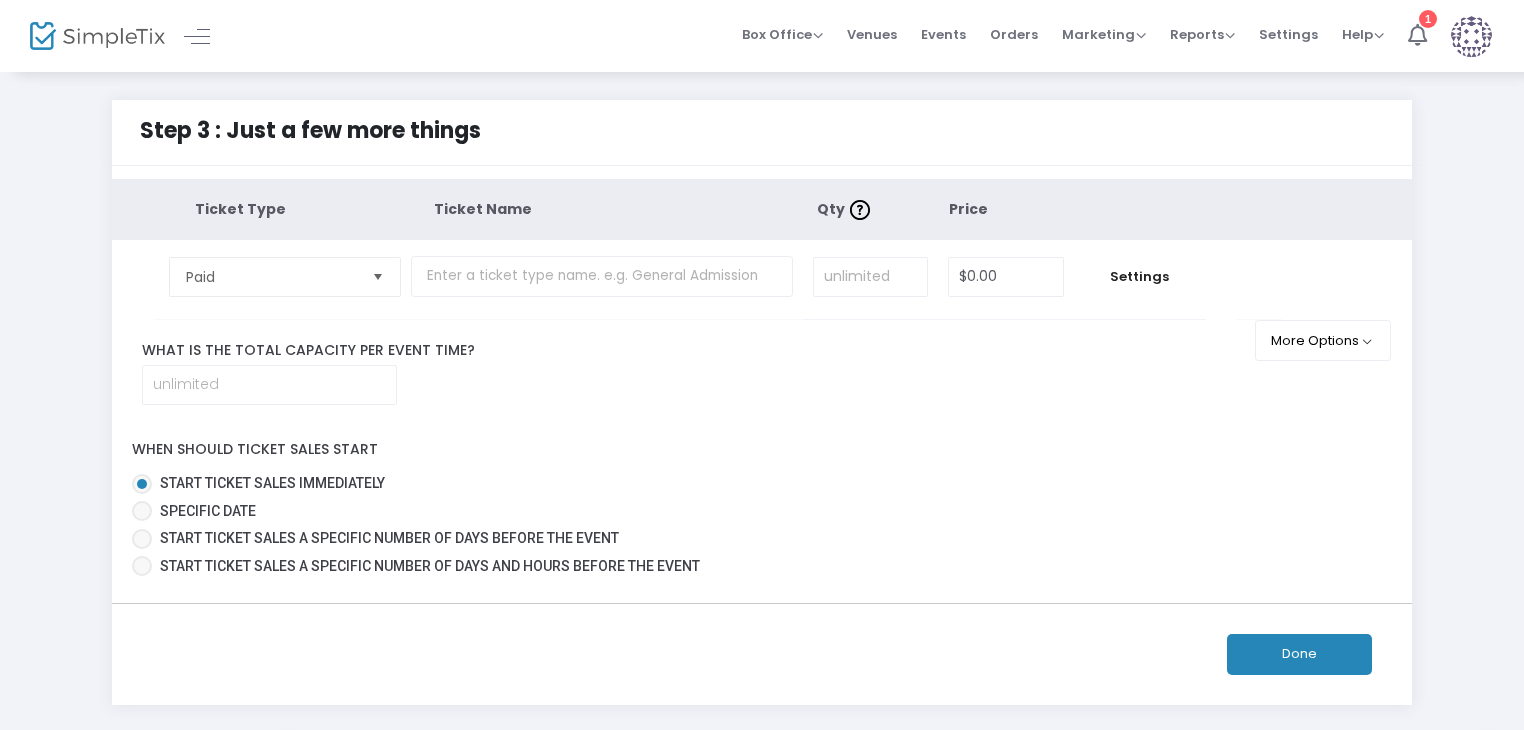 click at bounding box center (378, 276) 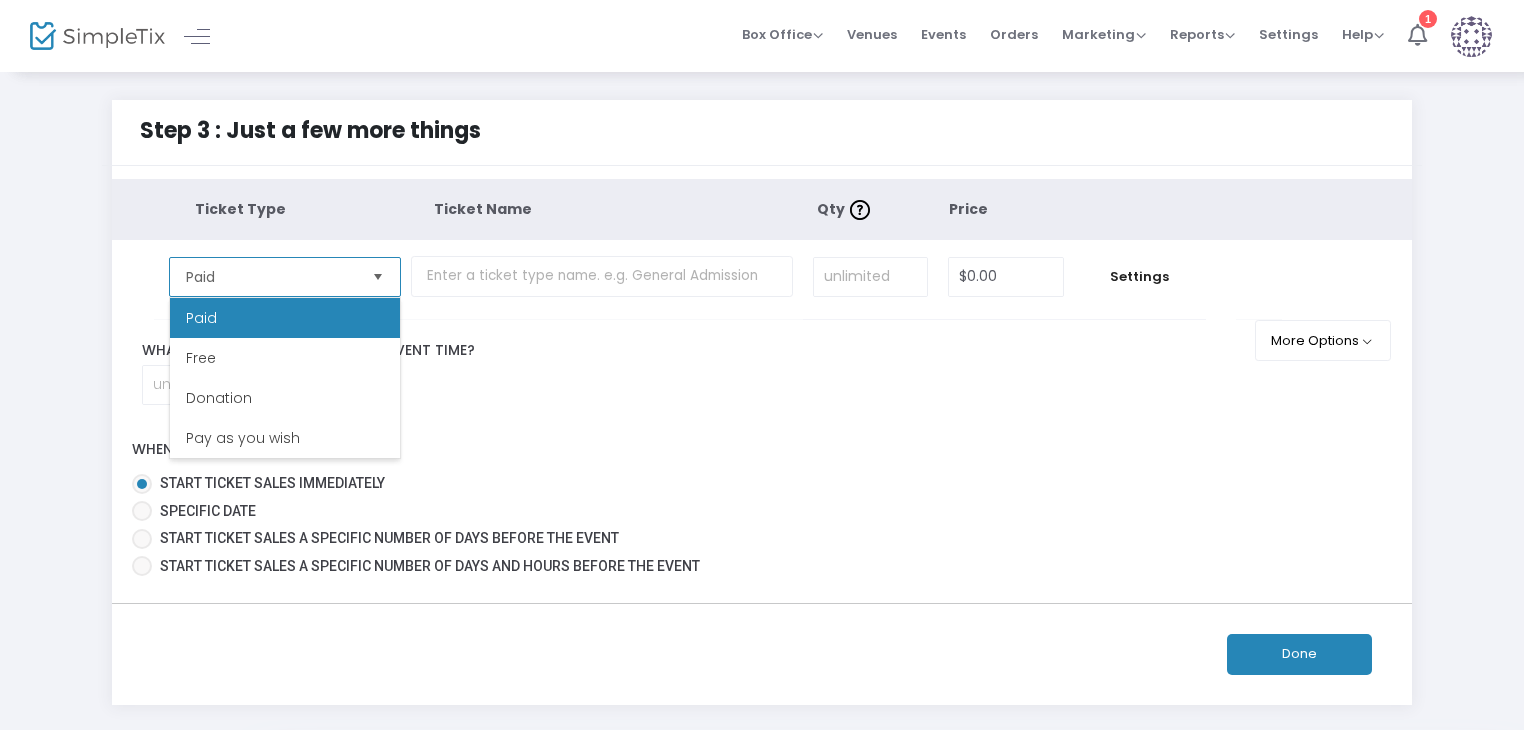 click on "Paid" at bounding box center (285, 318) 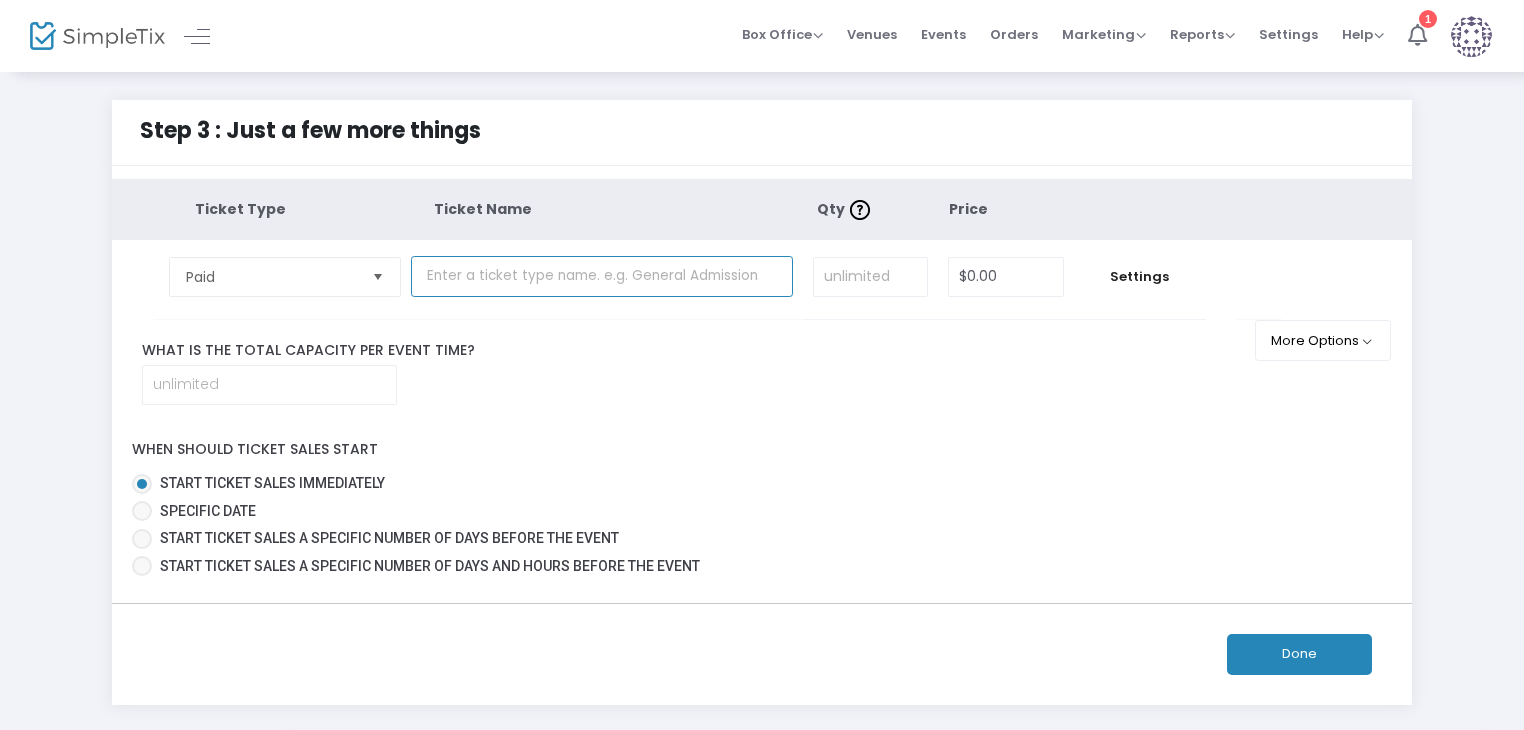 click at bounding box center (602, 276) 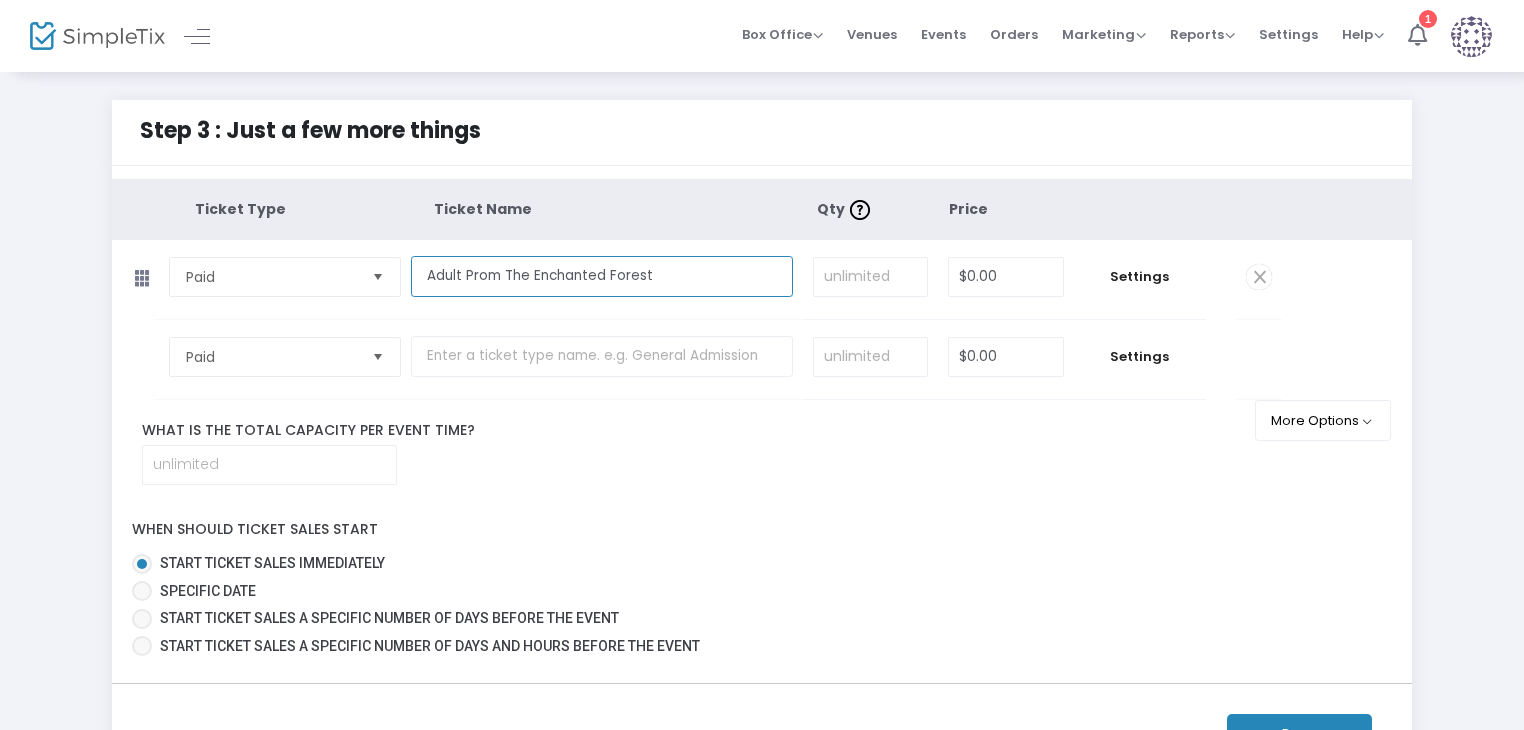 type on "Adult Prom The Enchanted Forest" 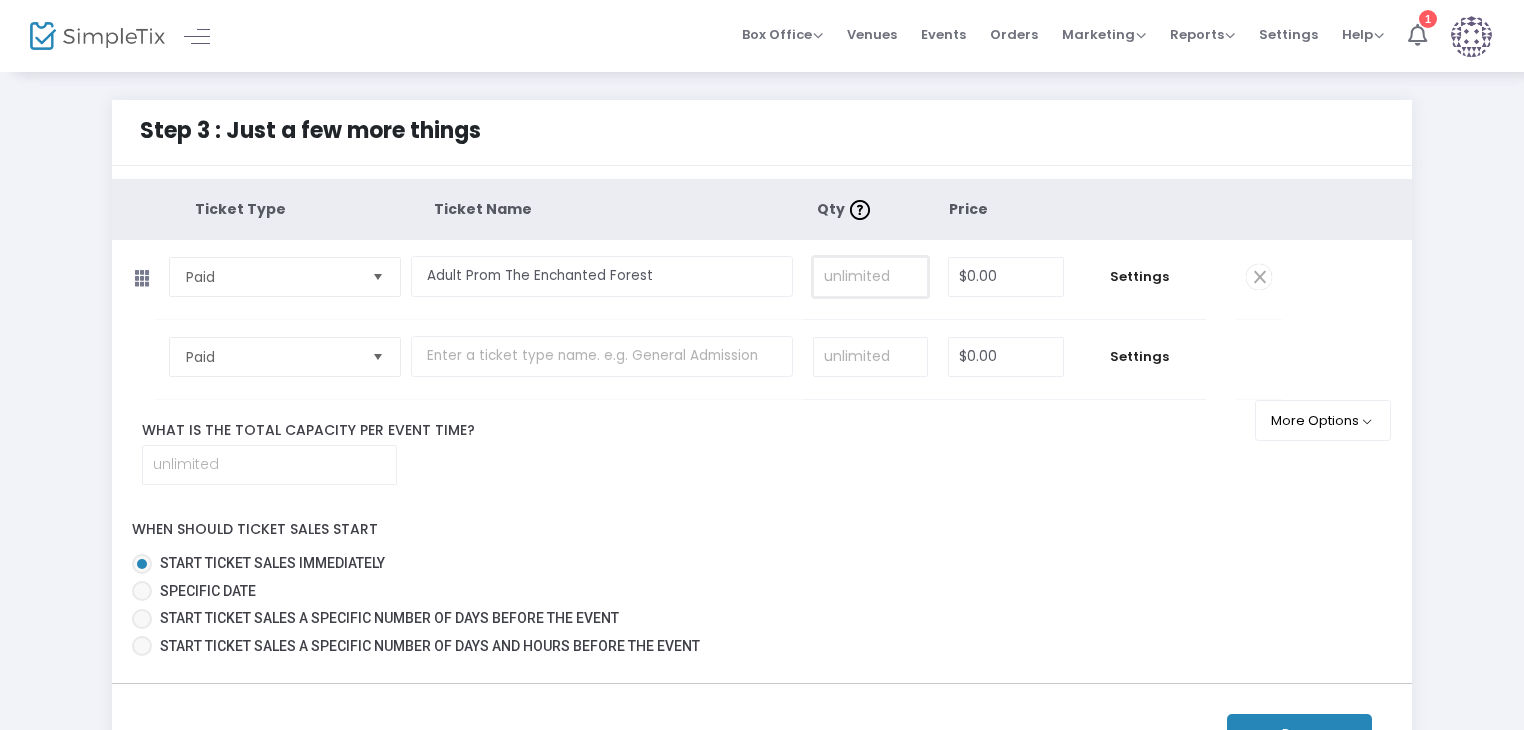 click at bounding box center [870, 277] 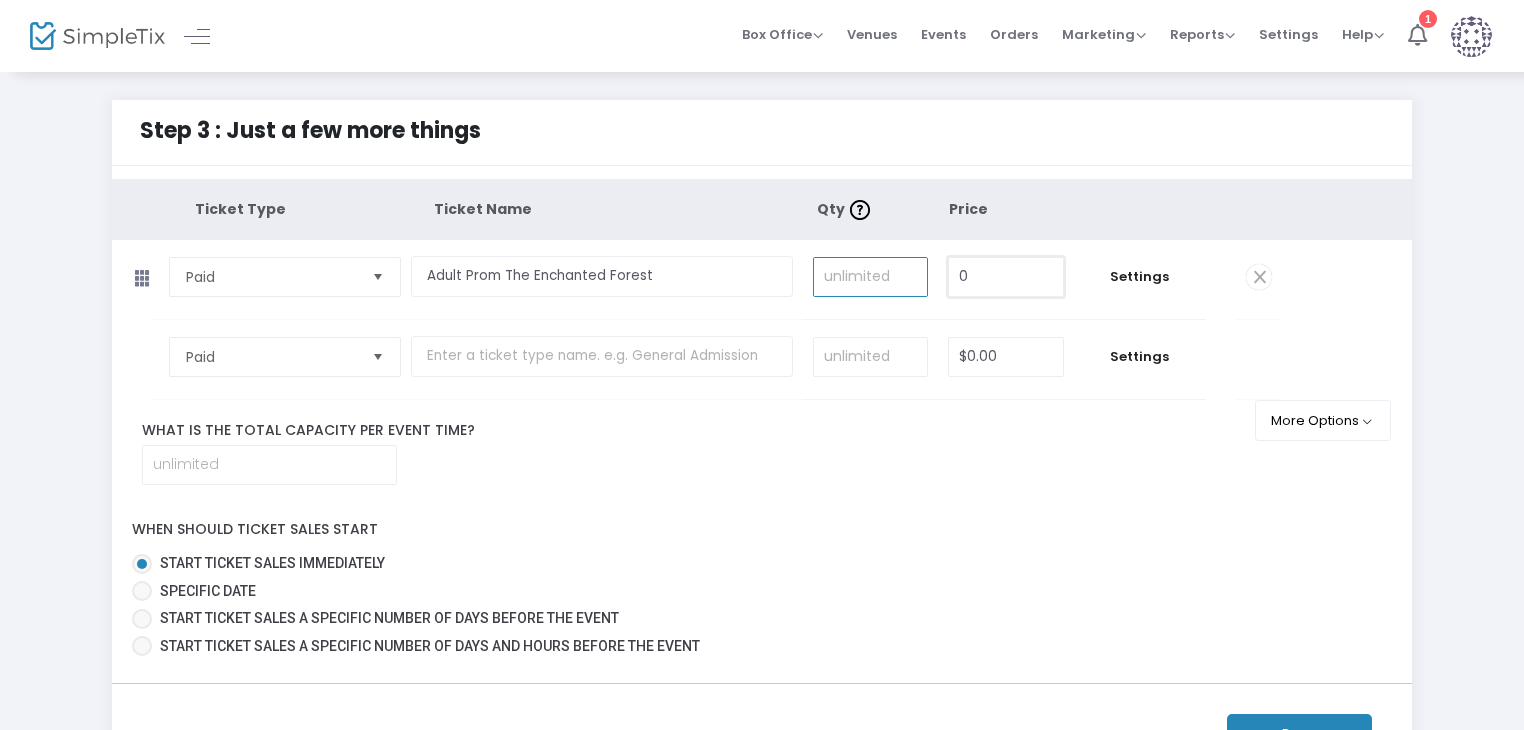 click on "0" at bounding box center (1006, 277) 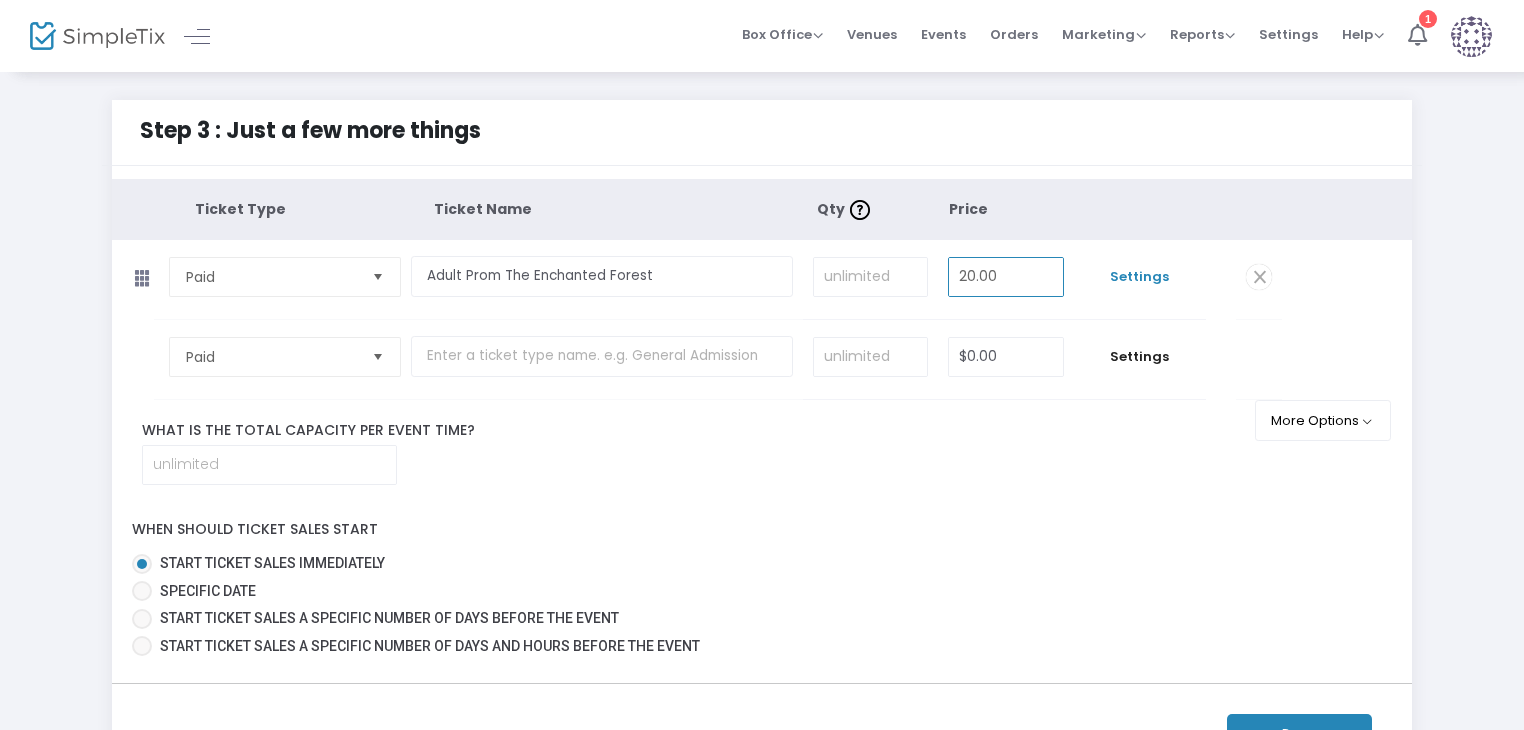 type on "$20.00" 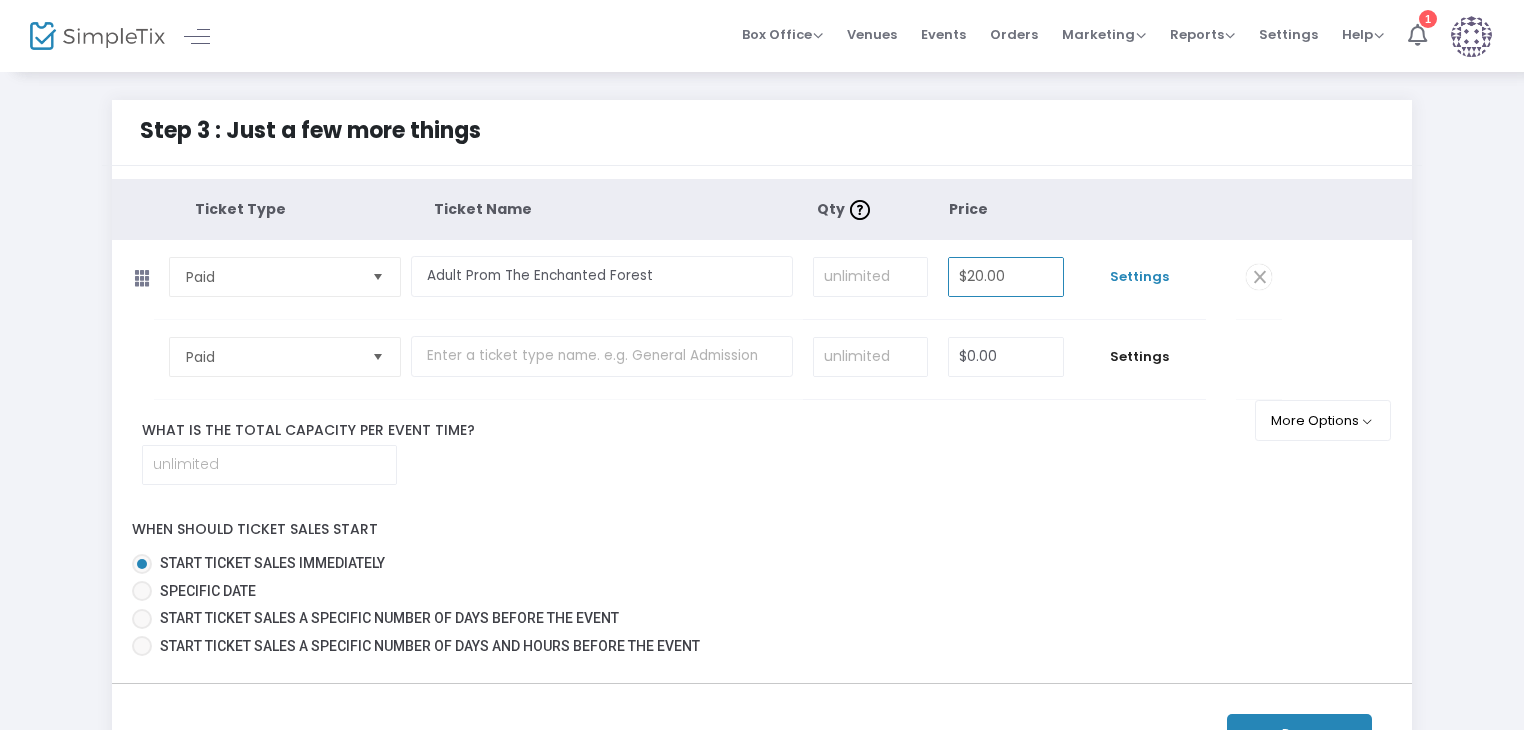 click on "Settings" at bounding box center (1140, 277) 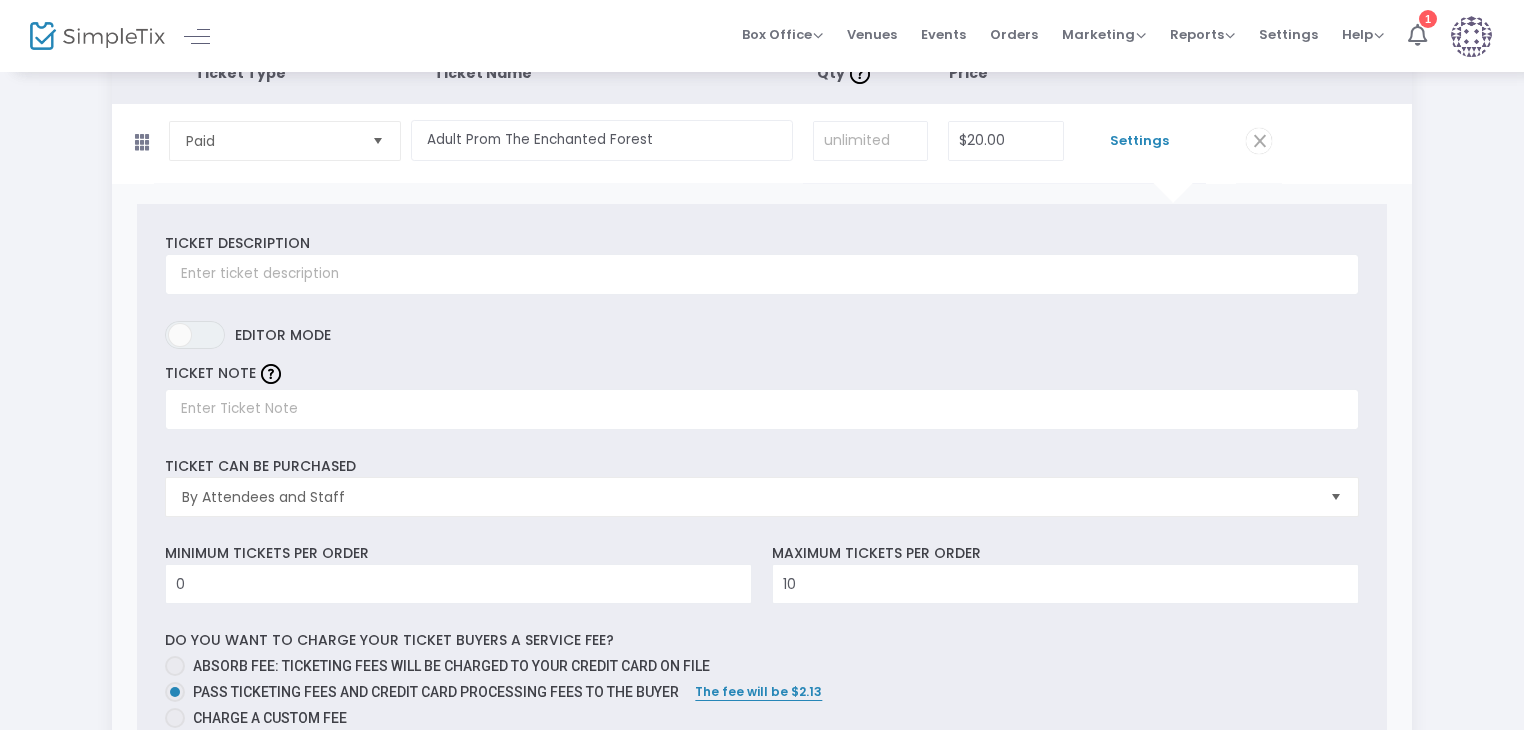 scroll, scrollTop: 200, scrollLeft: 0, axis: vertical 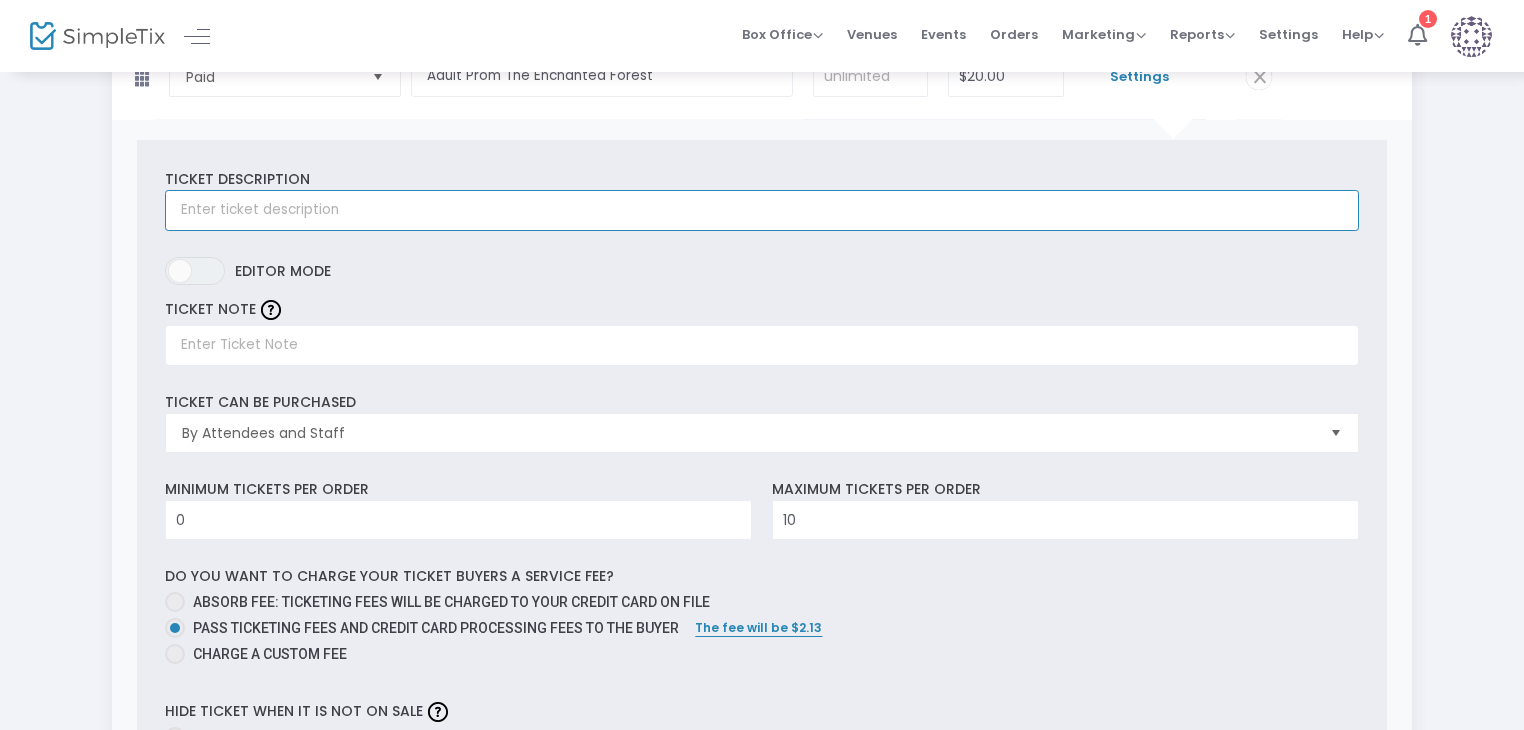 click at bounding box center (761, 210) 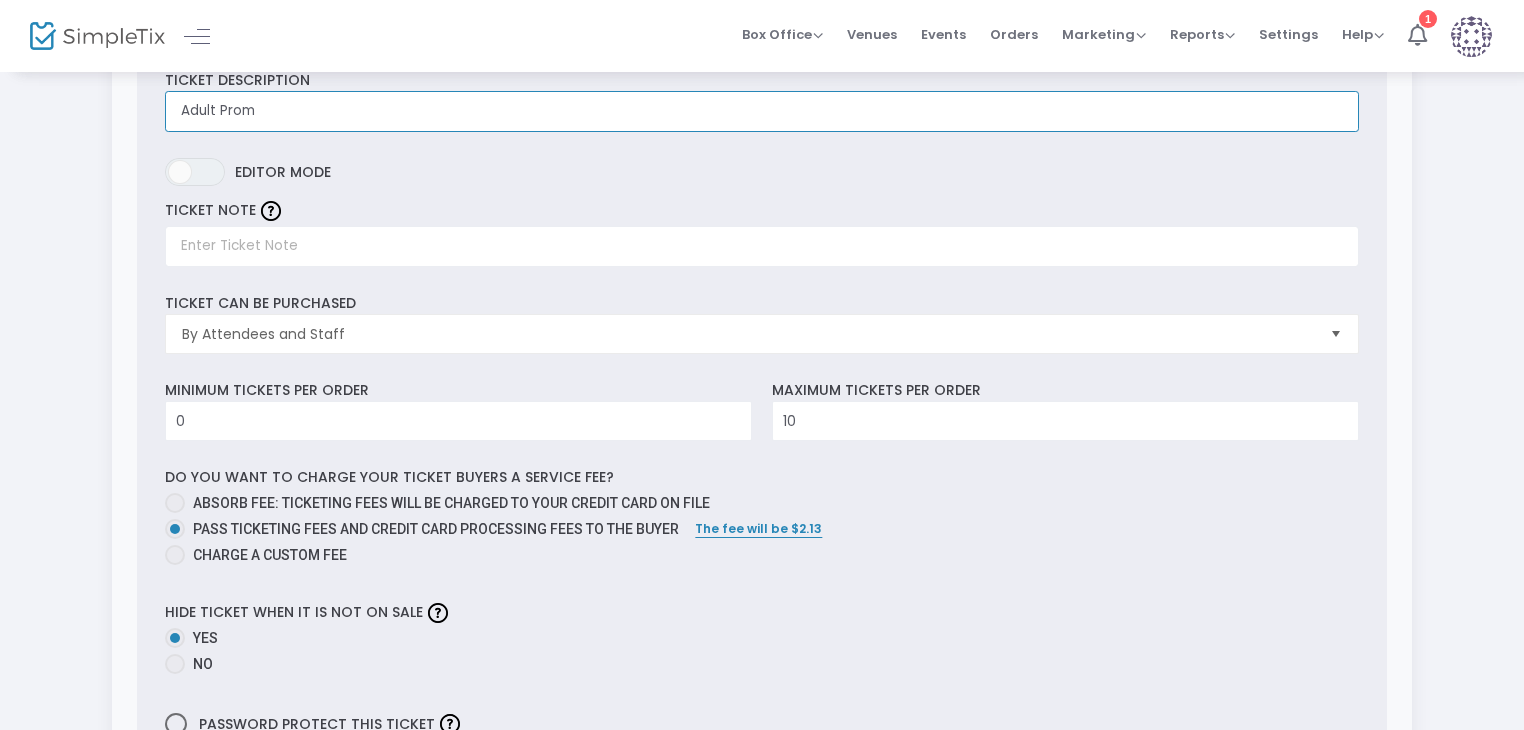 scroll, scrollTop: 300, scrollLeft: 0, axis: vertical 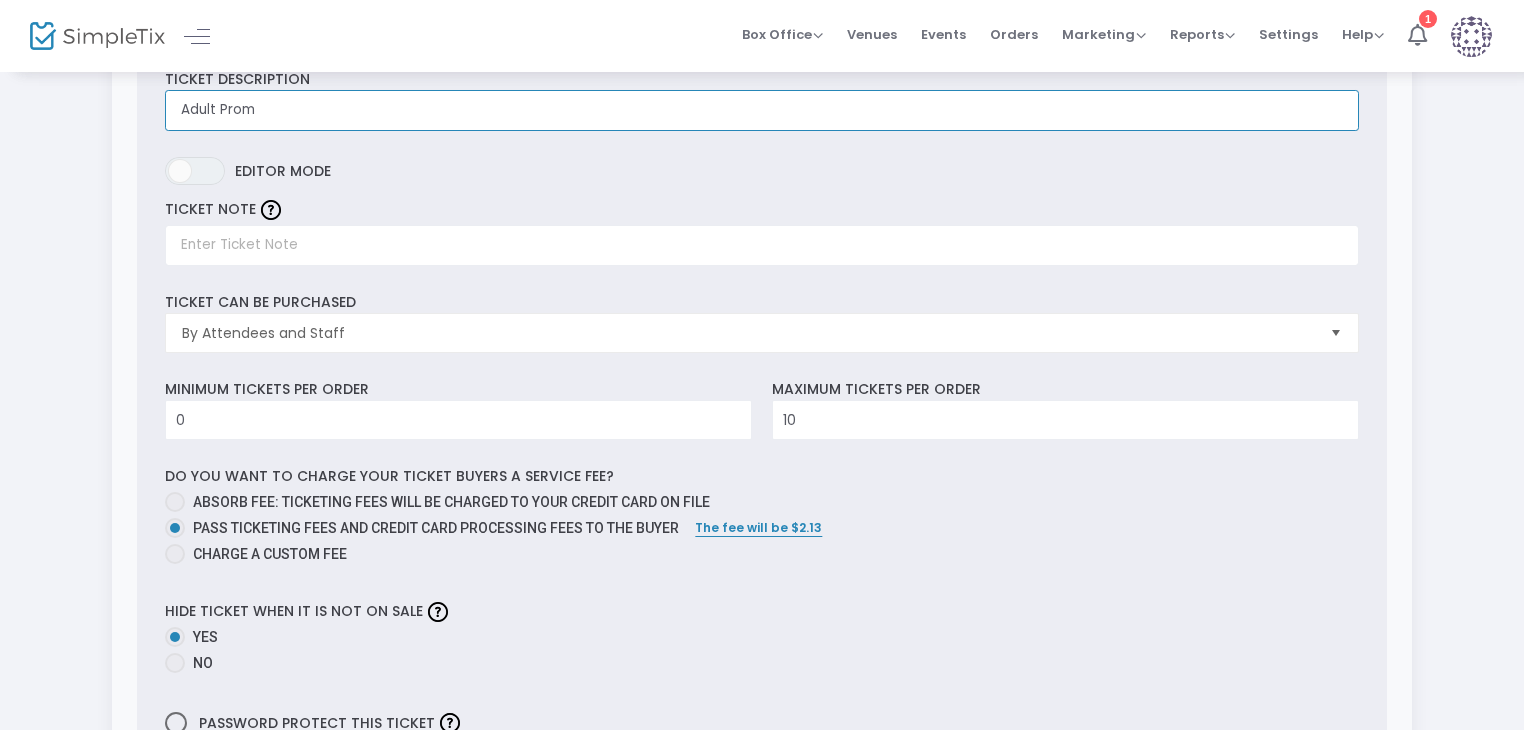 type on "Adult Prom" 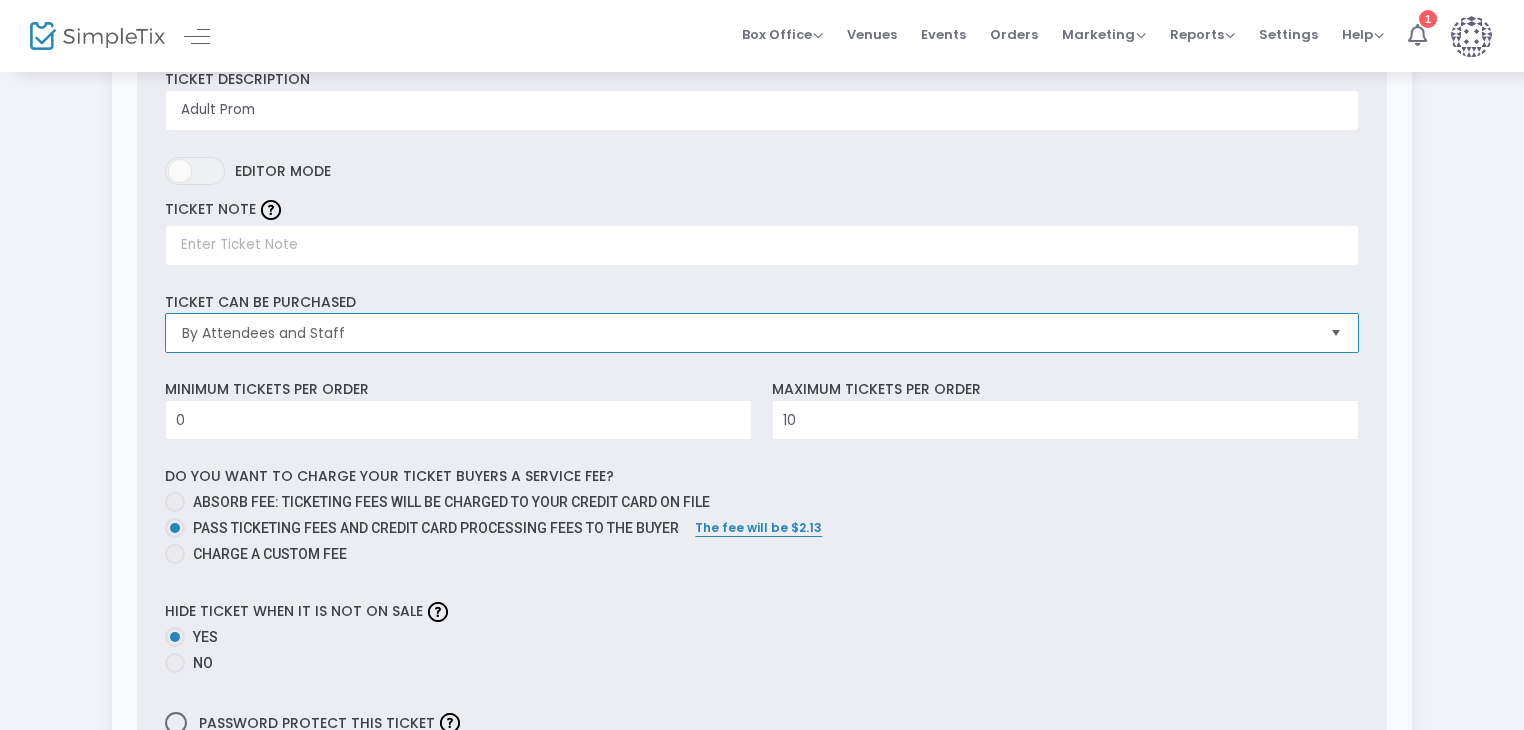 click on "By Attendees and Staff" at bounding box center [747, 333] 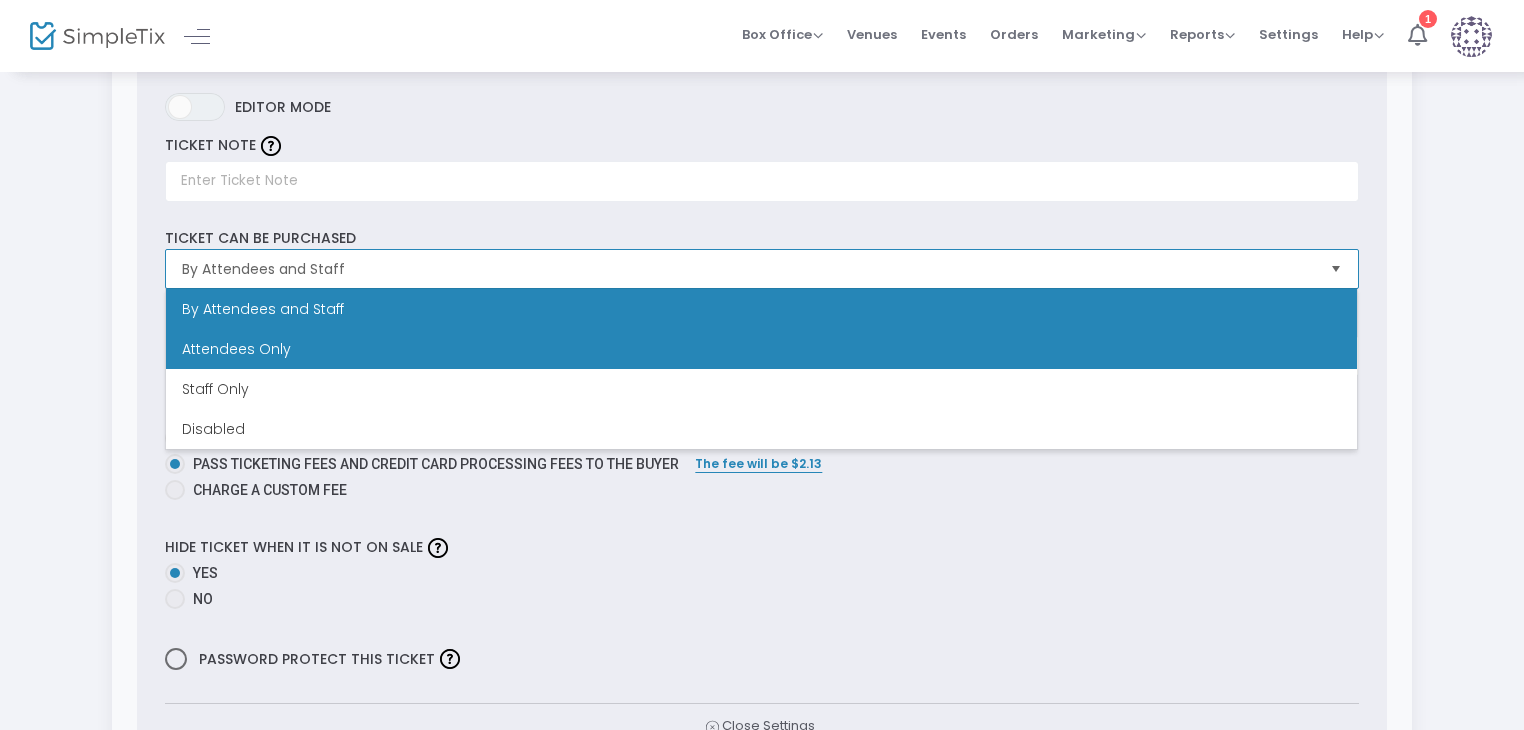 scroll, scrollTop: 400, scrollLeft: 0, axis: vertical 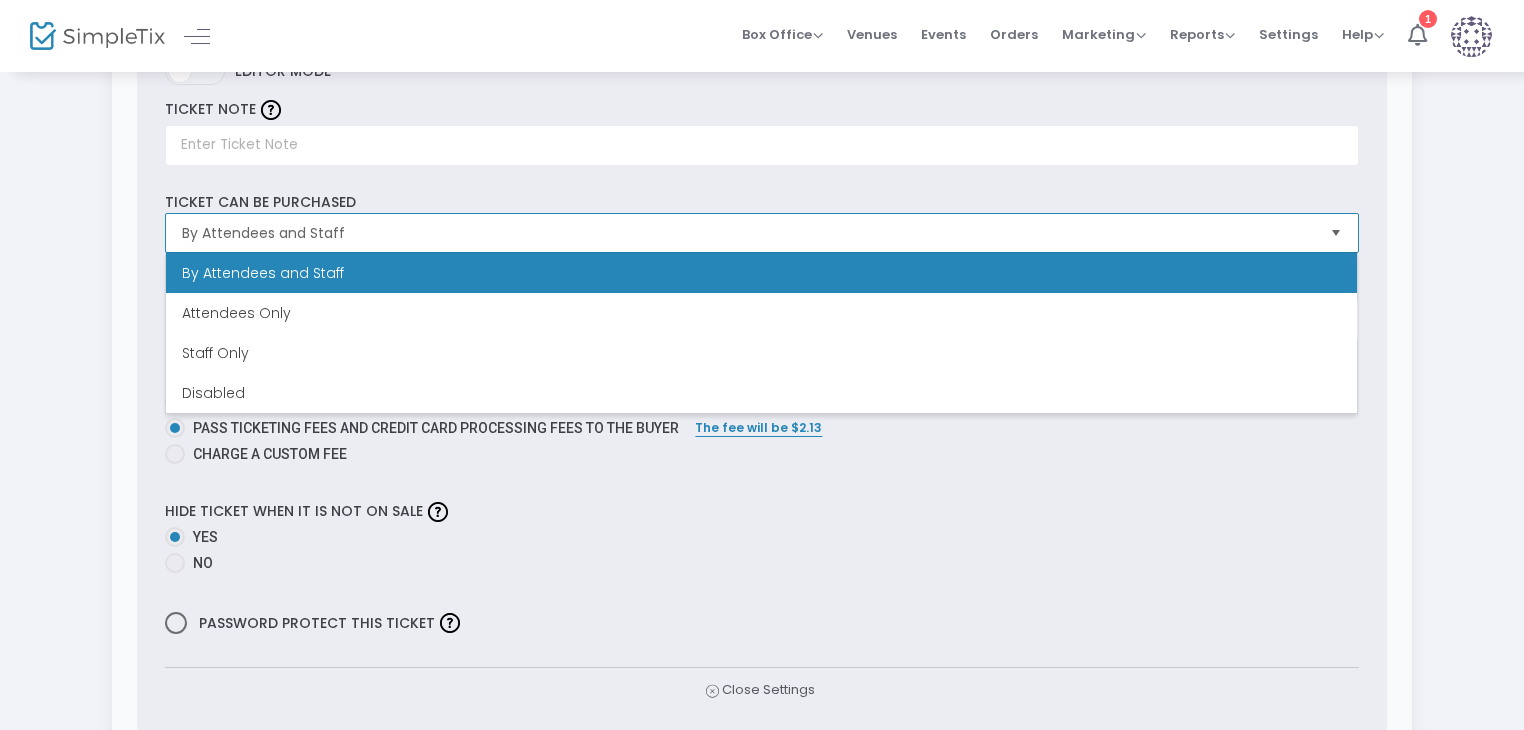 click on "By Attendees and Staff" at bounding box center (263, 273) 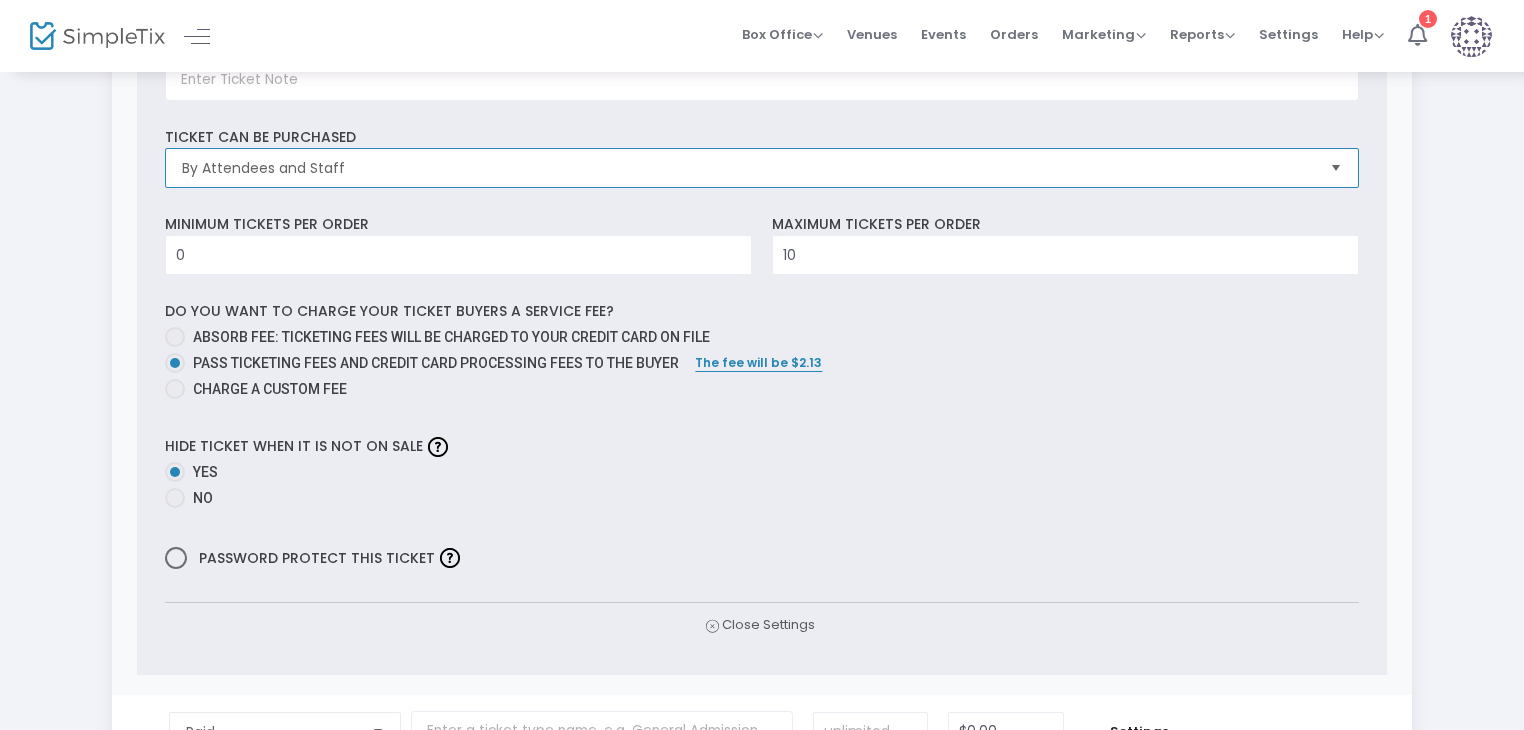scroll, scrollTop: 500, scrollLeft: 0, axis: vertical 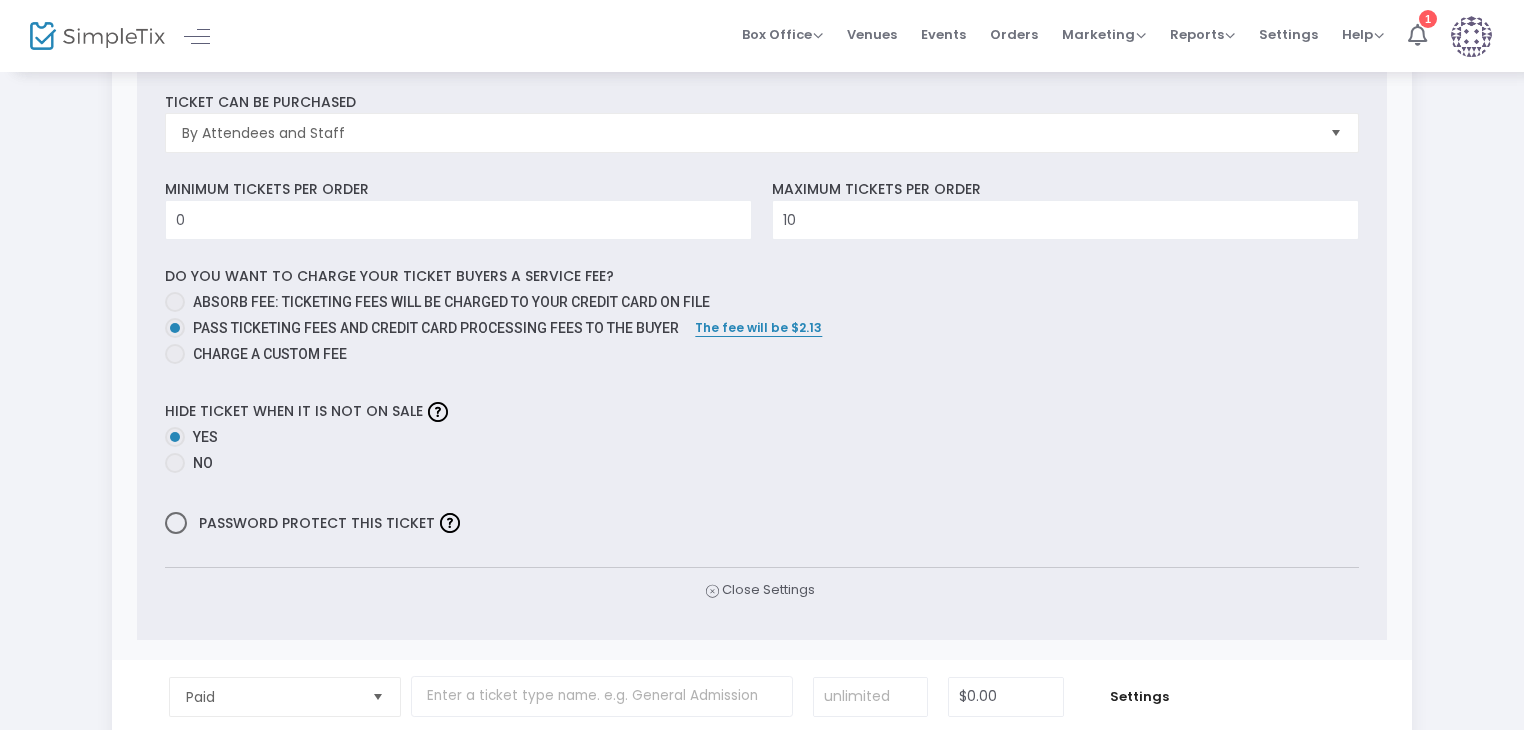 click at bounding box center (175, 463) 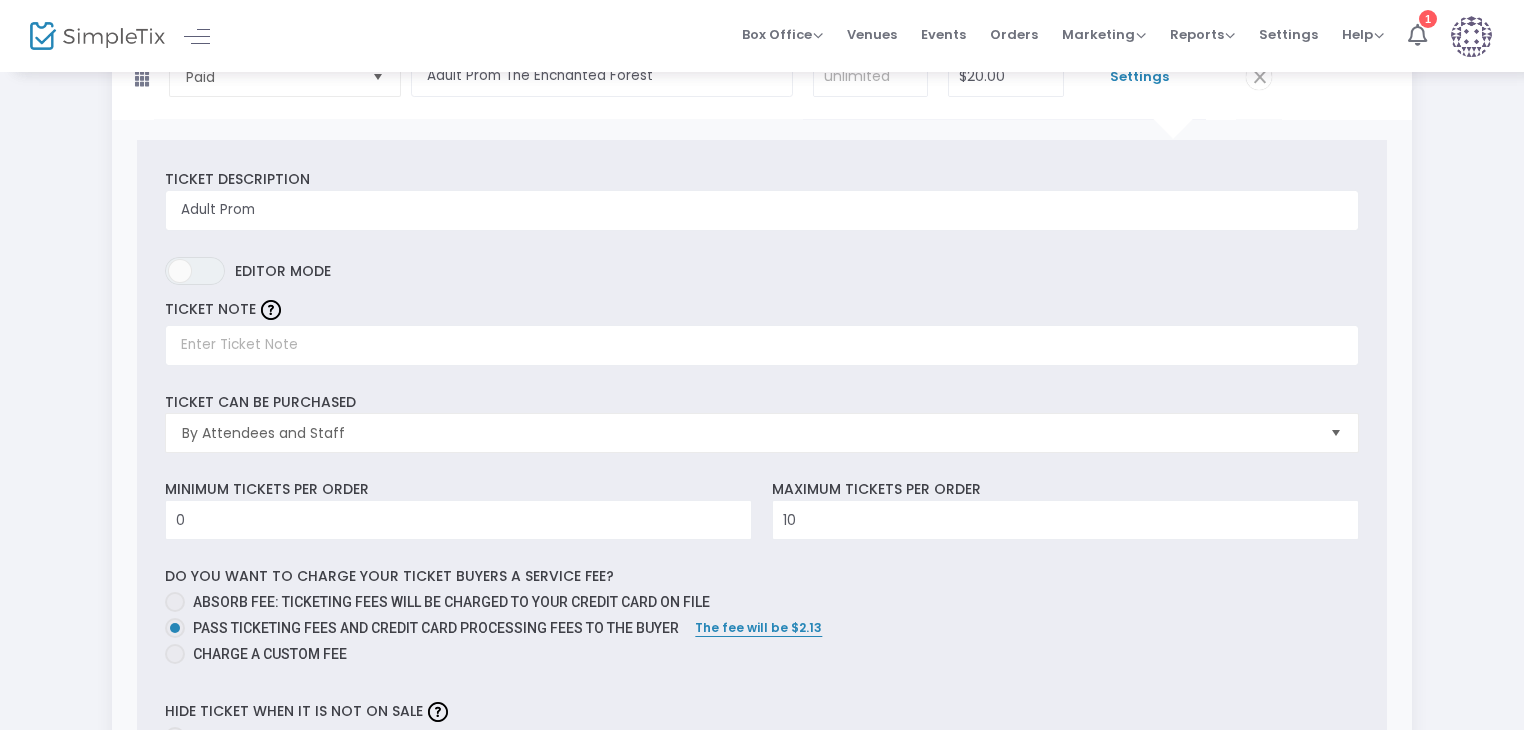 scroll, scrollTop: 100, scrollLeft: 0, axis: vertical 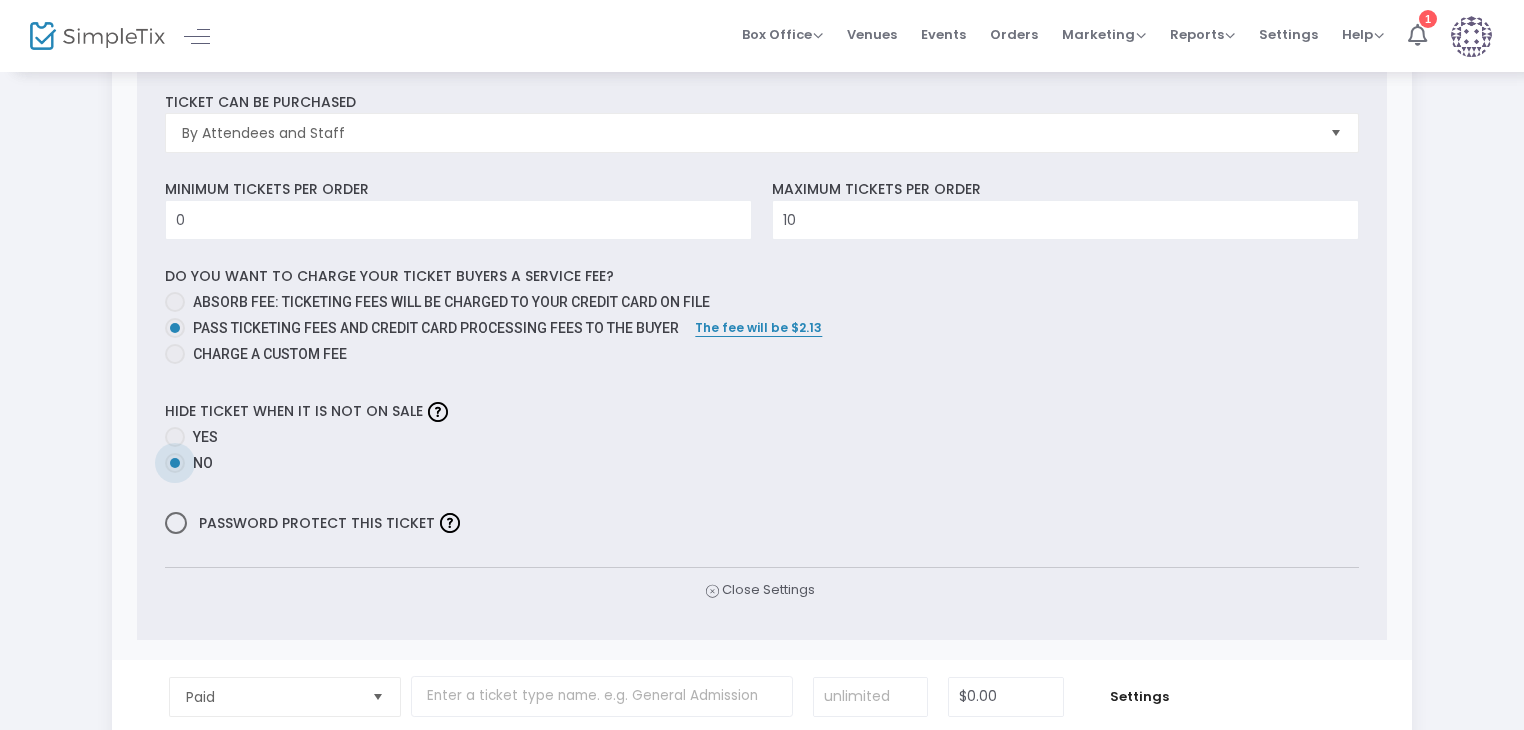 click at bounding box center (175, 354) 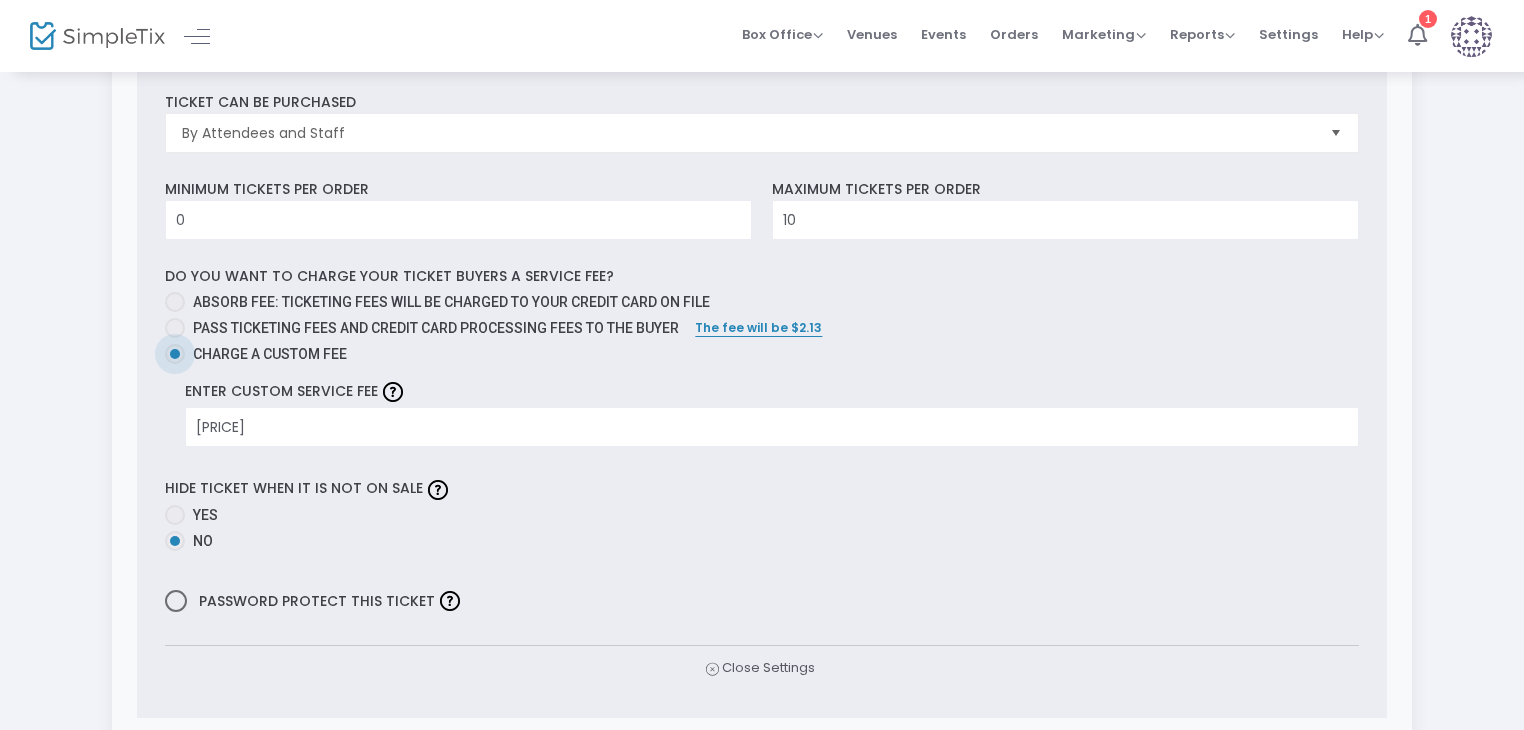 click at bounding box center [175, 328] 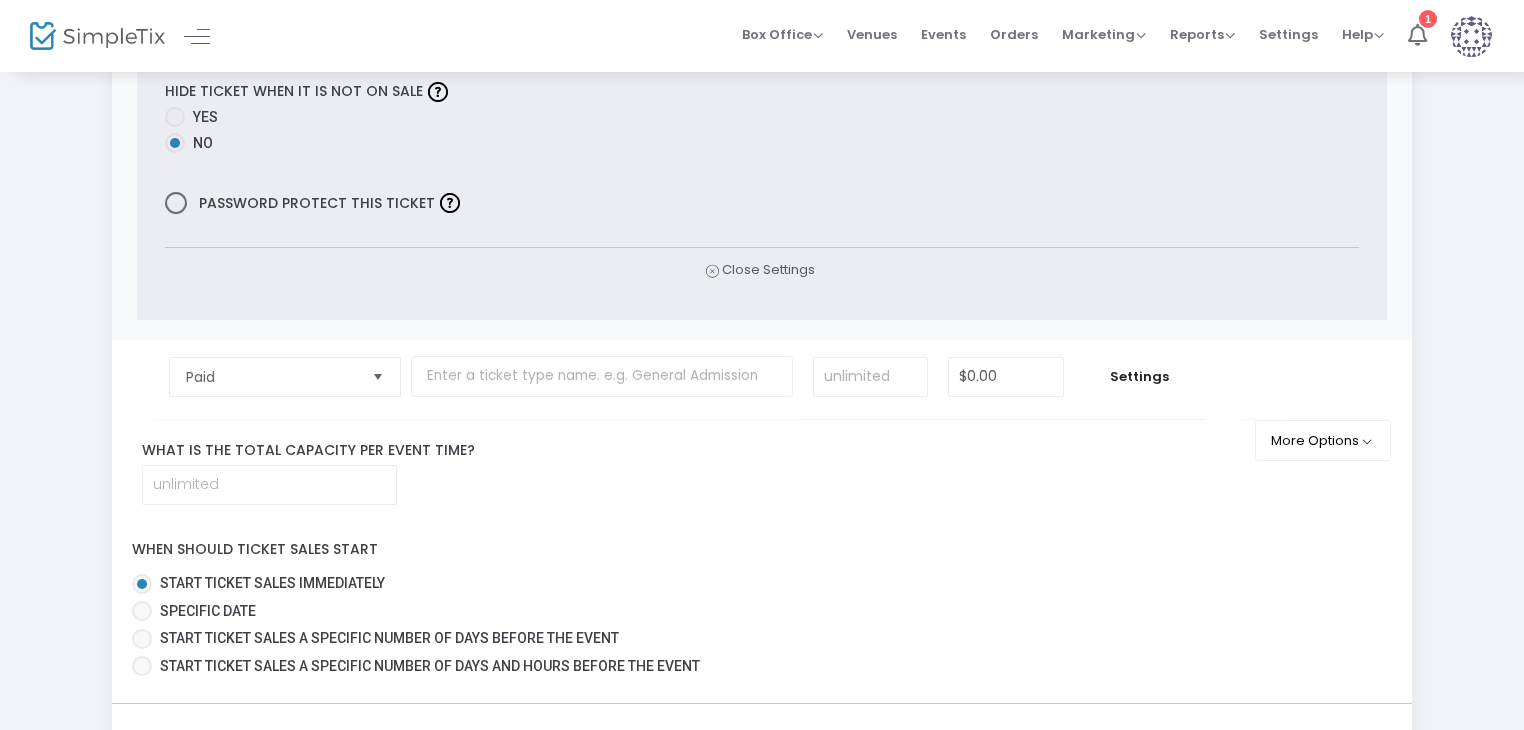 scroll, scrollTop: 1012, scrollLeft: 0, axis: vertical 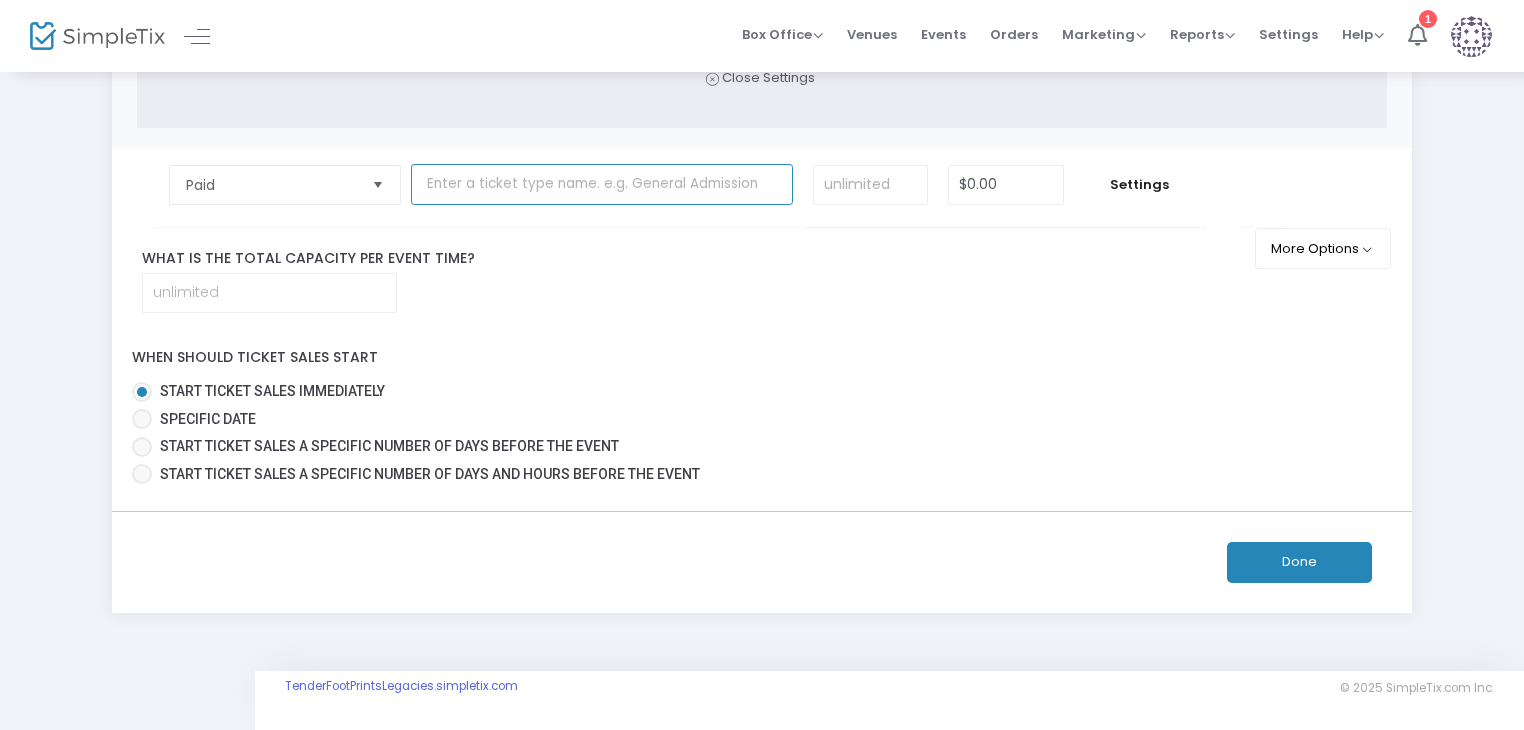 click at bounding box center [602, 184] 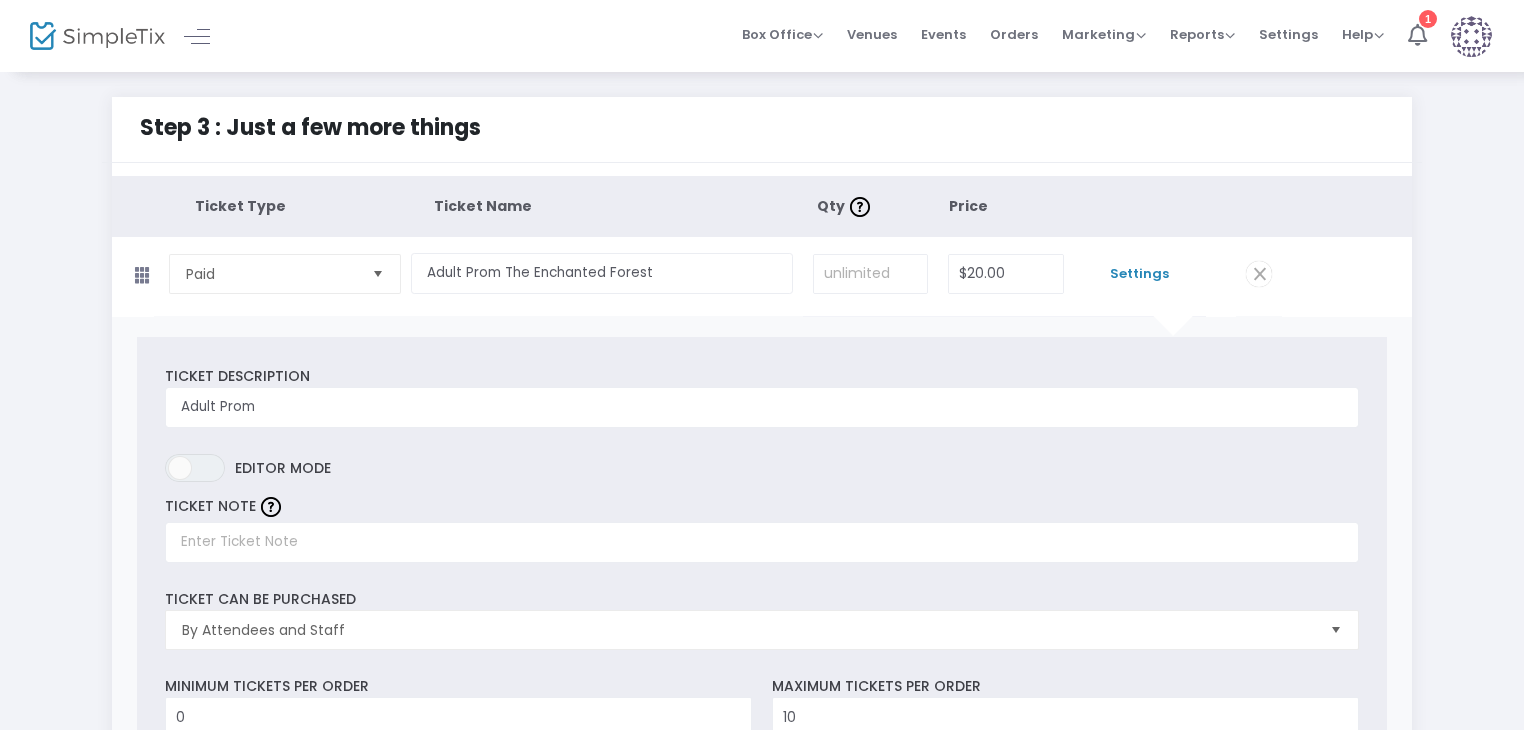 scroll, scrollTop: 0, scrollLeft: 0, axis: both 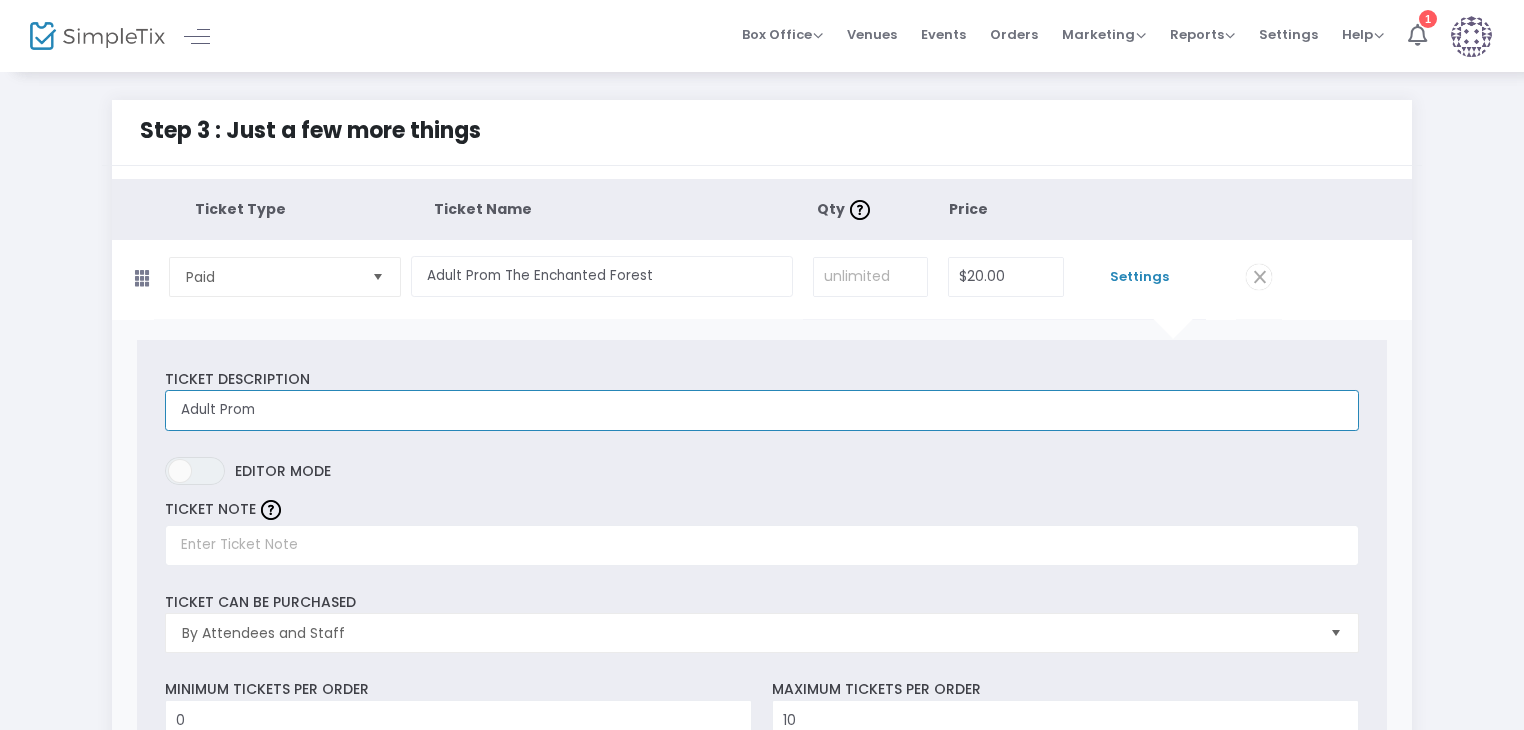 click on "Adult Prom" at bounding box center [761, 410] 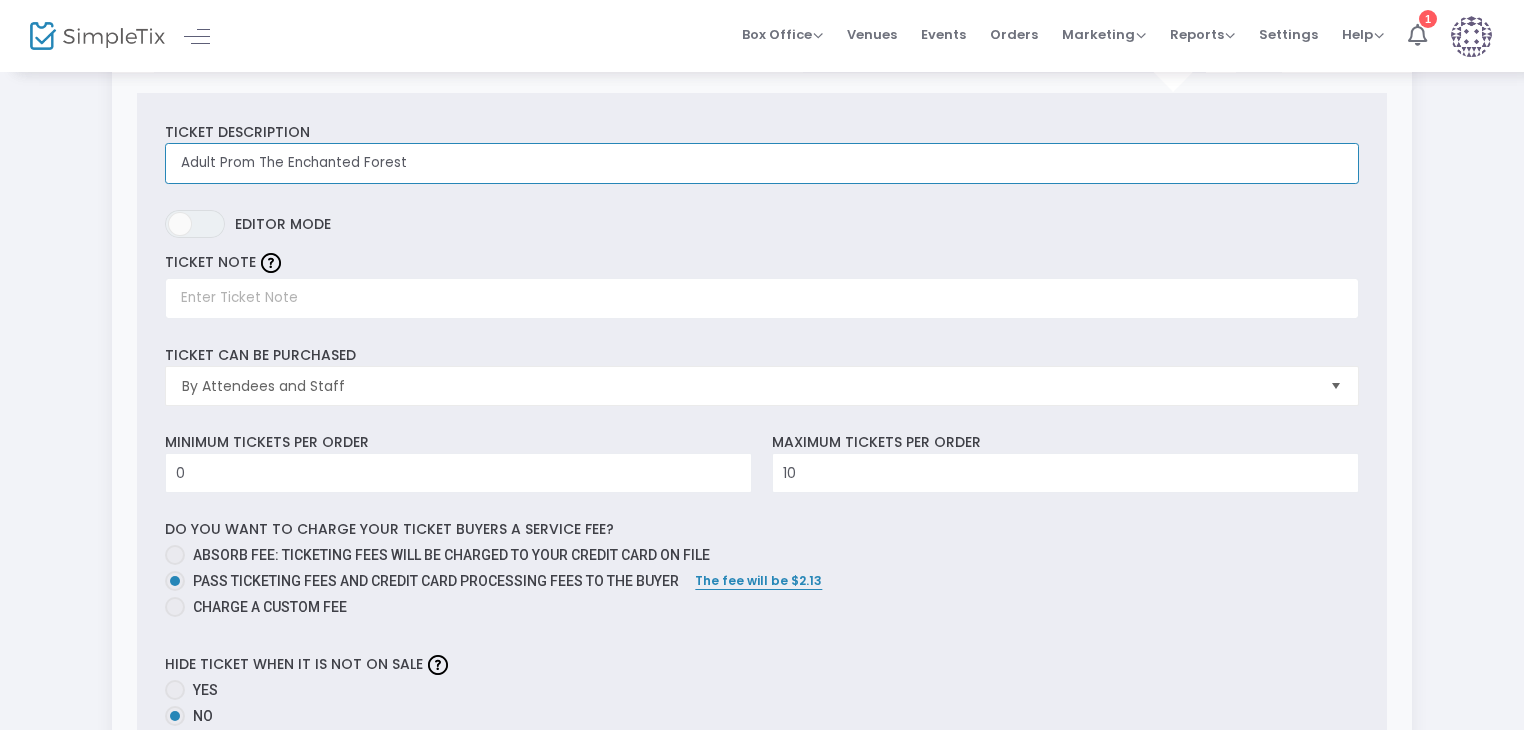 scroll, scrollTop: 212, scrollLeft: 0, axis: vertical 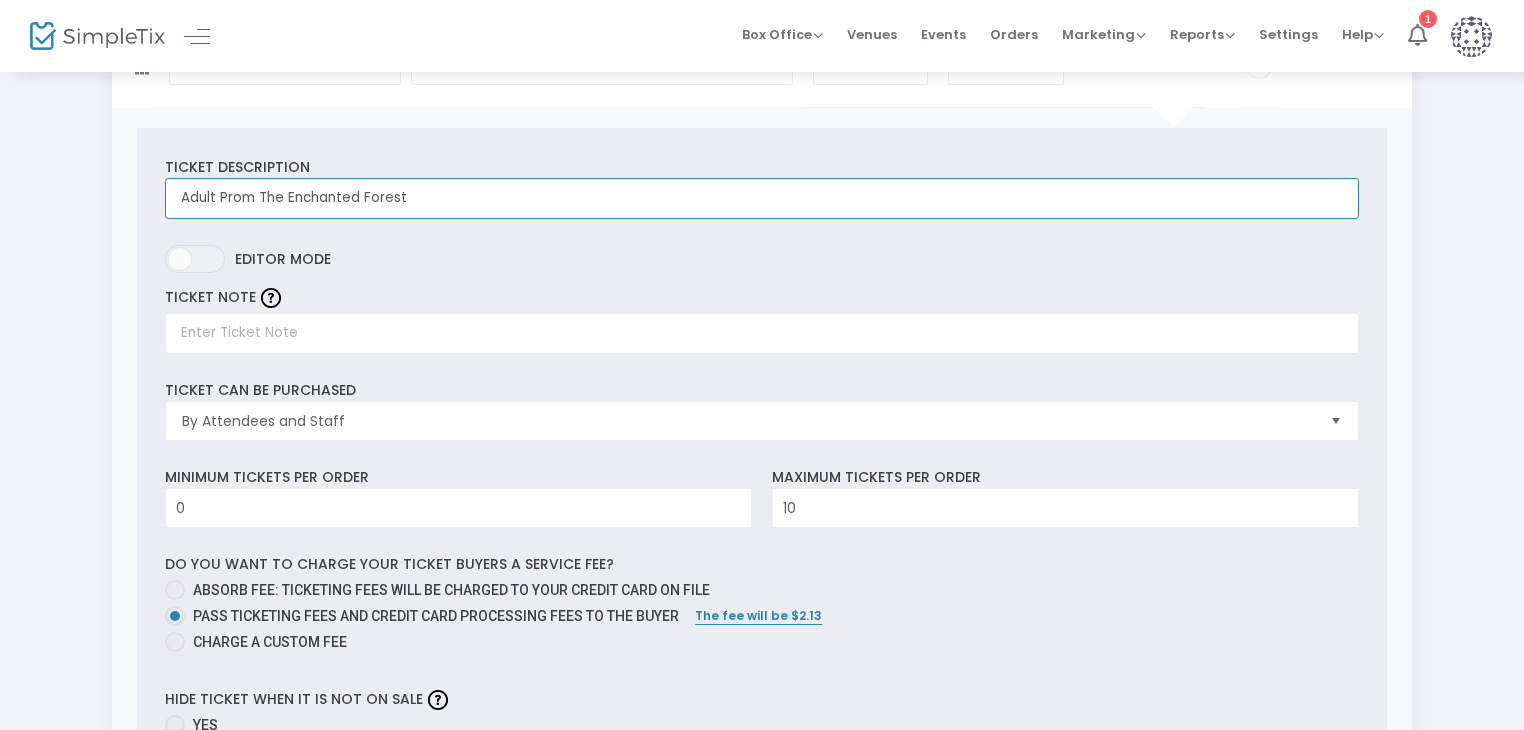 drag, startPoint x: 403, startPoint y: 195, endPoint x: 168, endPoint y: 198, distance: 235.01915 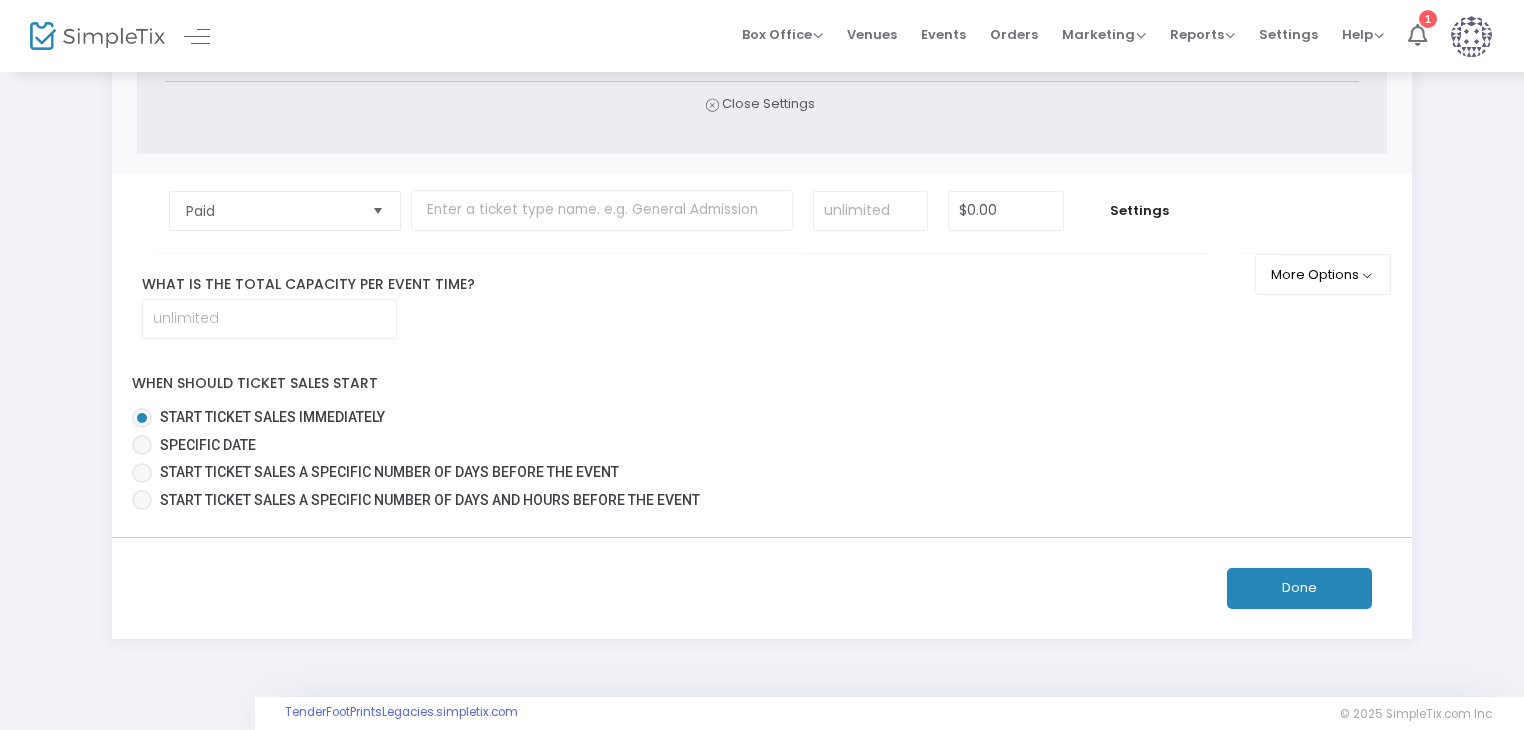 scroll, scrollTop: 1012, scrollLeft: 0, axis: vertical 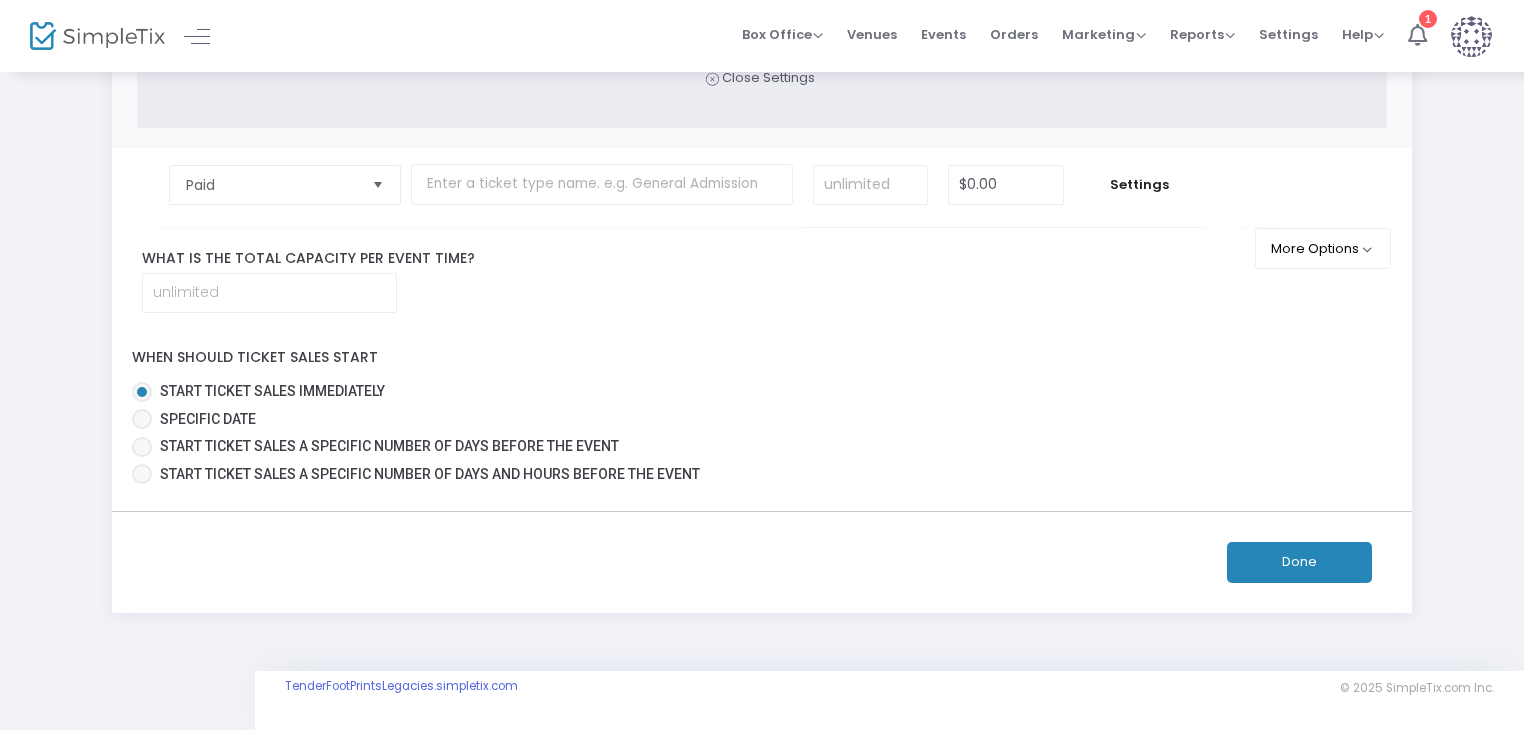 type on "Adult Prom The Enchanted Forest" 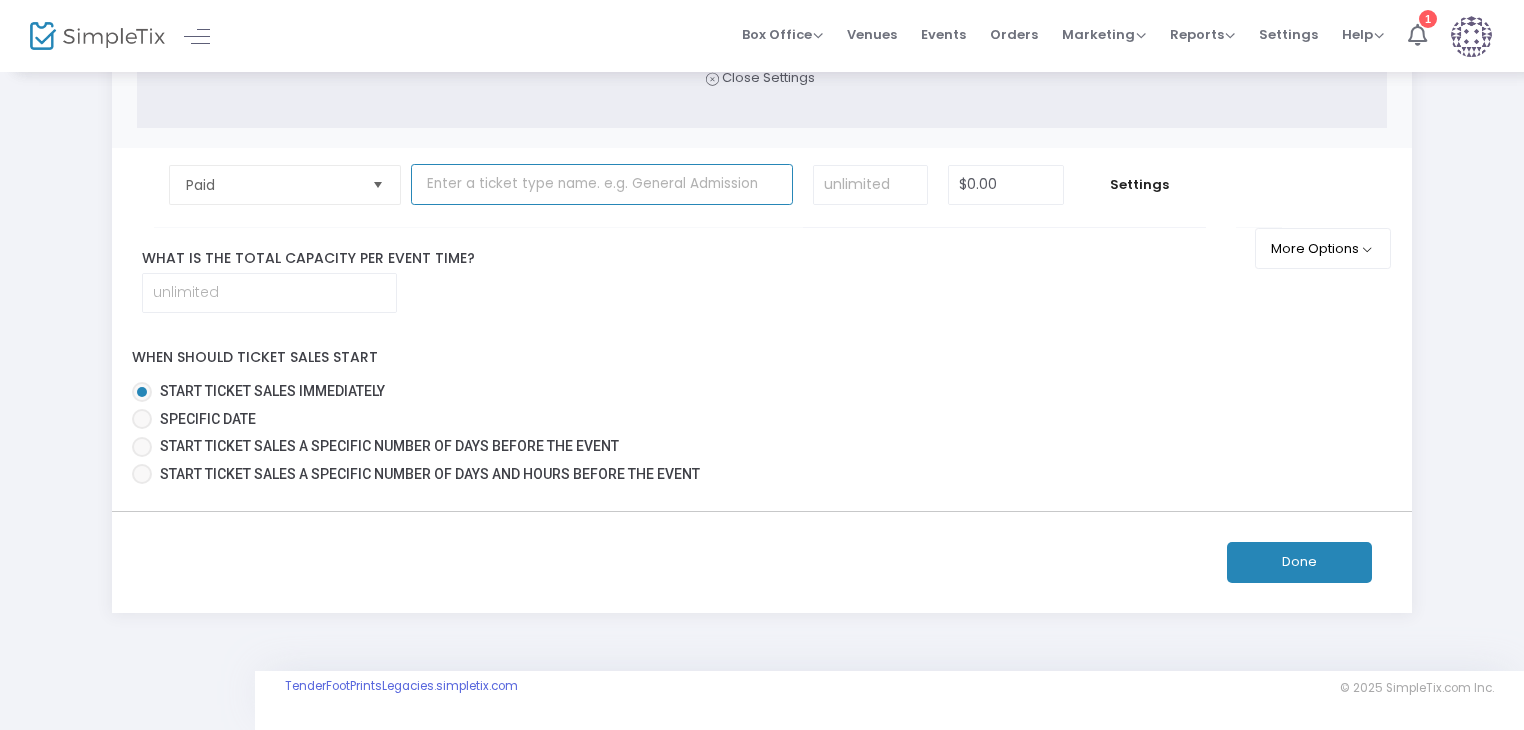 click at bounding box center (602, 184) 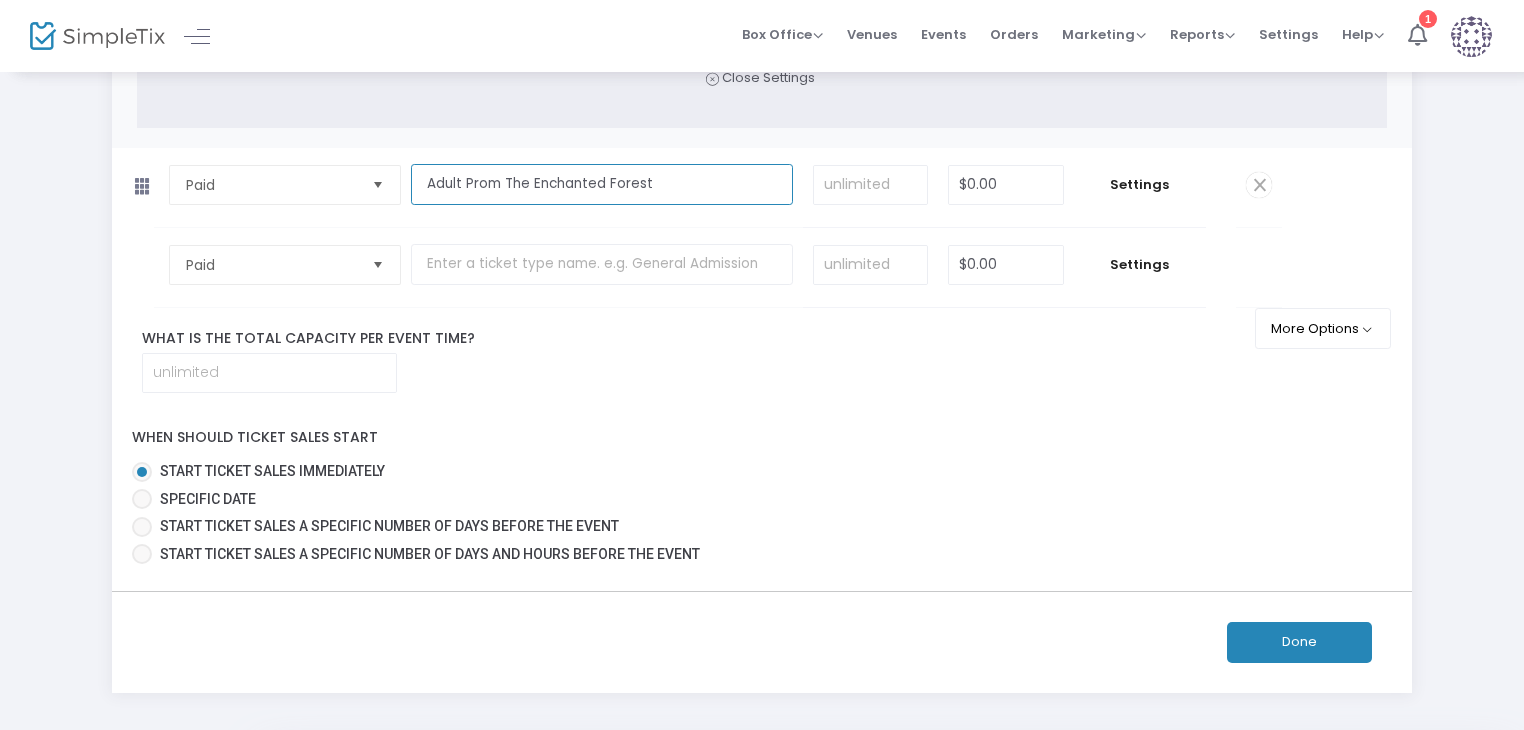 type on "Adult Prom The Enchanted Forest" 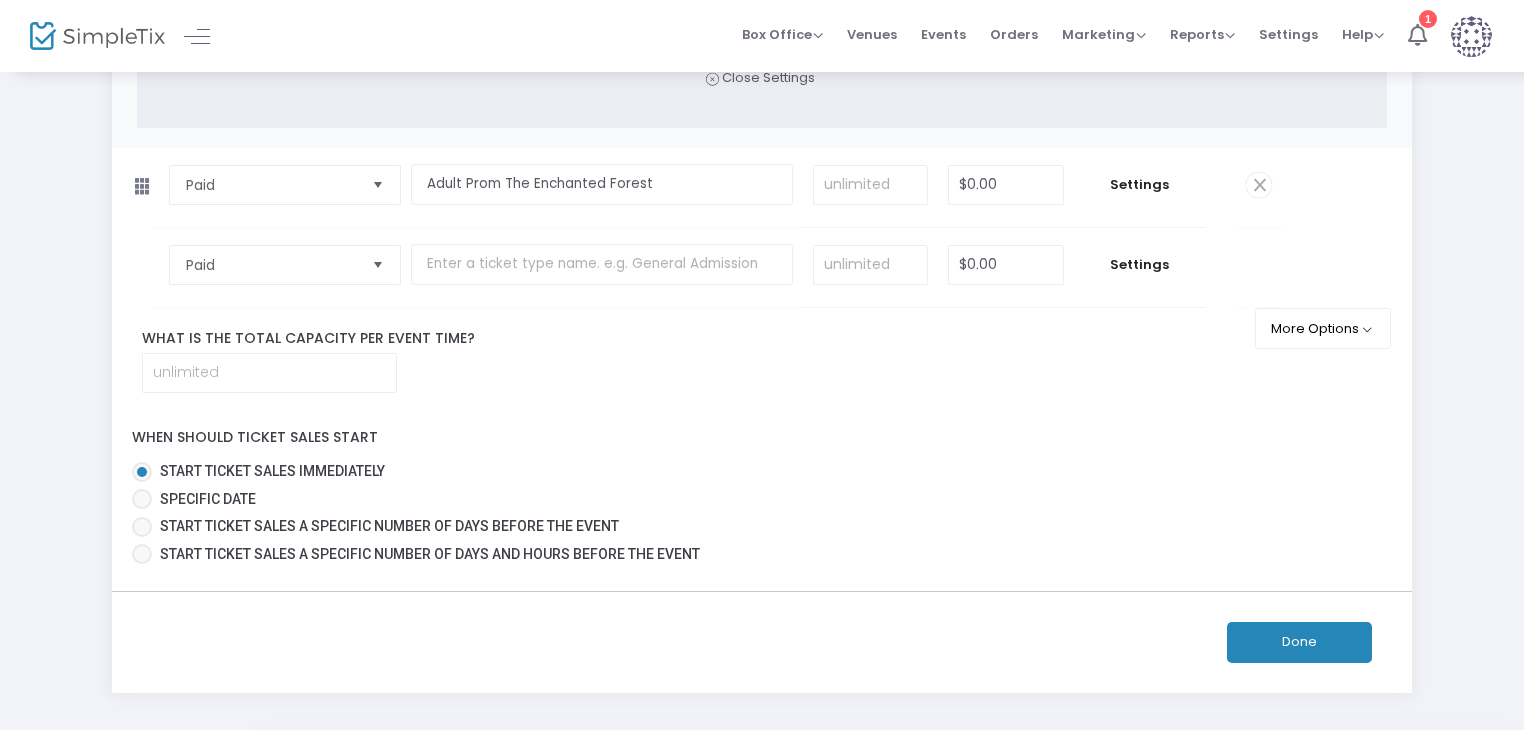 click 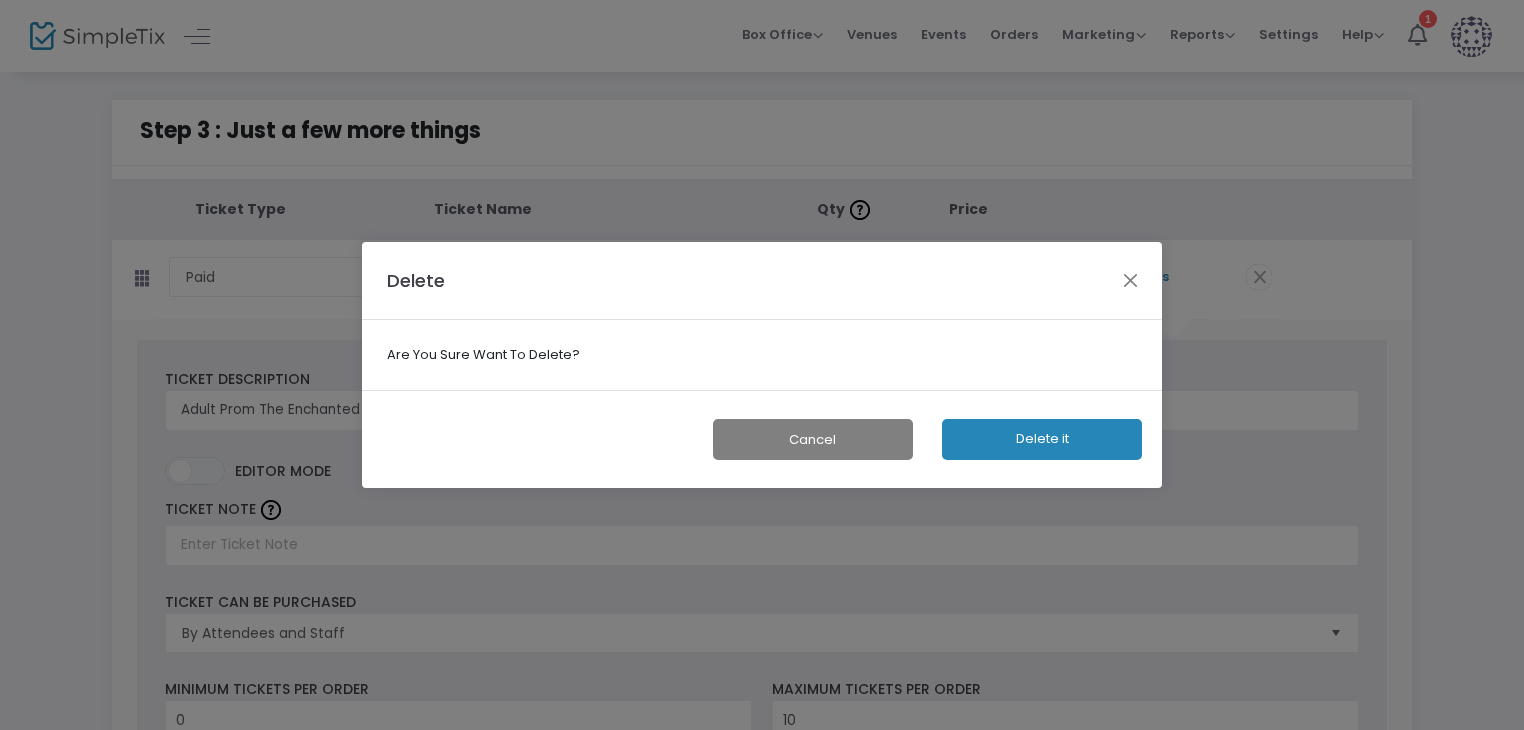 scroll, scrollTop: 0, scrollLeft: 0, axis: both 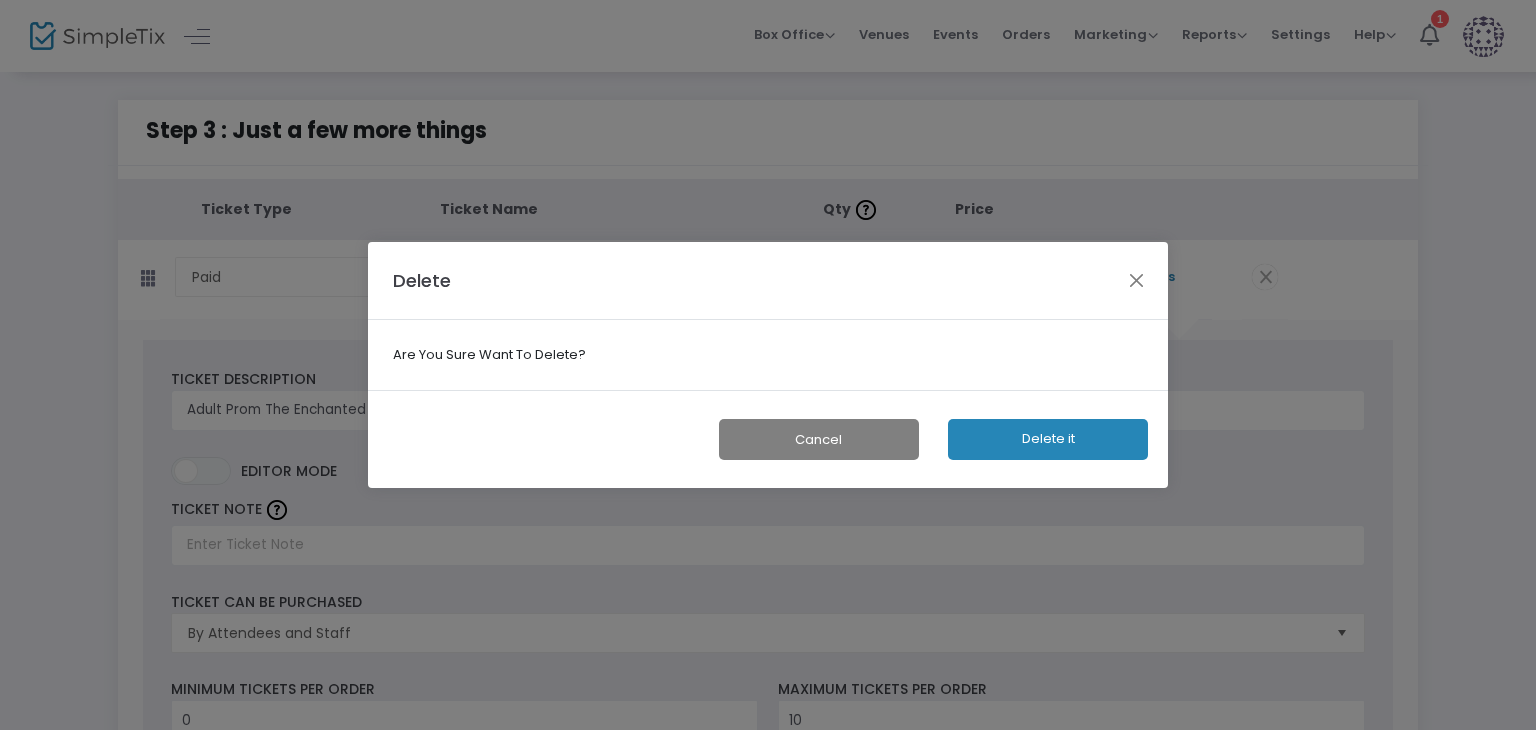 click on "Delete it" 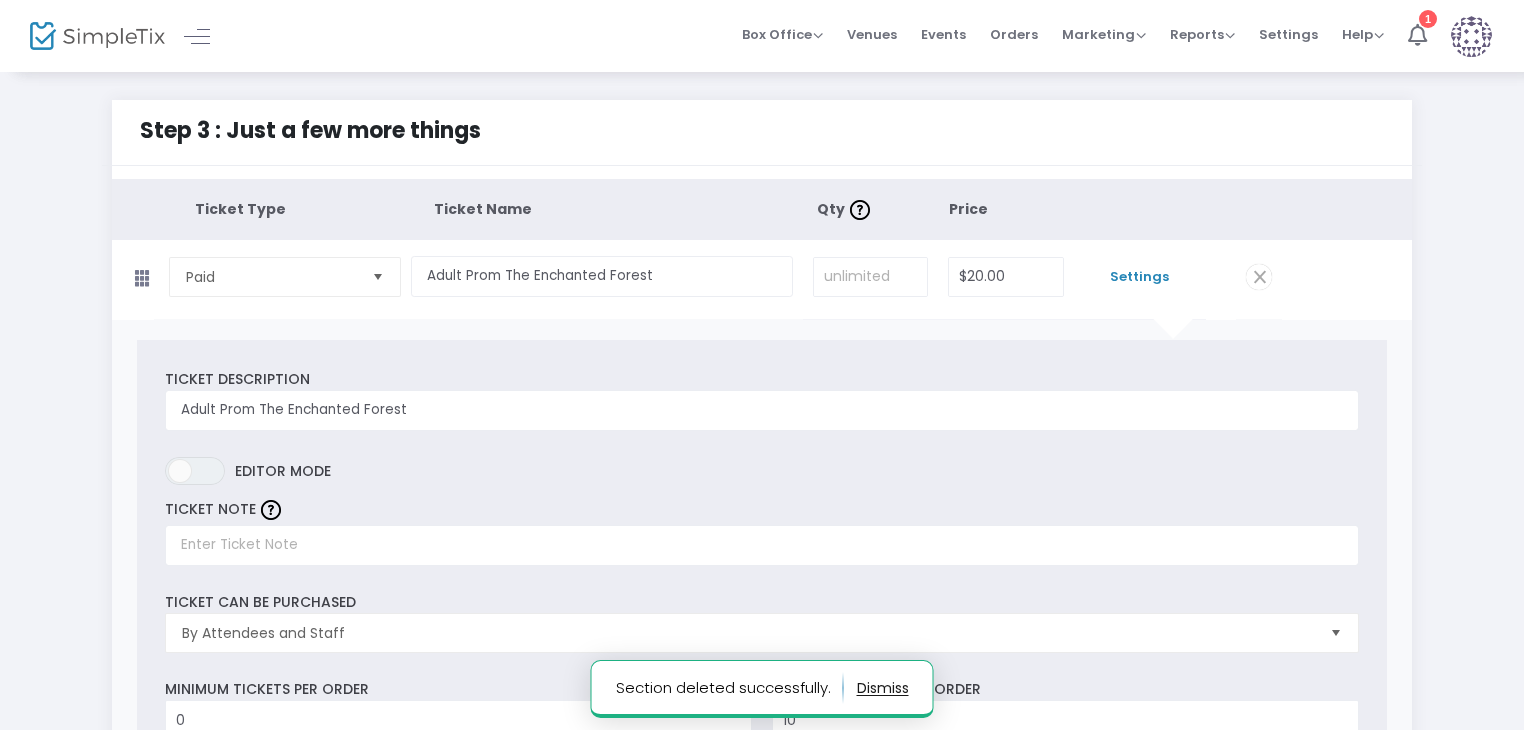 click on "Step 3 : Just a few more things  Ticket Type Ticket Name Qty  Price Paid  Required.  Adult Prom The Enchanted Forest  Required.   Required.  $[PRICE]  Required.  Settings  Ticket Description Adult Prom The Enchanted Forest  Required.  ON OFF Editor mode TICKET NOTE Ticket can be purchased  By Attendees and Staff Minimum tickets per order 0  Value should be between 0 to 1000..  Maximum tickets per order 10  Value should not be less than Min Tickets and not exceed than 1000.  Do you want to charge your ticket buyers a service fee?   Absorb fee: Ticketing fees will be charged to your credit card on file    Pass ticketing fees and credit card processing fees to the buyer   The fee will be $[PRICE]    Charge a custom fee Hide ticket when it is not on sale    Yes   No    Password protect this ticket   Close Settings  Manage Membership Discounts Membership Discount Details  There are no membership discount set for this ticket type. Click the button below to create one now.  ON OFF  Add Membership Discount  Paid 0" 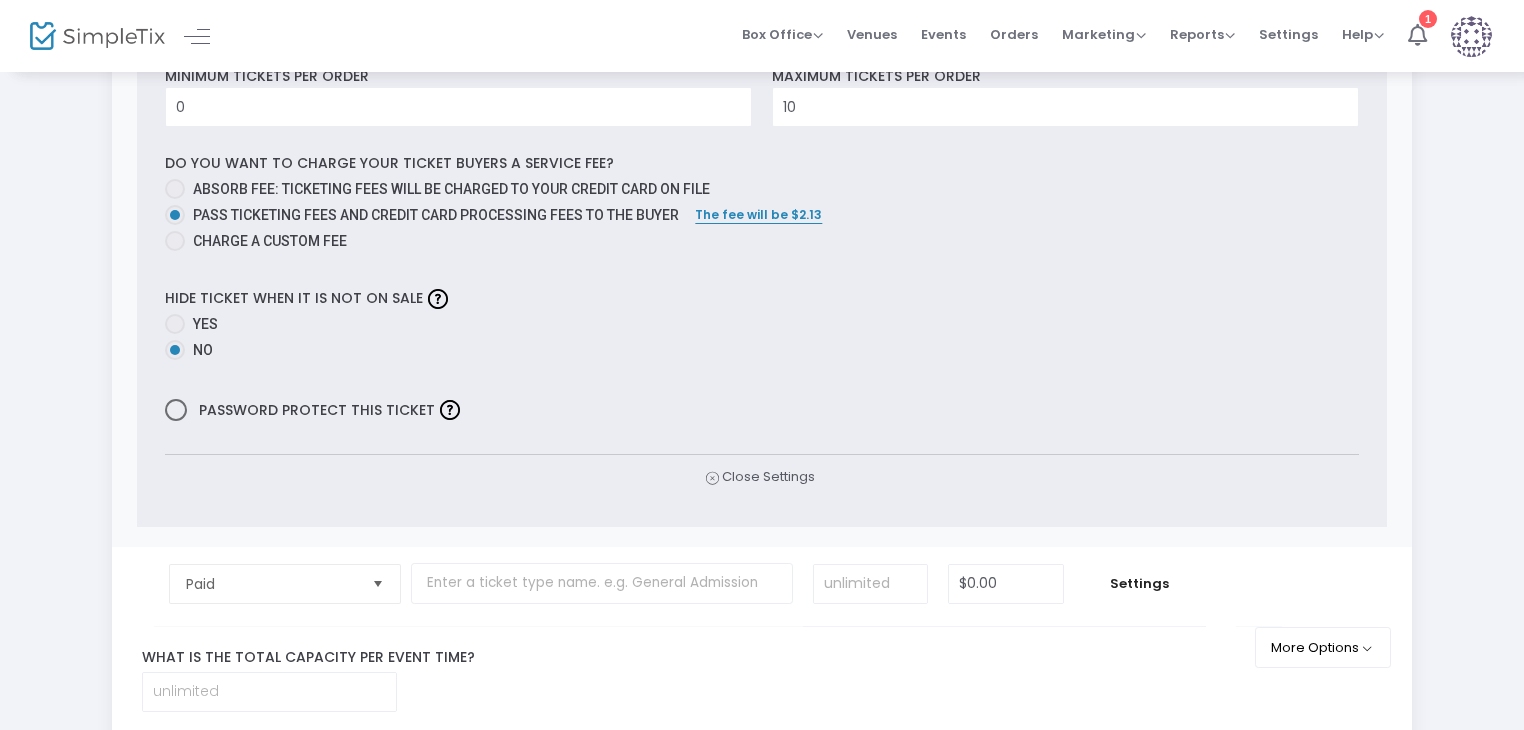 scroll, scrollTop: 700, scrollLeft: 0, axis: vertical 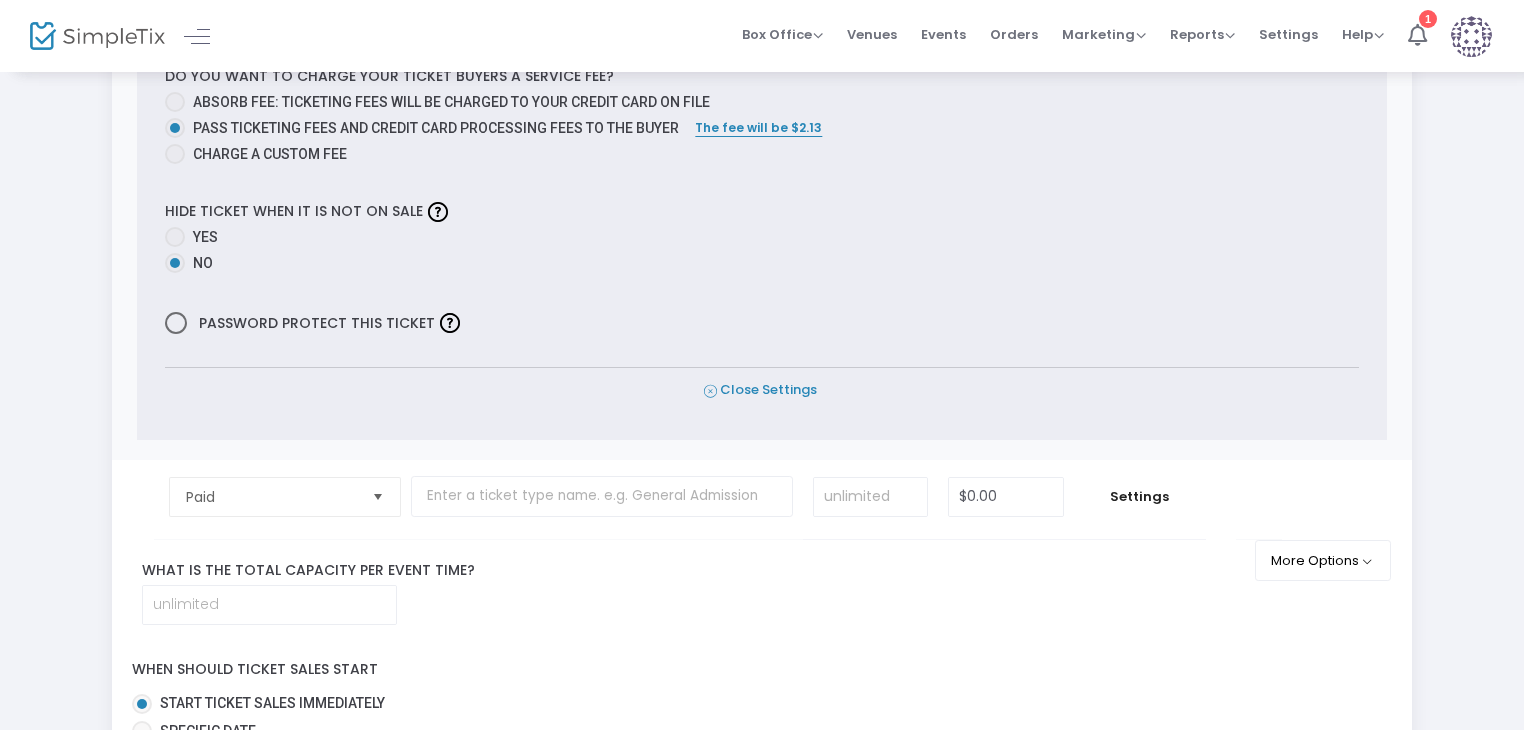 click on "Close Settings" at bounding box center [760, 390] 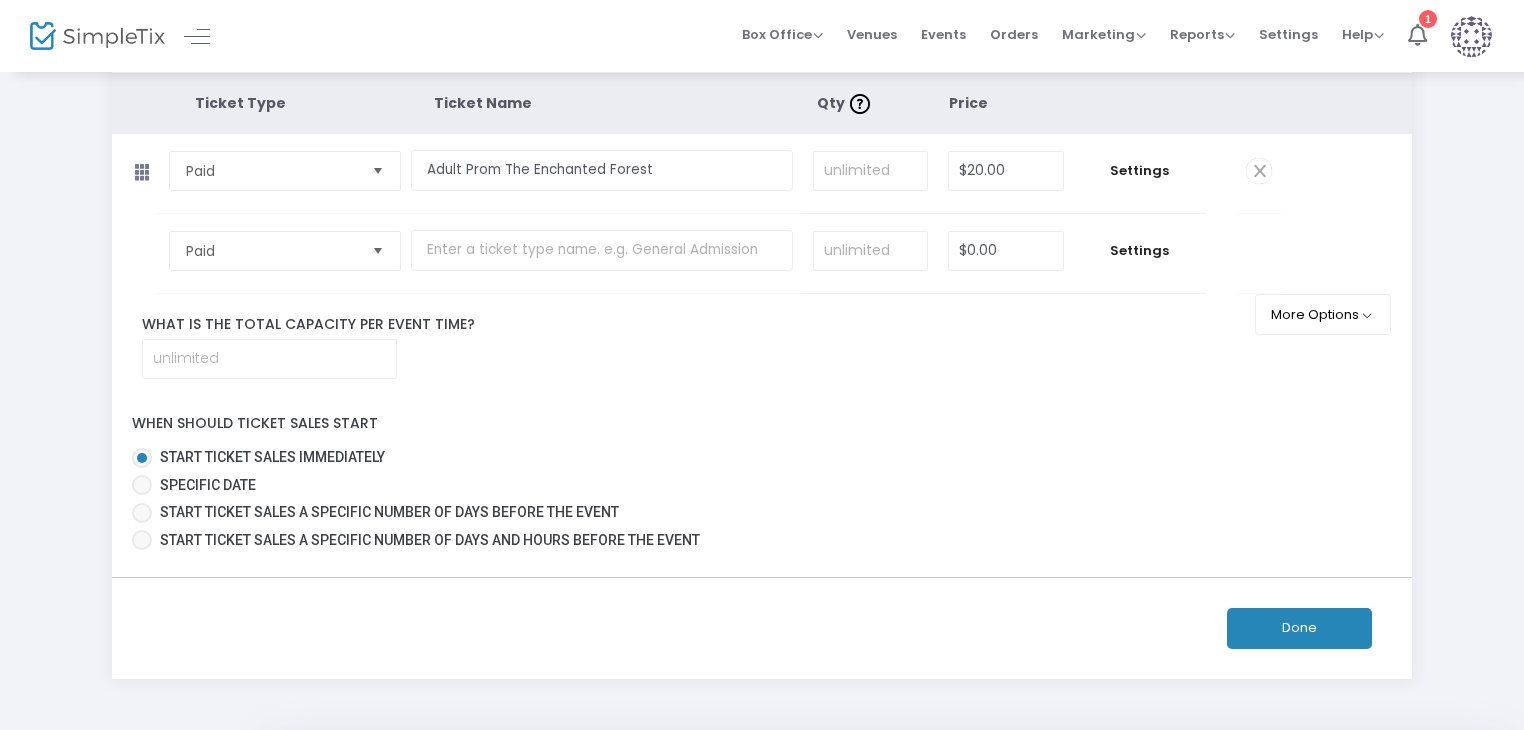 scroll, scrollTop: 72, scrollLeft: 0, axis: vertical 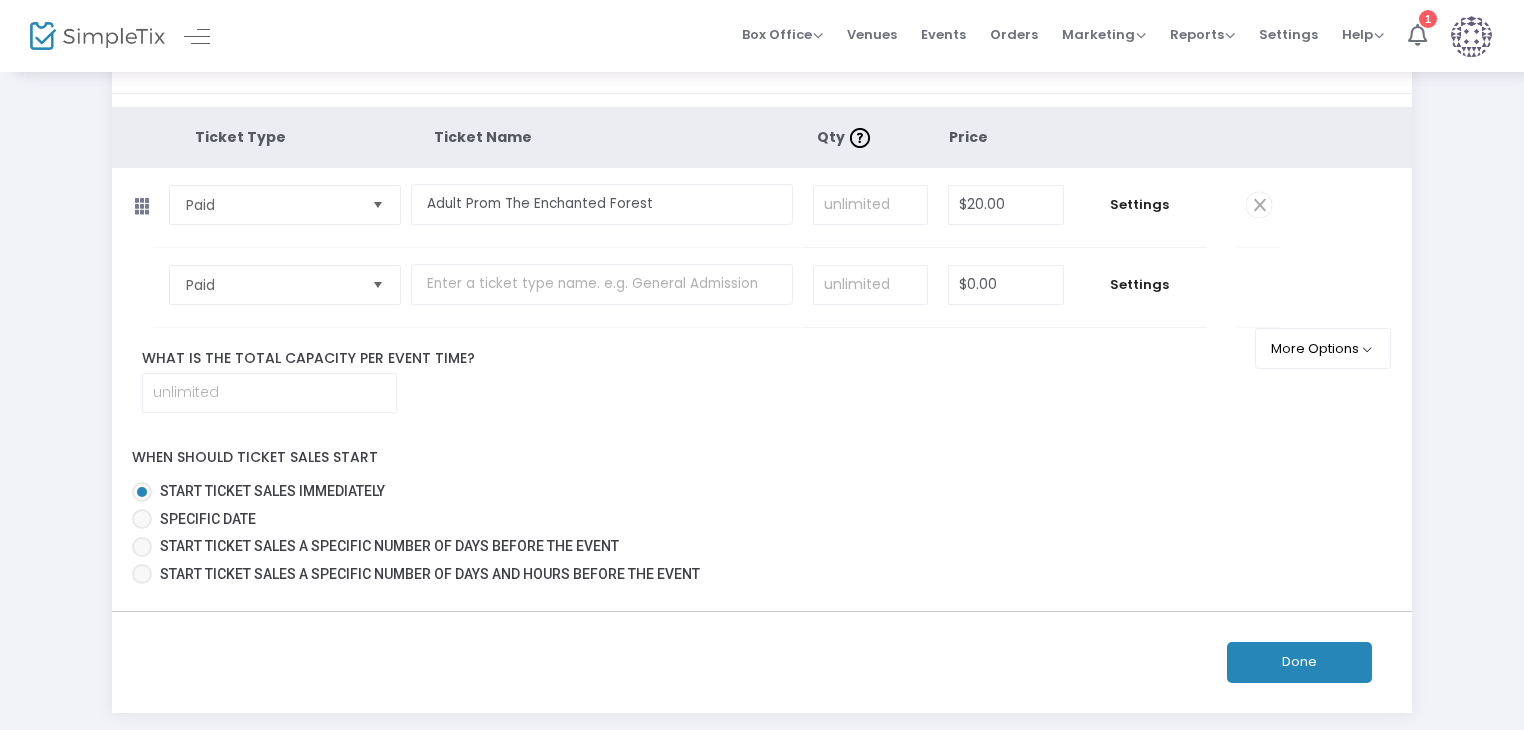 click on "Done" 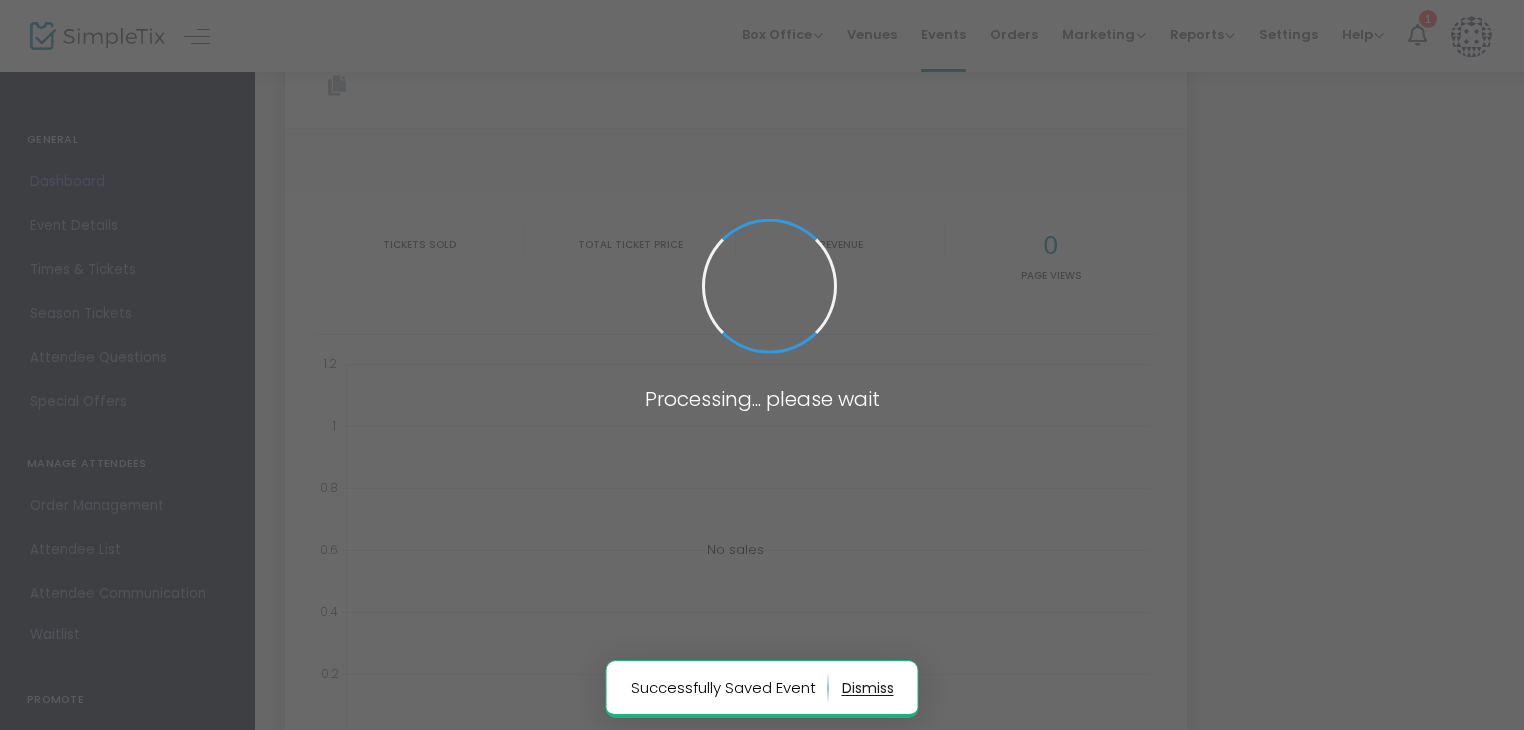 type on "https://www.simpletix.com/e/adult-prom-the-enchanted-forest-tickets-229850" 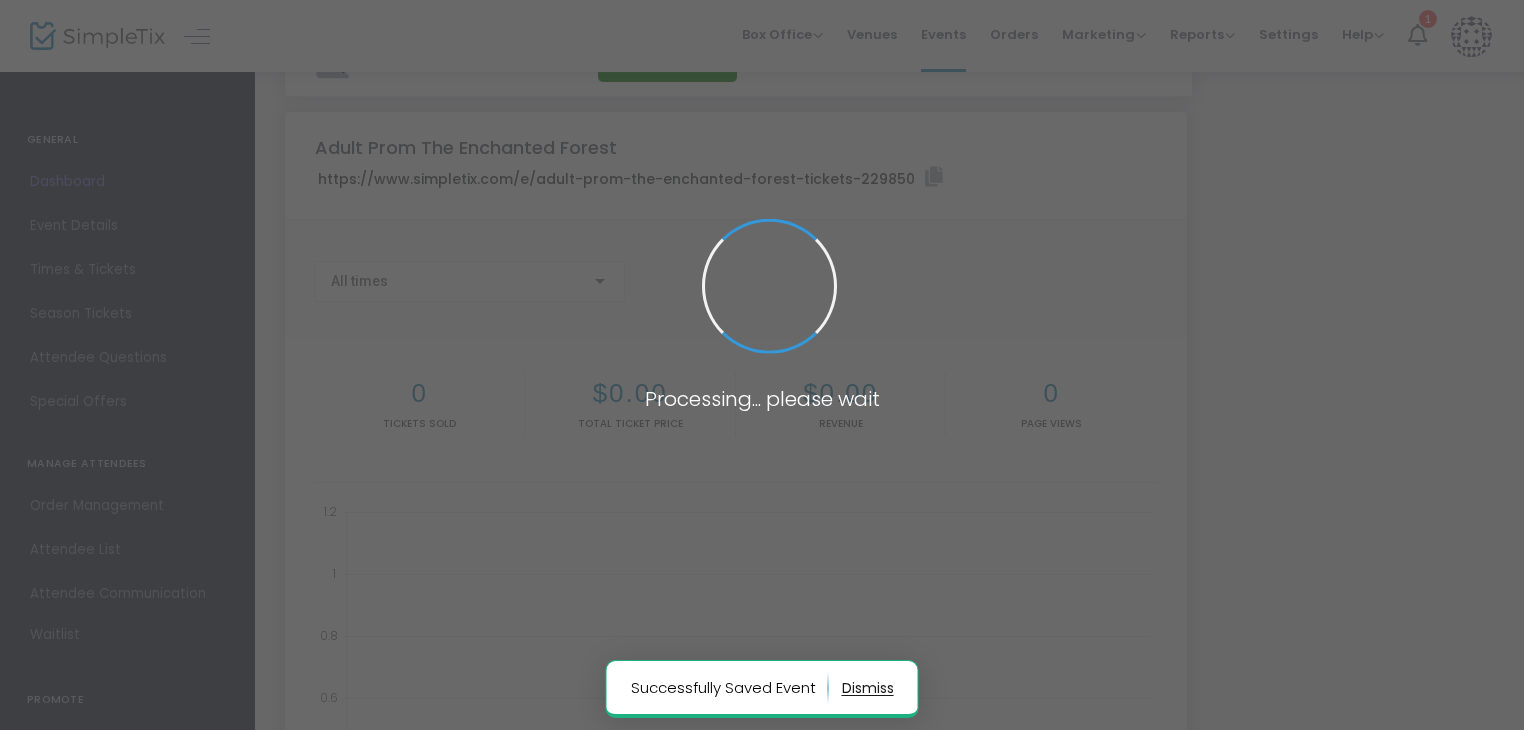 scroll, scrollTop: 0, scrollLeft: 0, axis: both 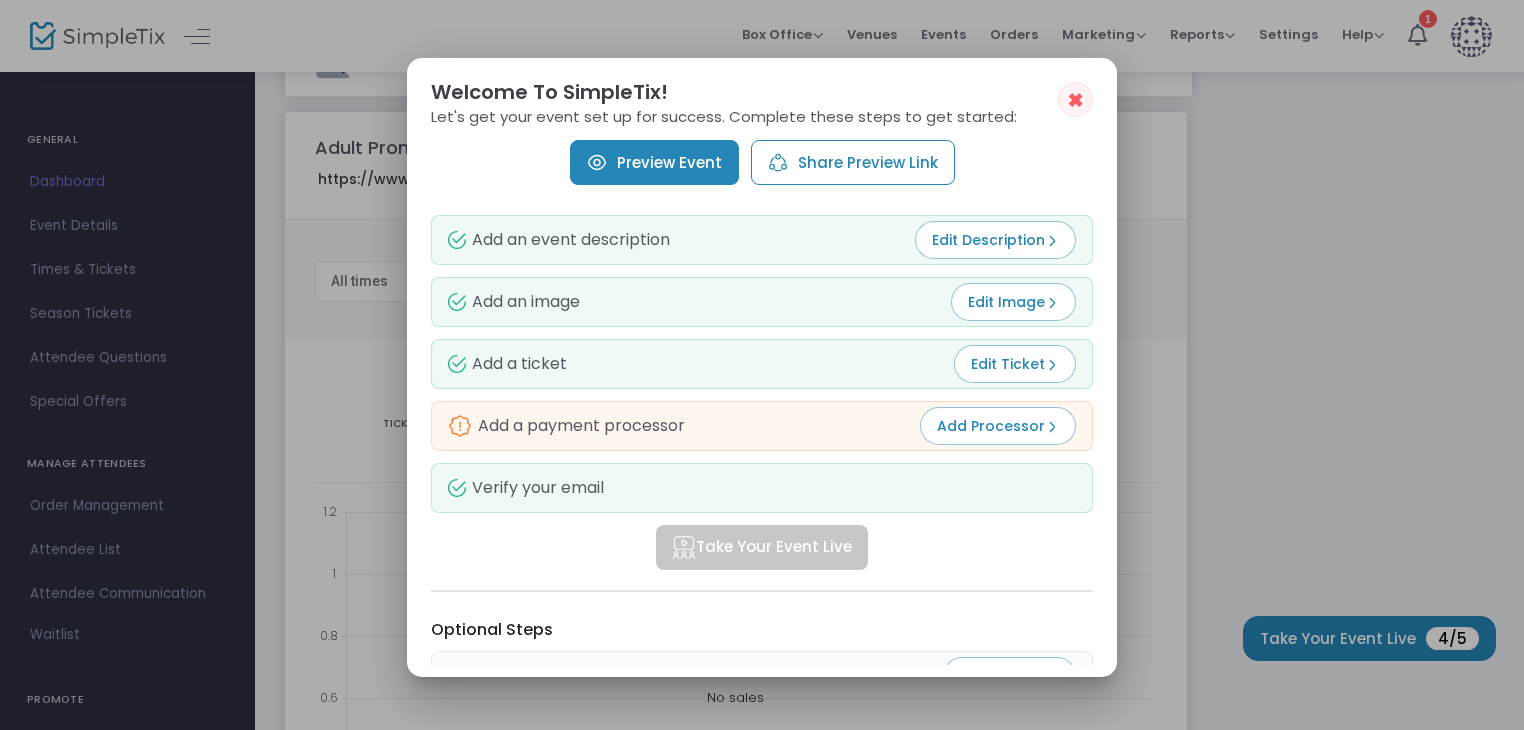 click on "Add Processor" at bounding box center [998, 426] 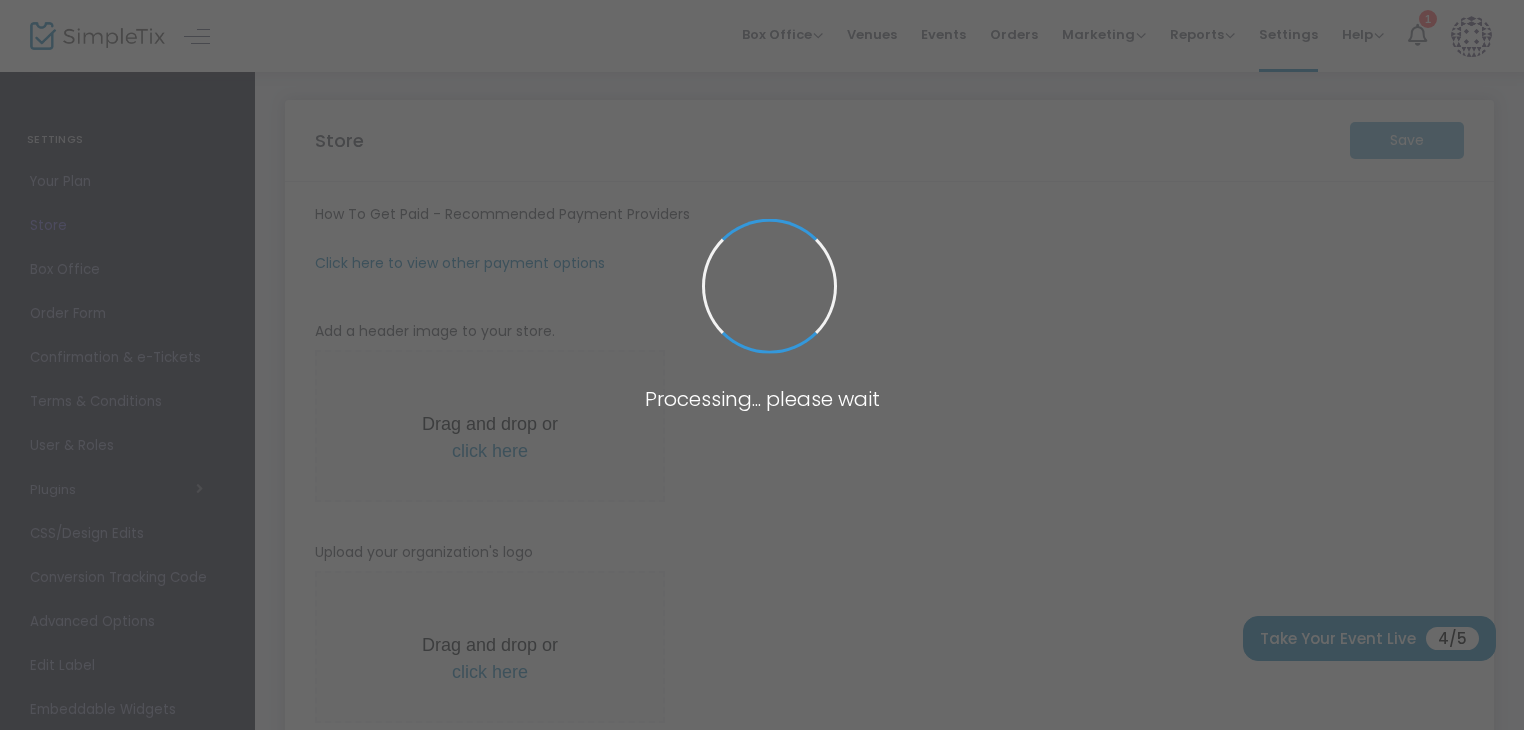scroll, scrollTop: 72, scrollLeft: 0, axis: vertical 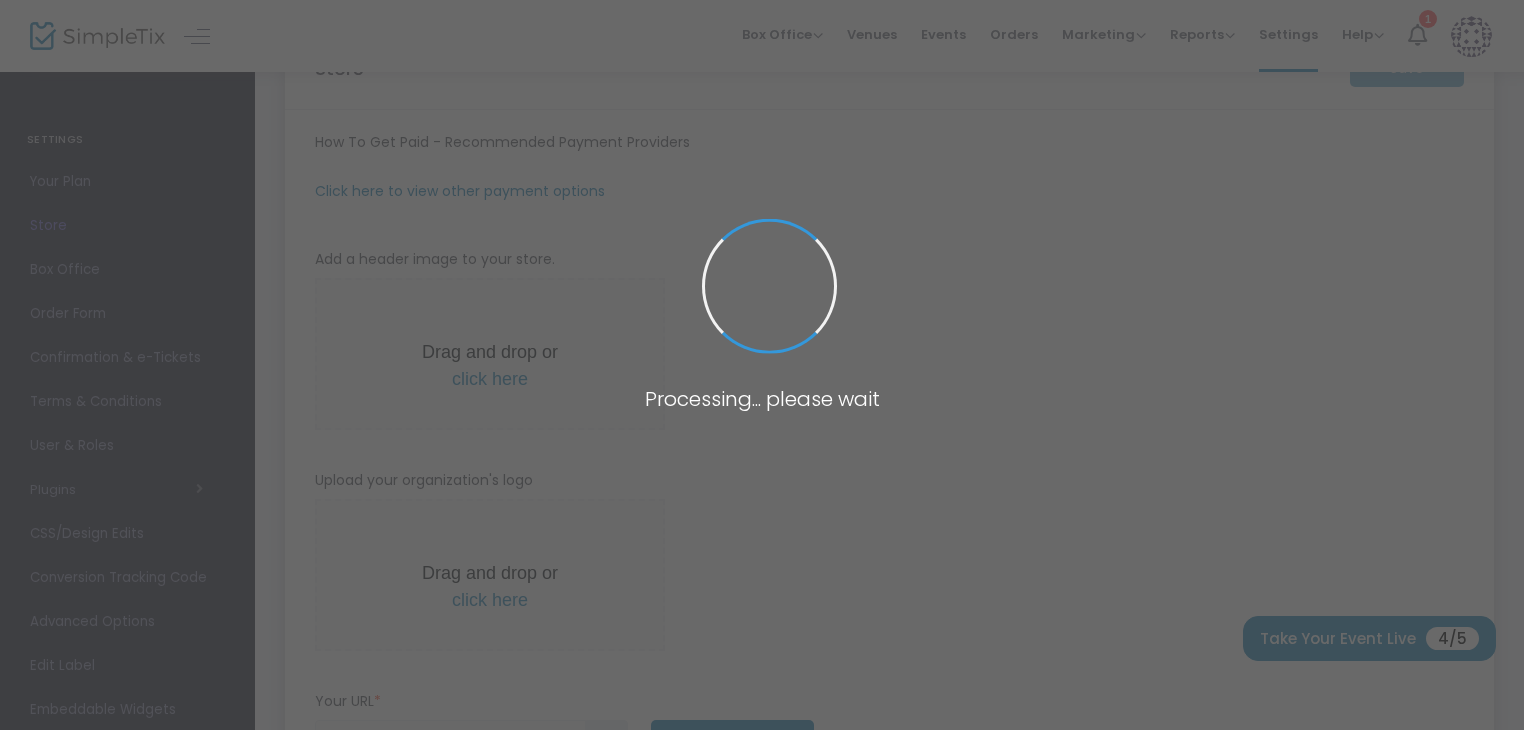 type on "https://TenderFootPrintsLegacies" 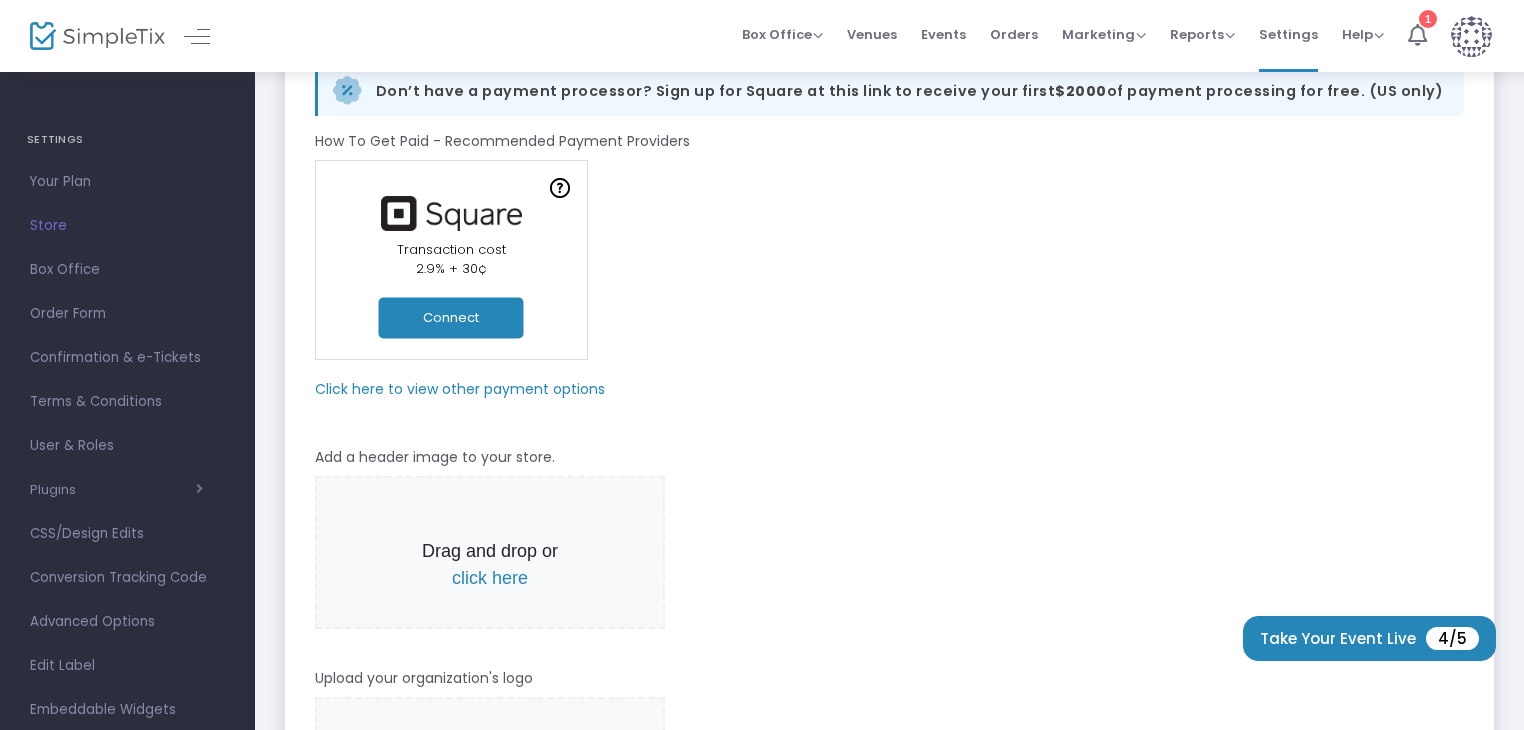 scroll, scrollTop: 172, scrollLeft: 0, axis: vertical 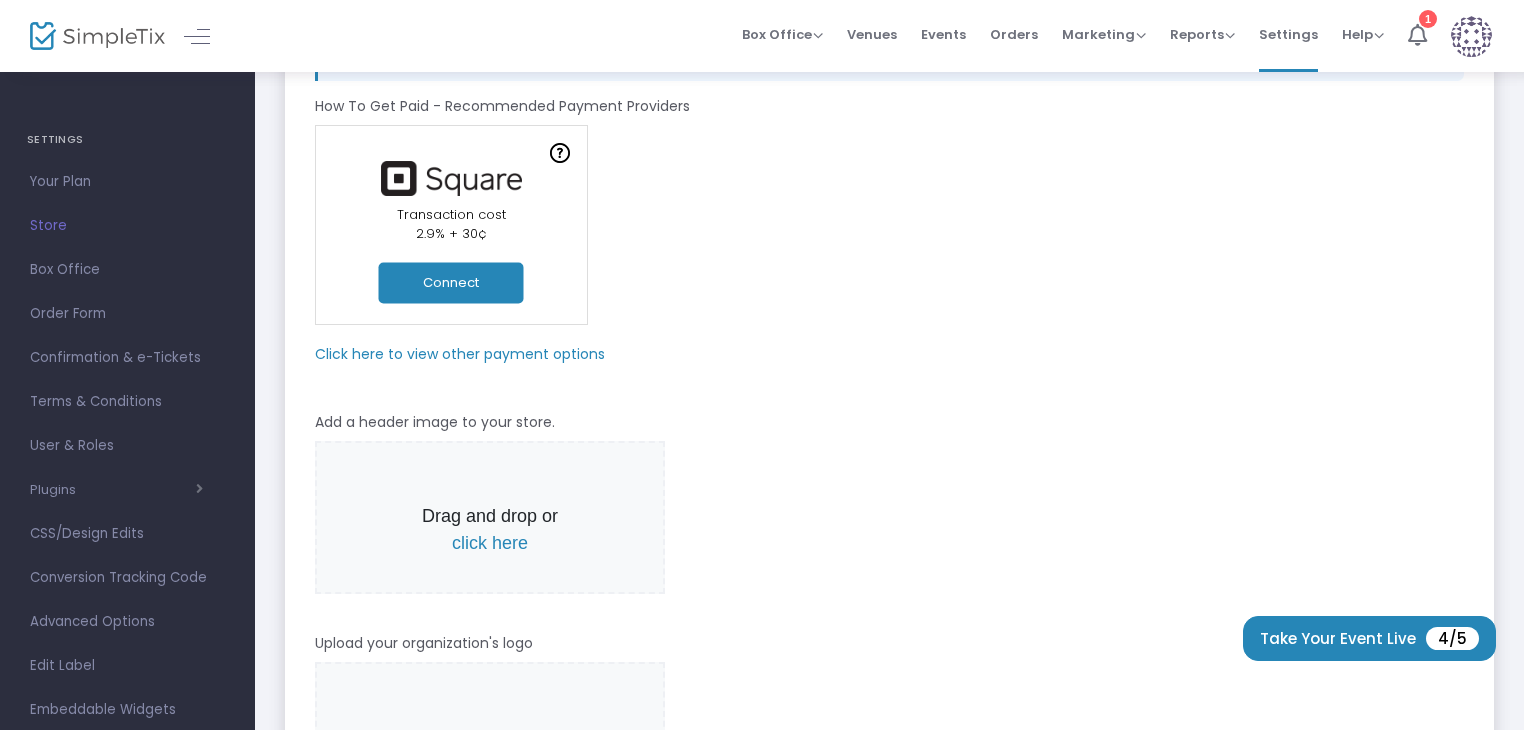 click on "Click here to view other payment options" 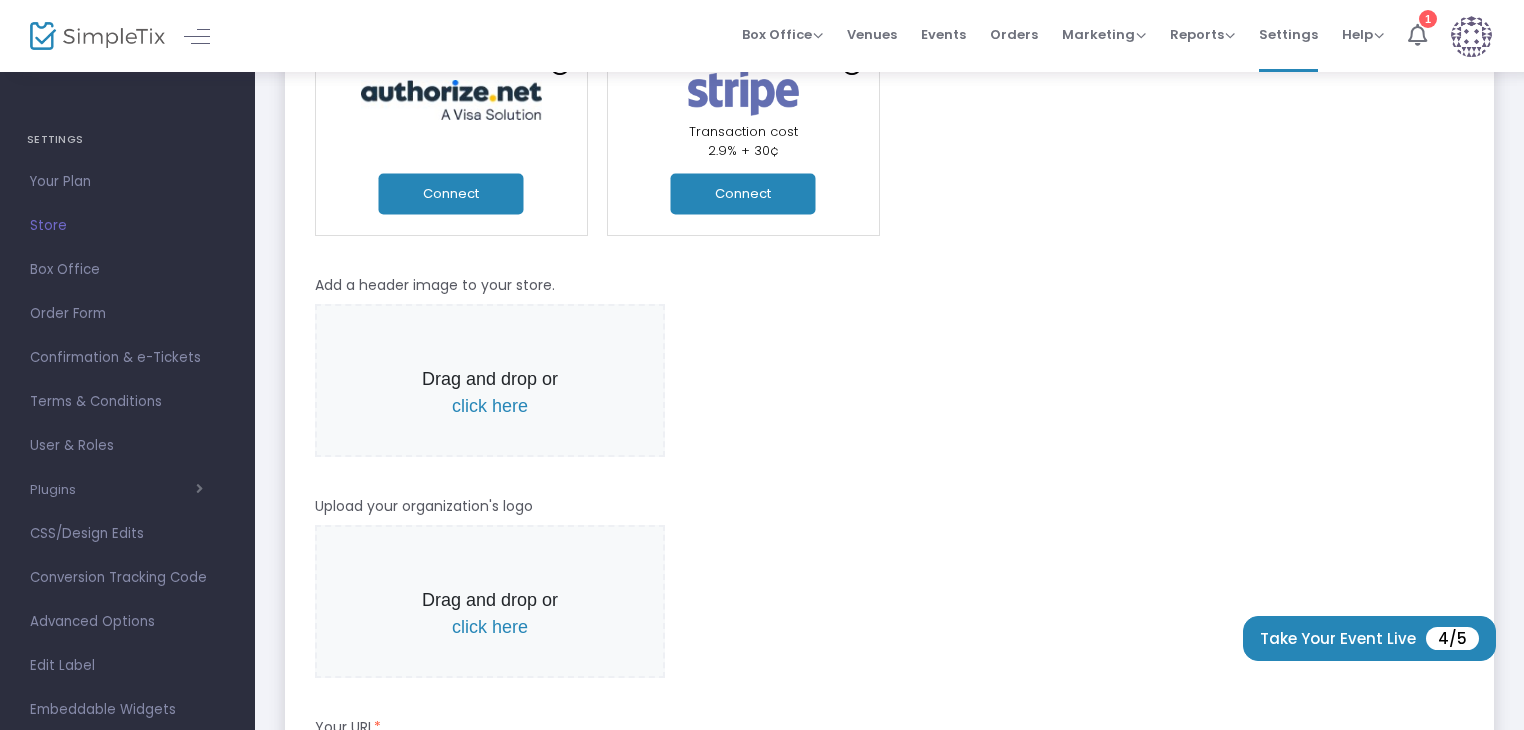 scroll, scrollTop: 500, scrollLeft: 0, axis: vertical 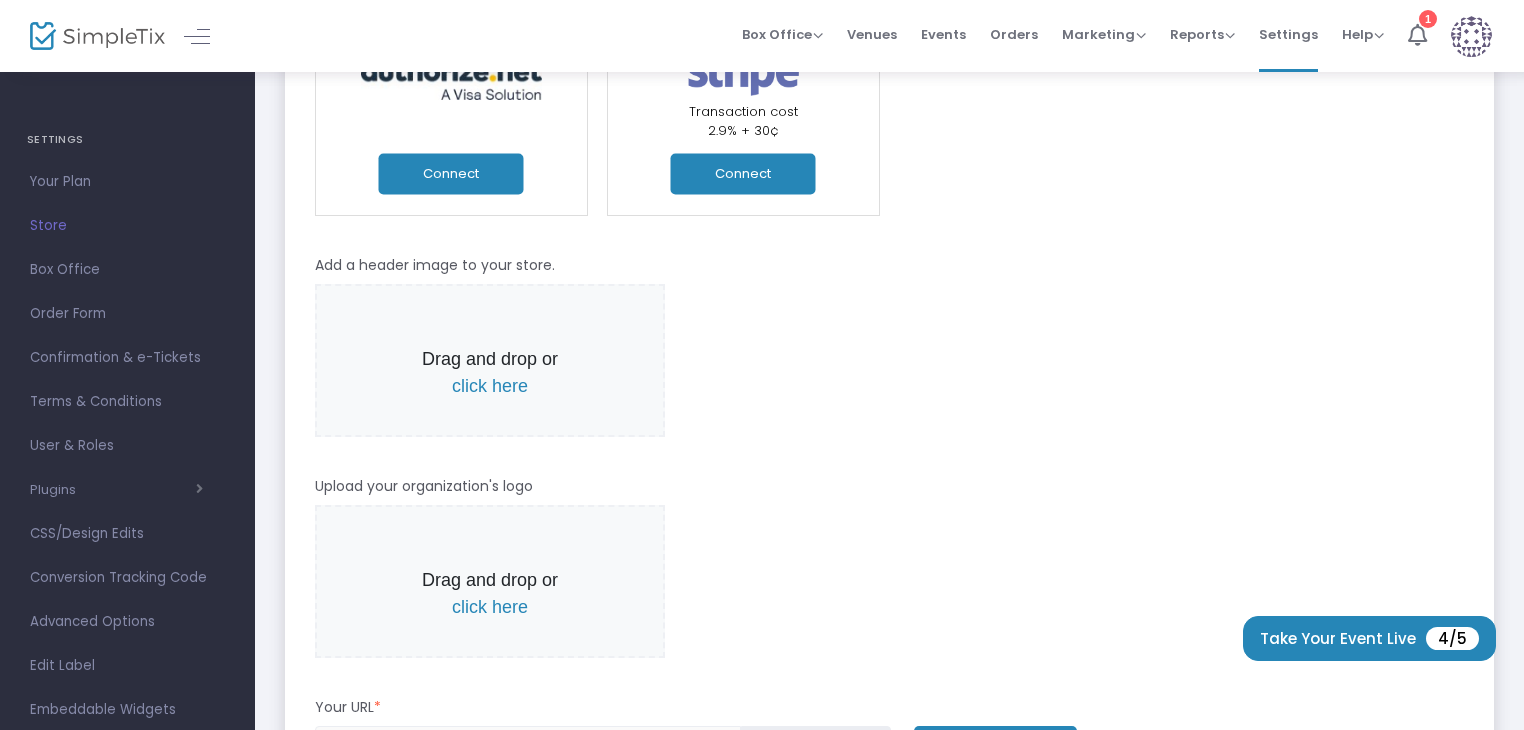 click on "click here" at bounding box center (490, 386) 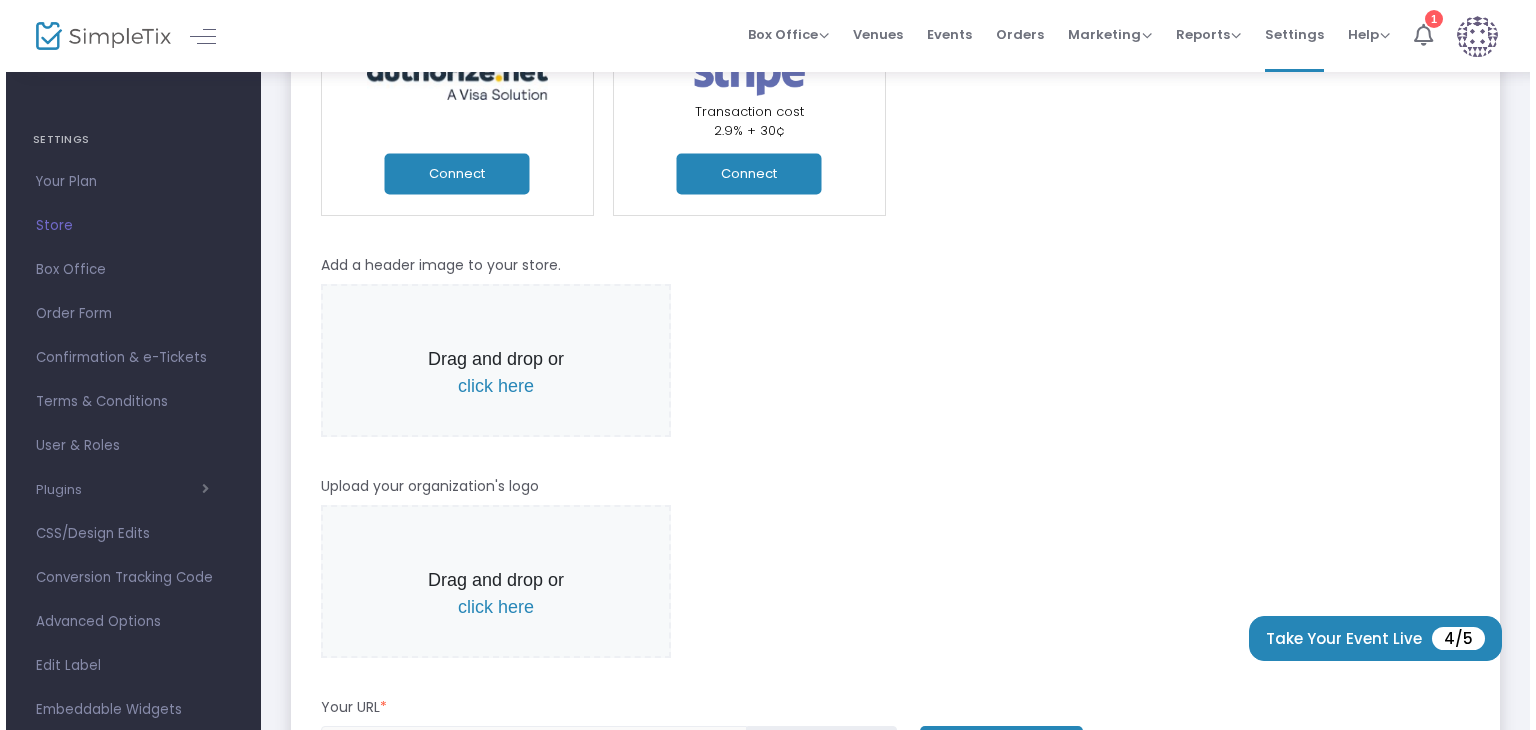 scroll, scrollTop: 0, scrollLeft: 0, axis: both 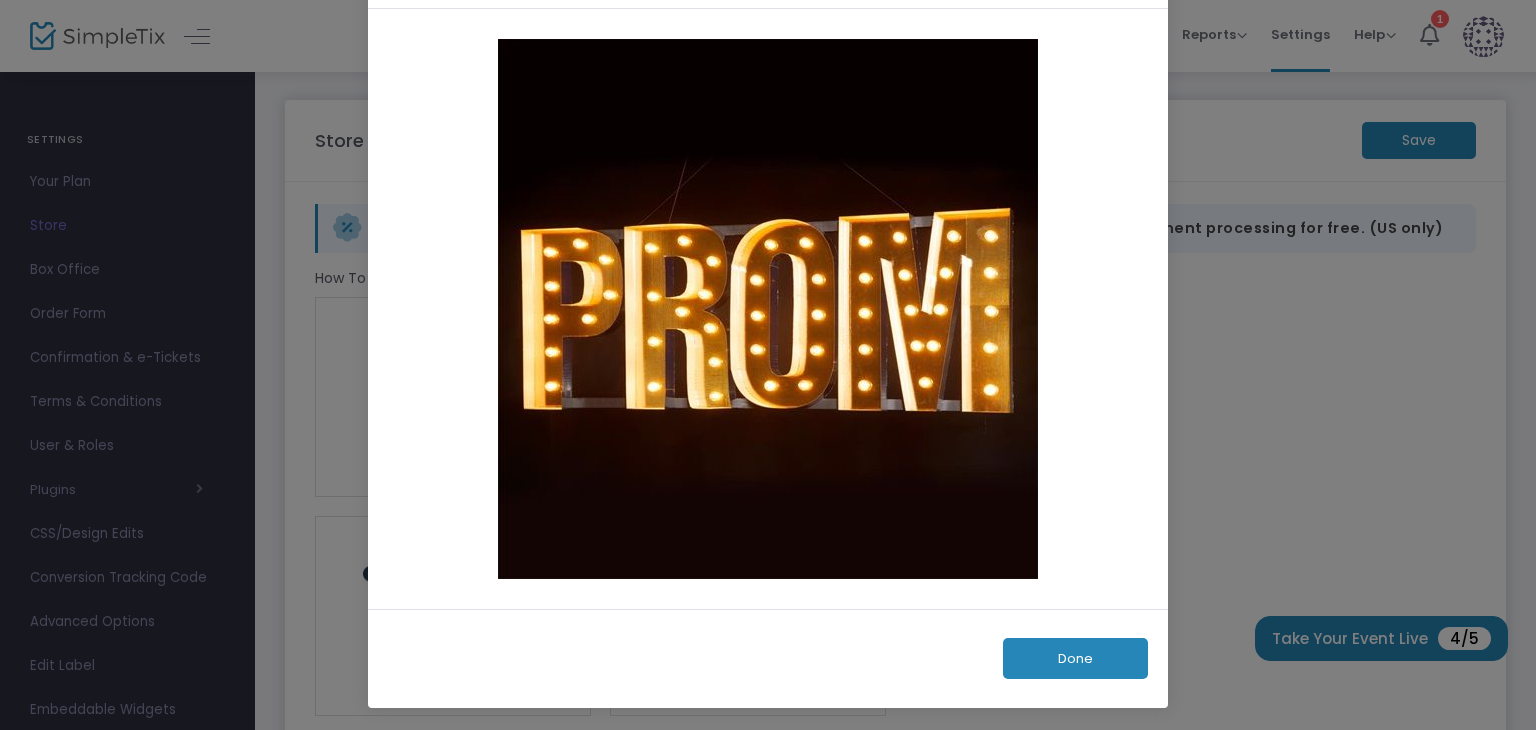 click on "Done" 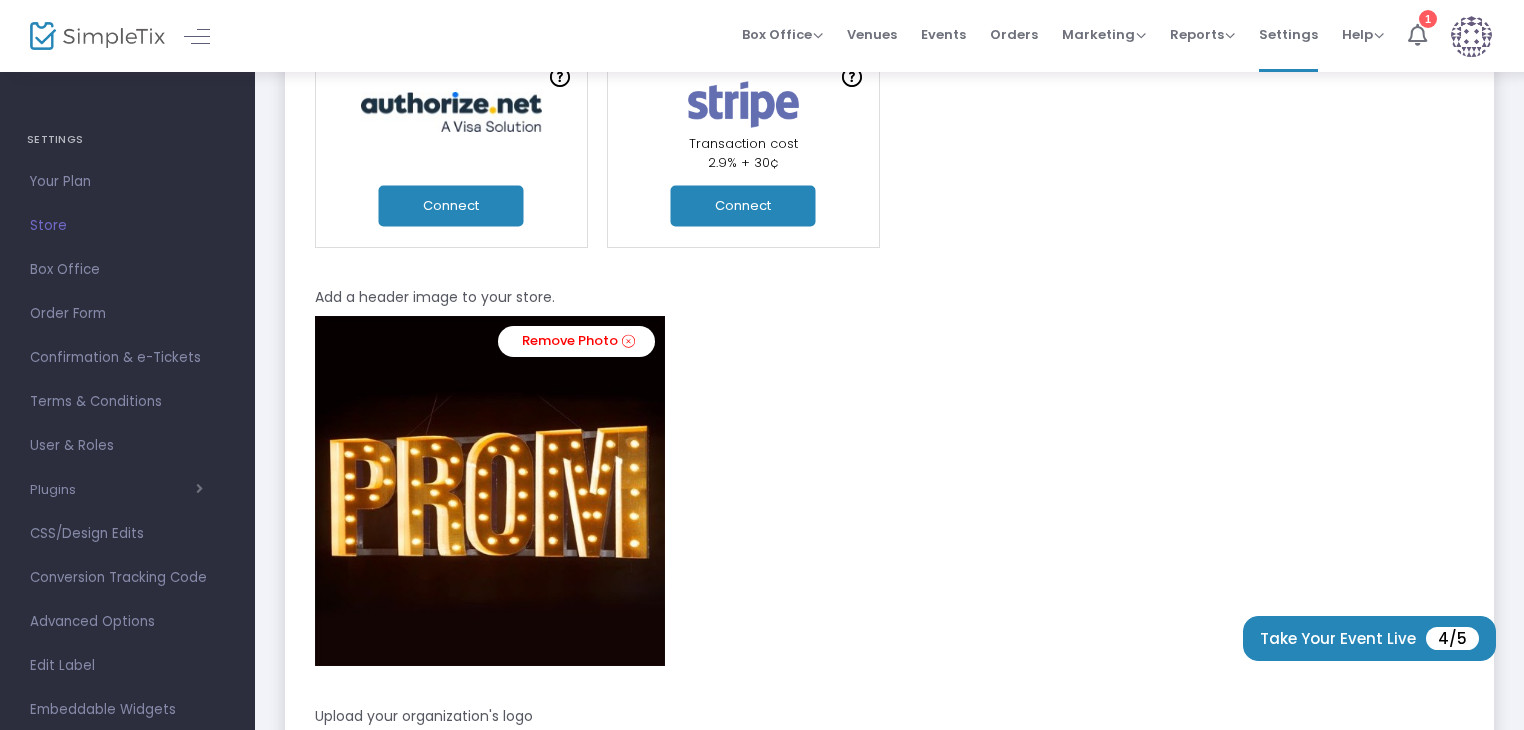scroll, scrollTop: 500, scrollLeft: 0, axis: vertical 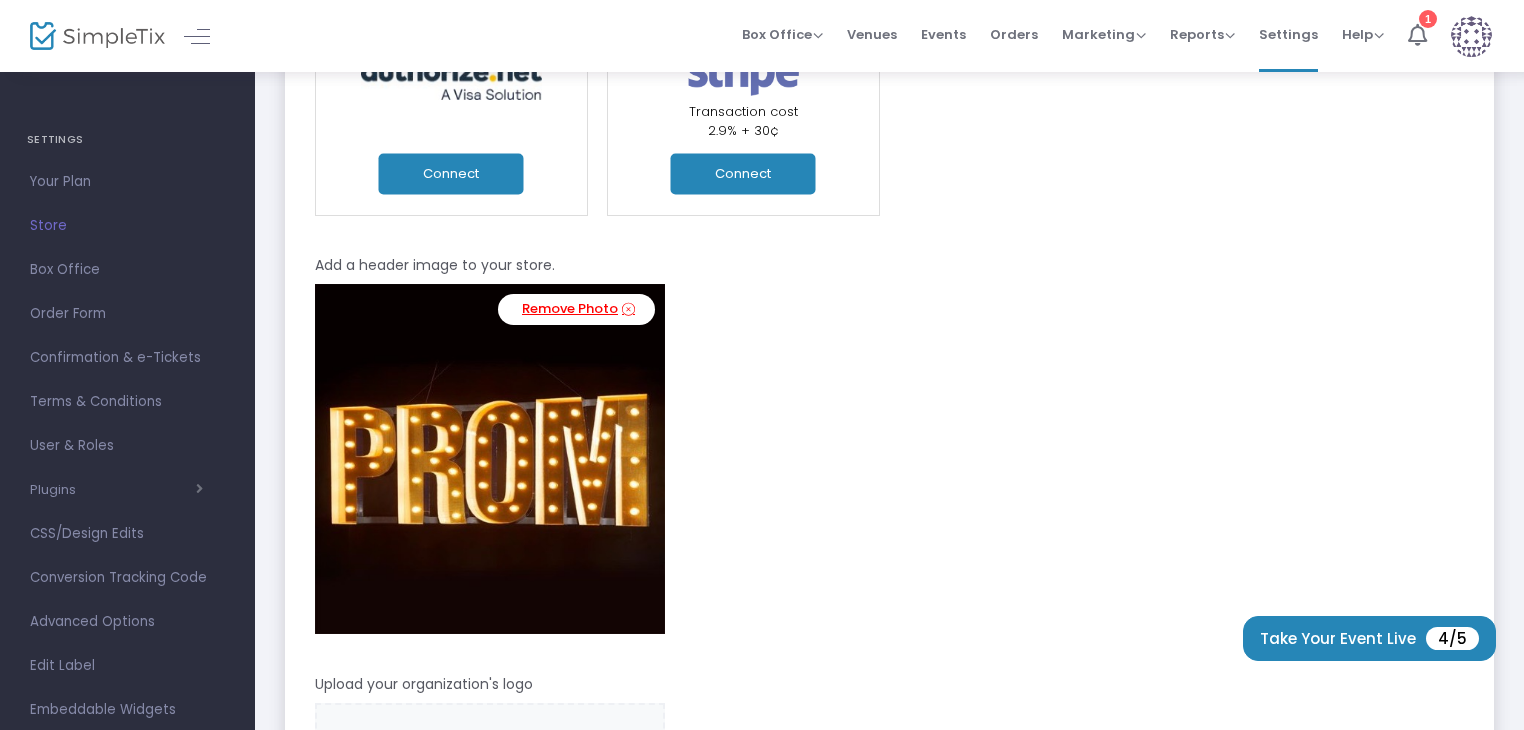 click at bounding box center [628, 309] 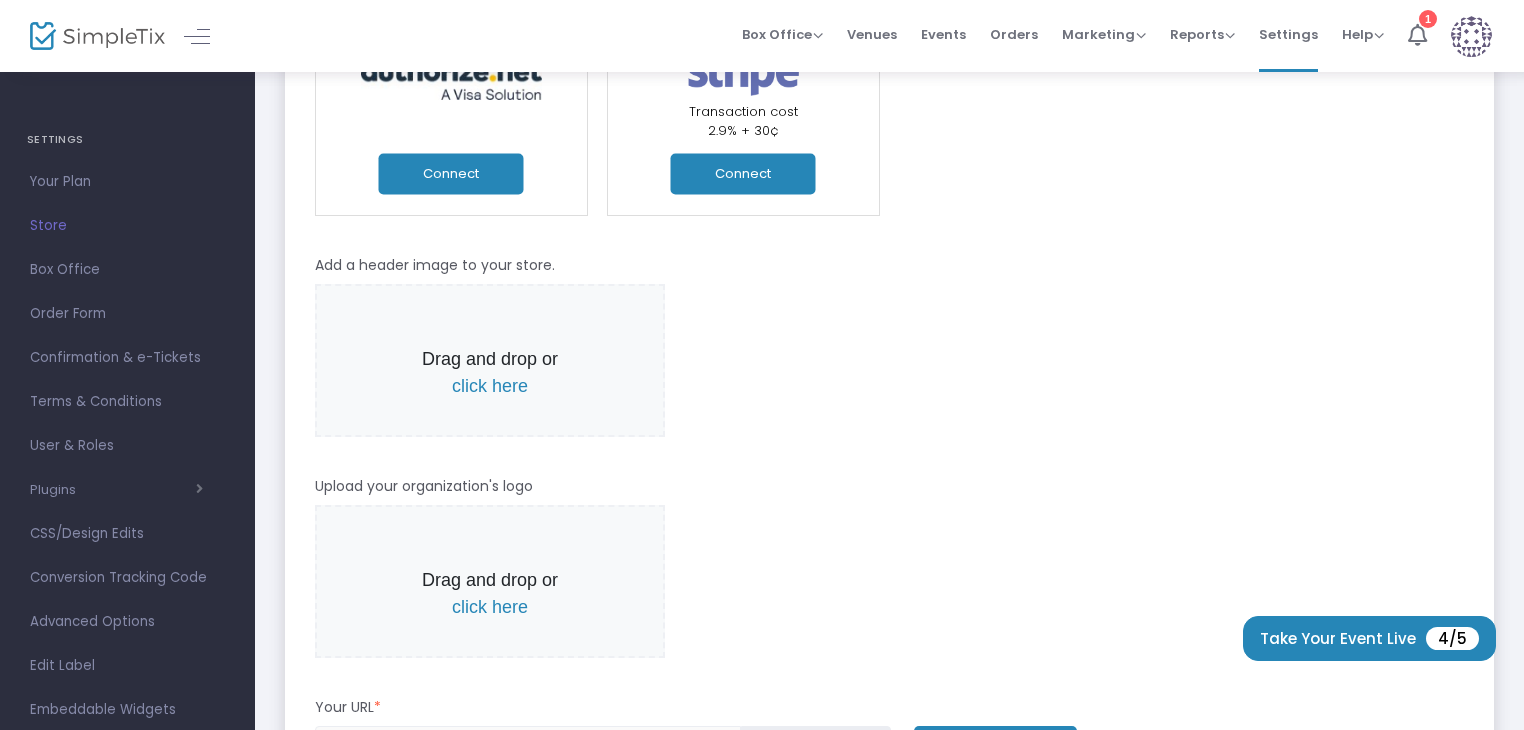 click on "click here" at bounding box center (490, 386) 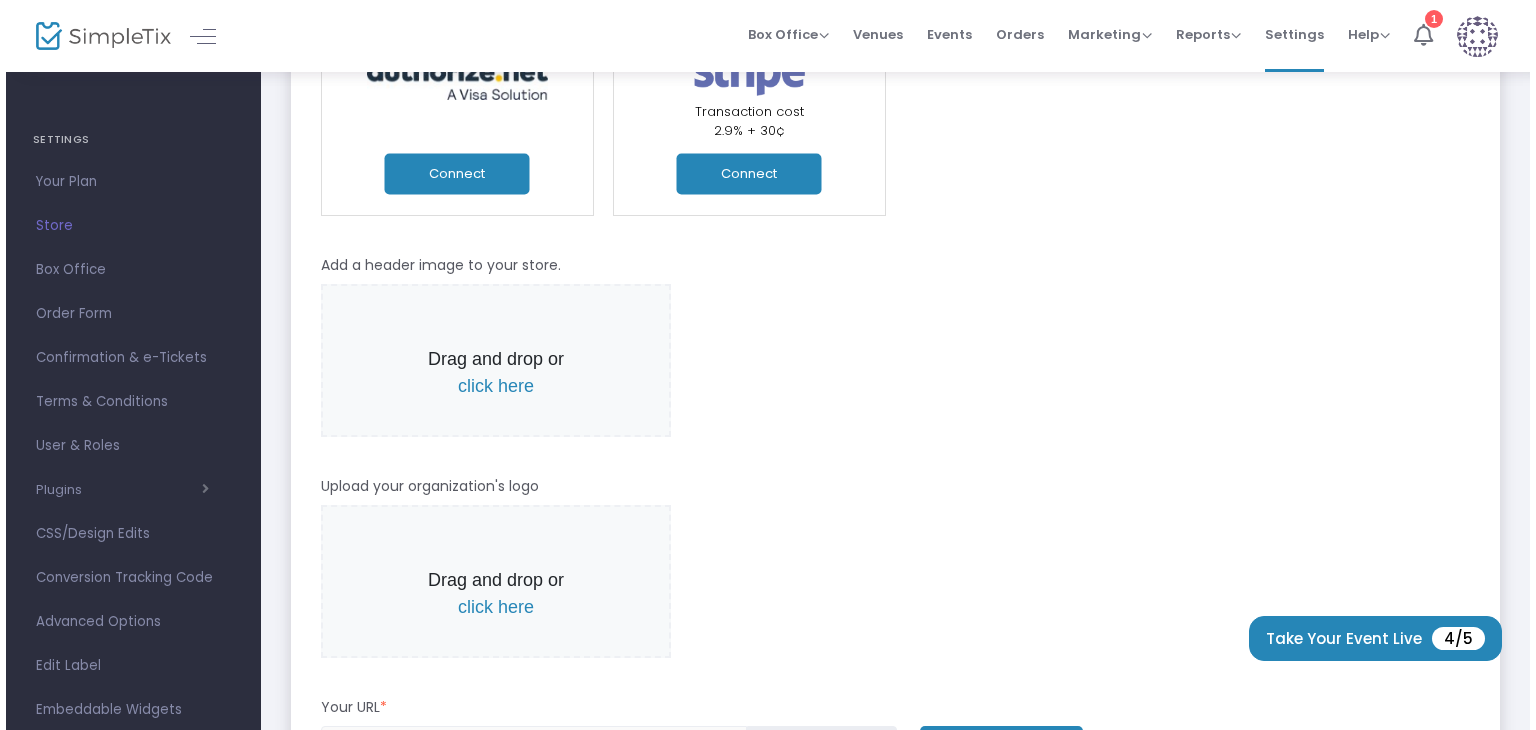 scroll, scrollTop: 0, scrollLeft: 0, axis: both 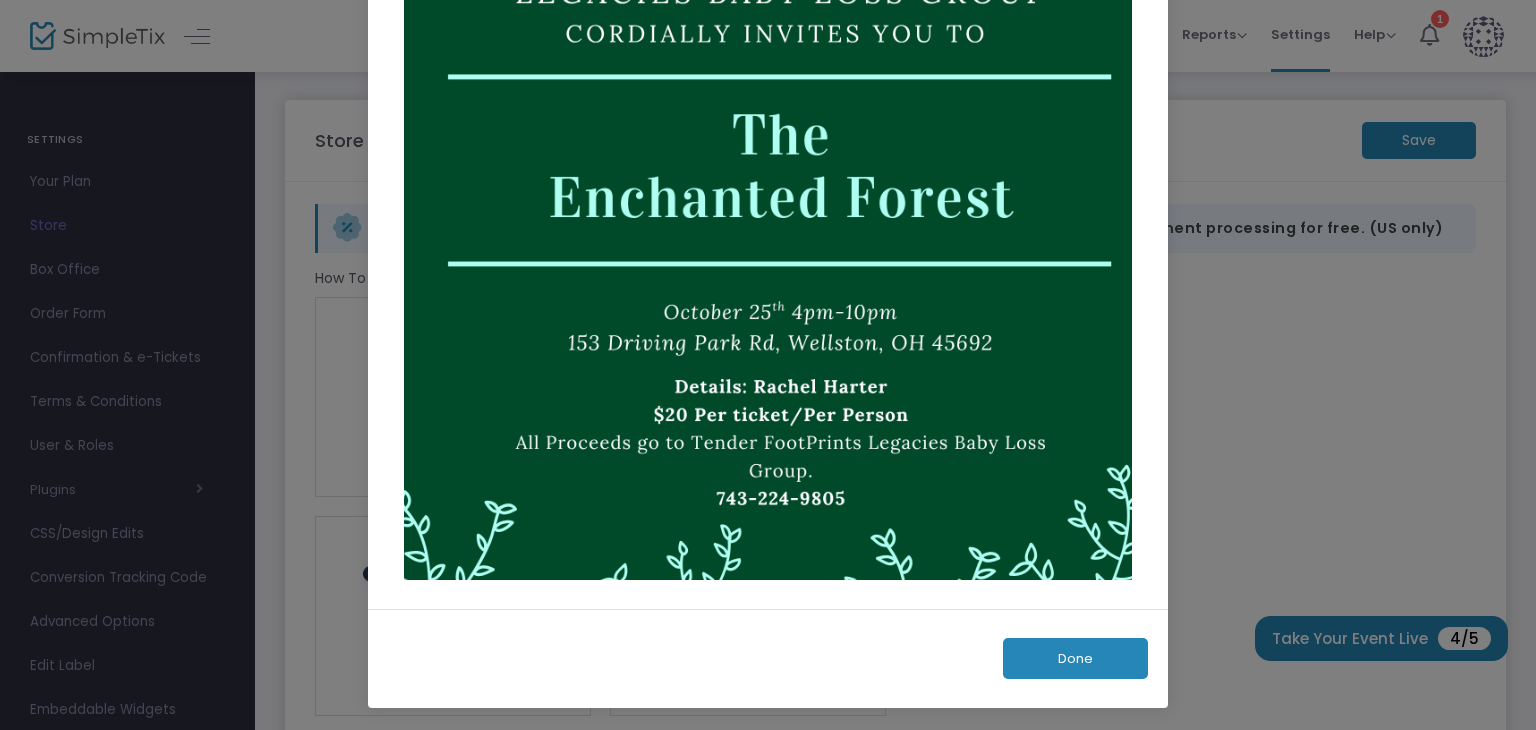 click on "Done" 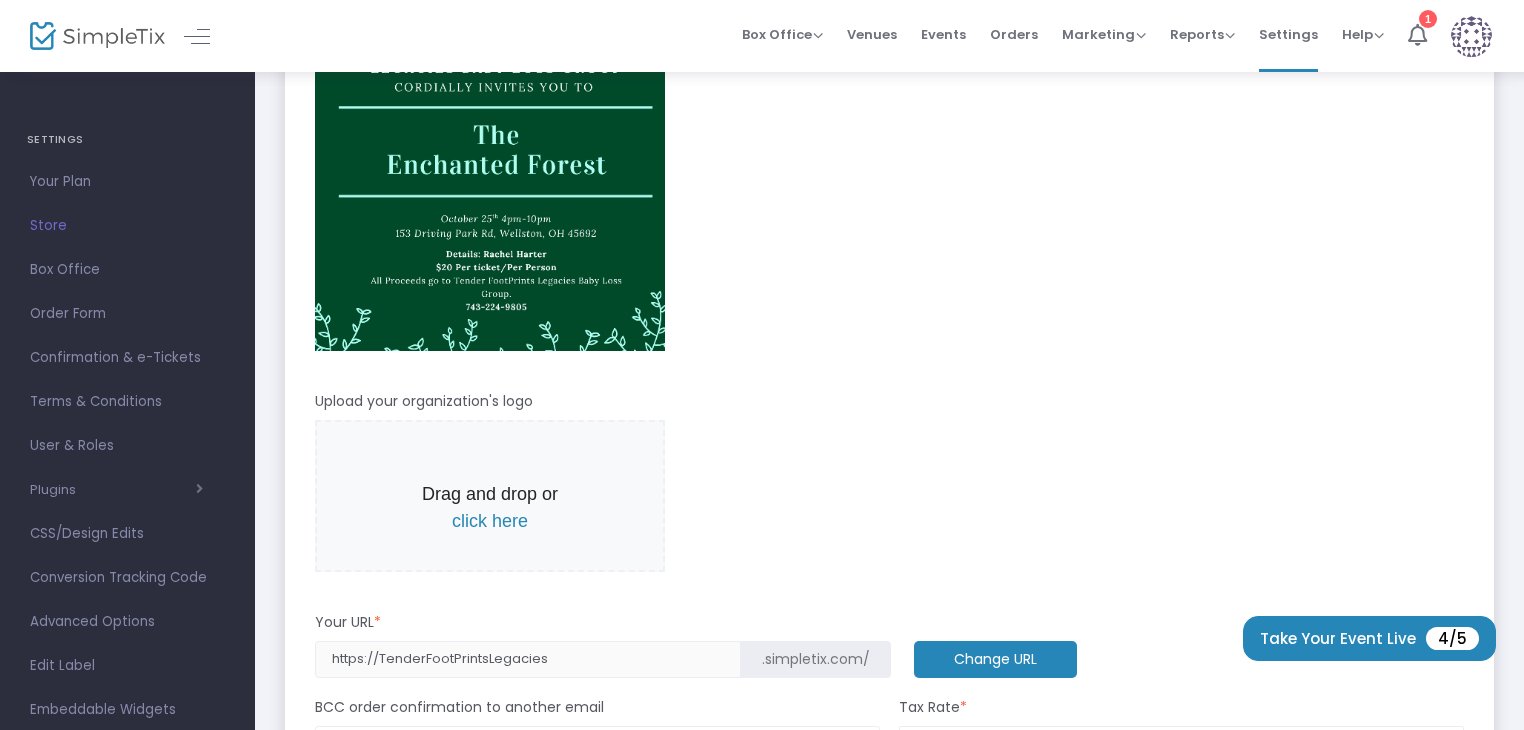 scroll, scrollTop: 800, scrollLeft: 0, axis: vertical 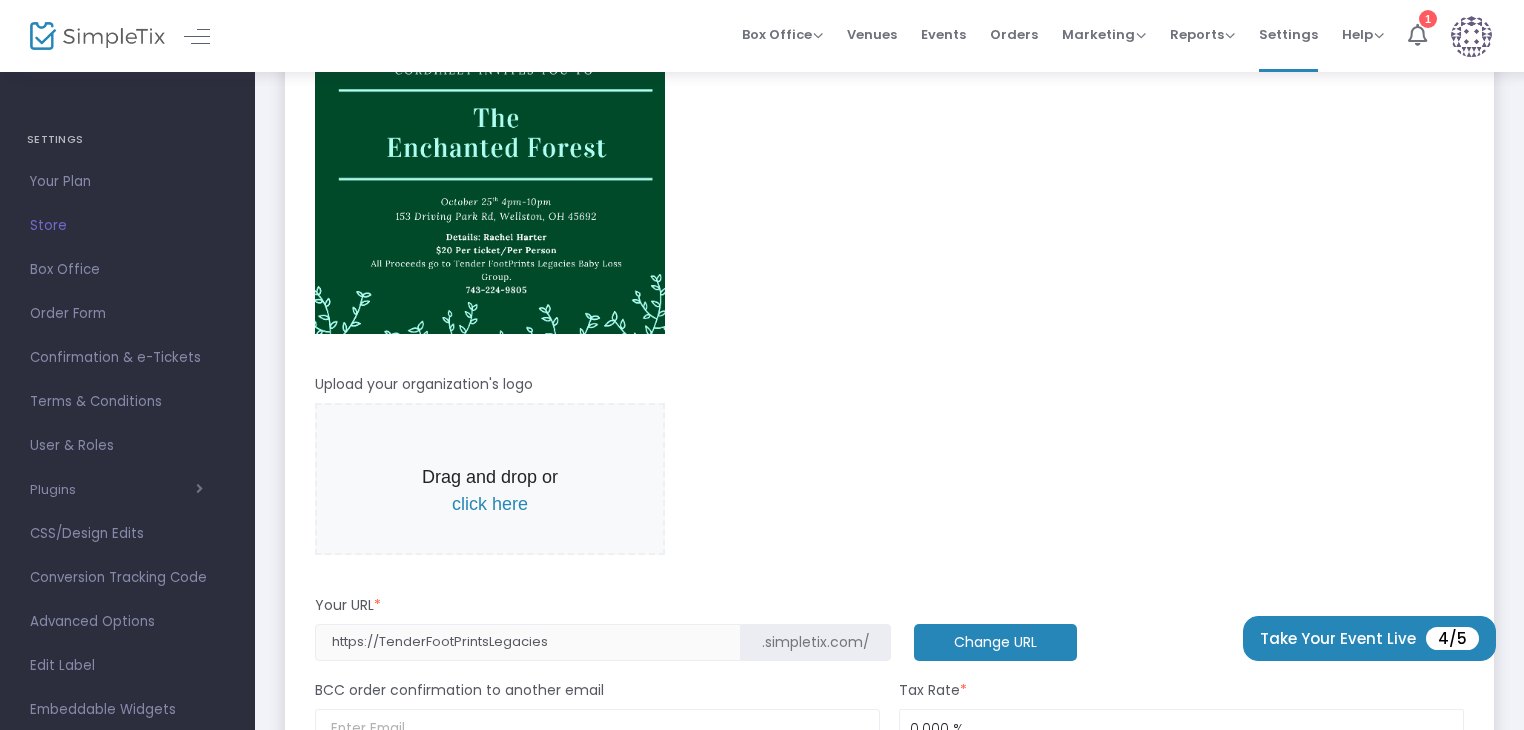 click on "click here" at bounding box center [490, 504] 